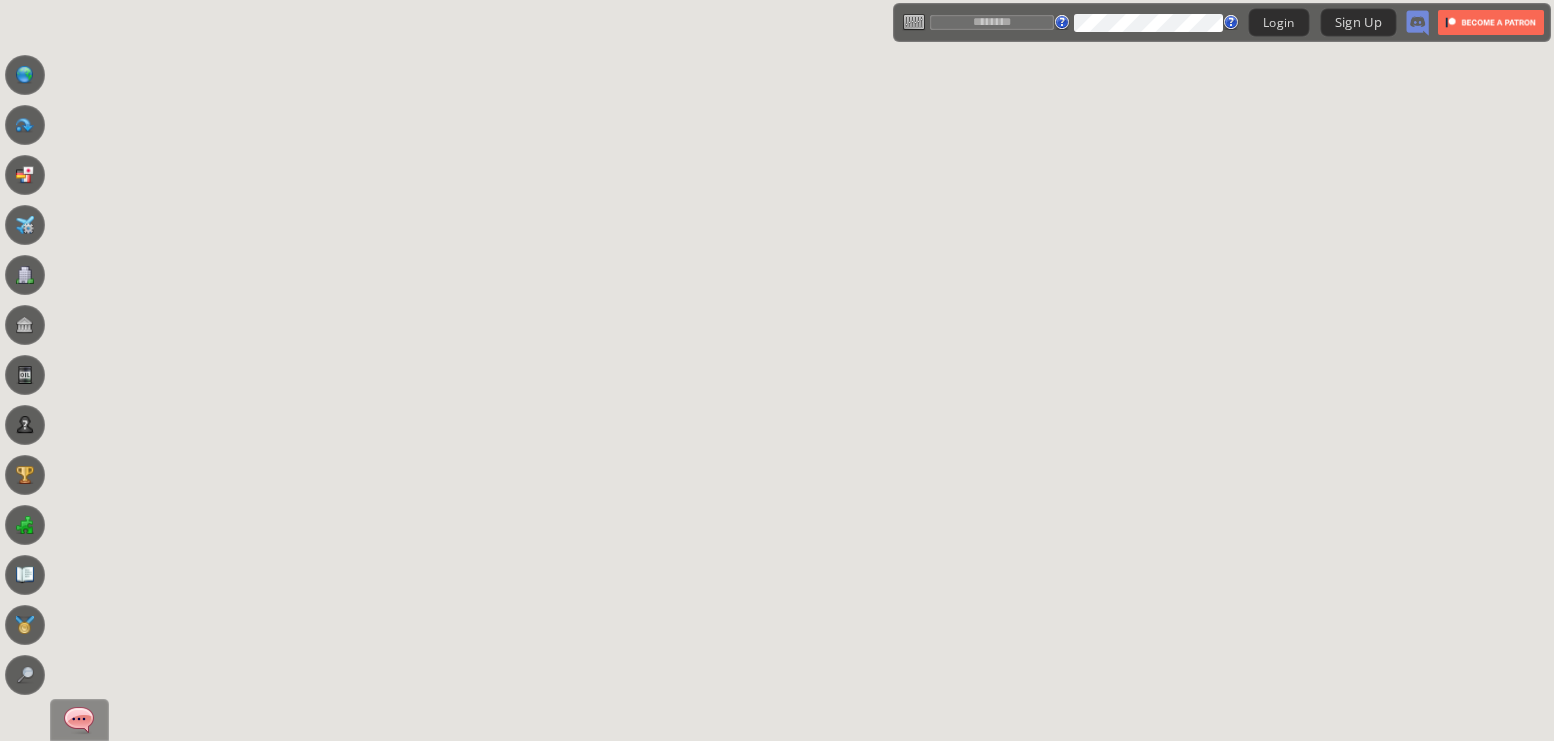scroll, scrollTop: 0, scrollLeft: 0, axis: both 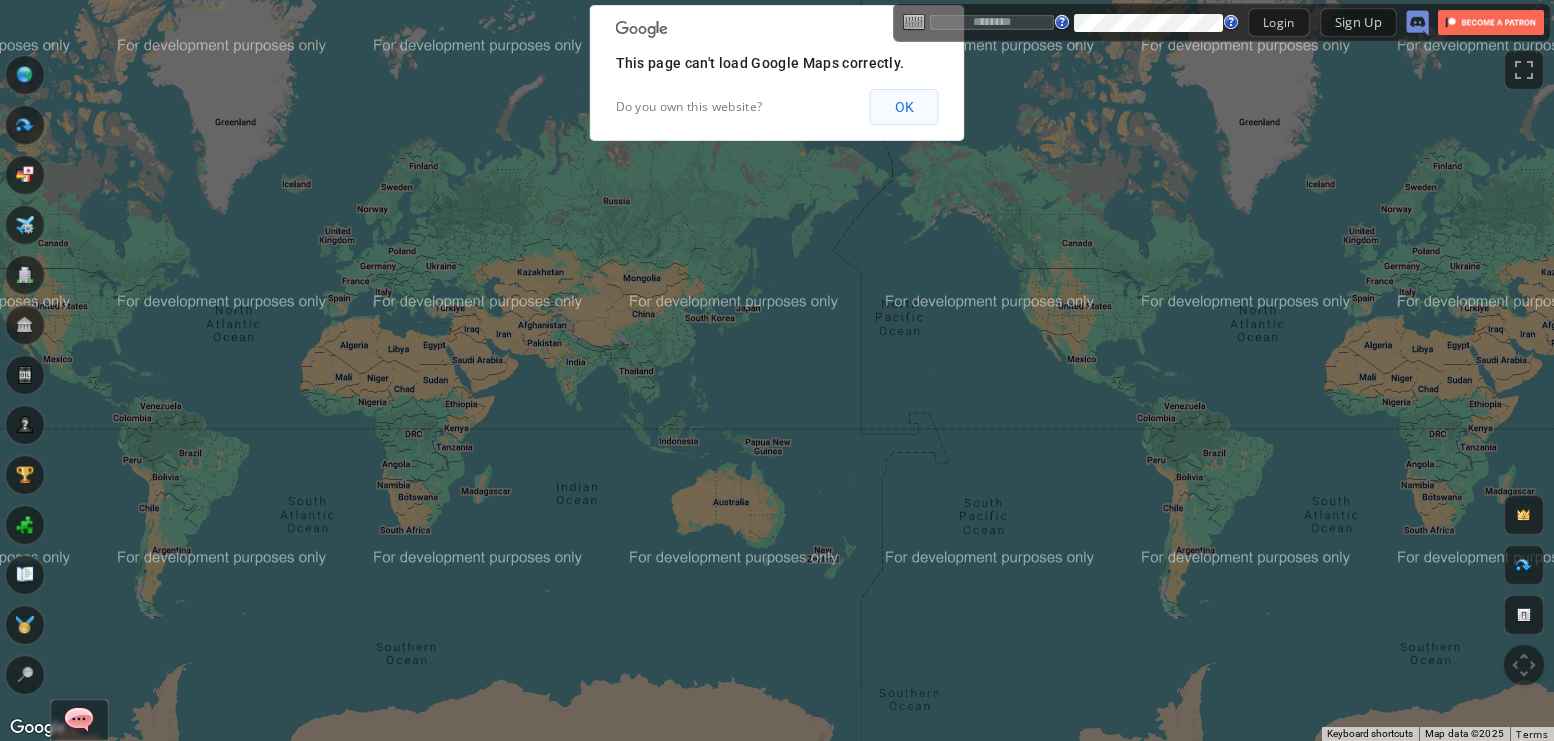 click on "OK" at bounding box center (904, 107) 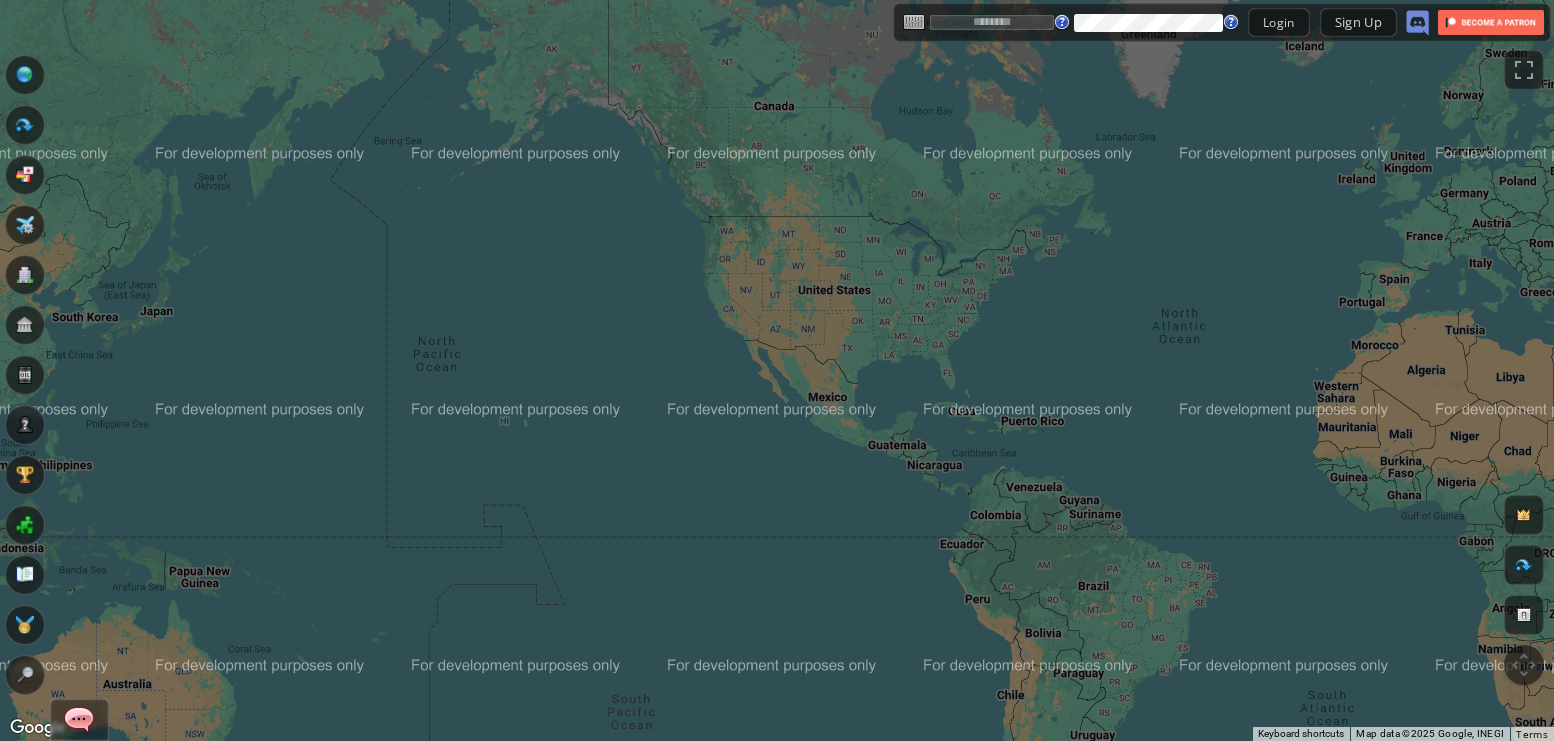 drag, startPoint x: 1196, startPoint y: 357, endPoint x: 861, endPoint y: 444, distance: 346.1127 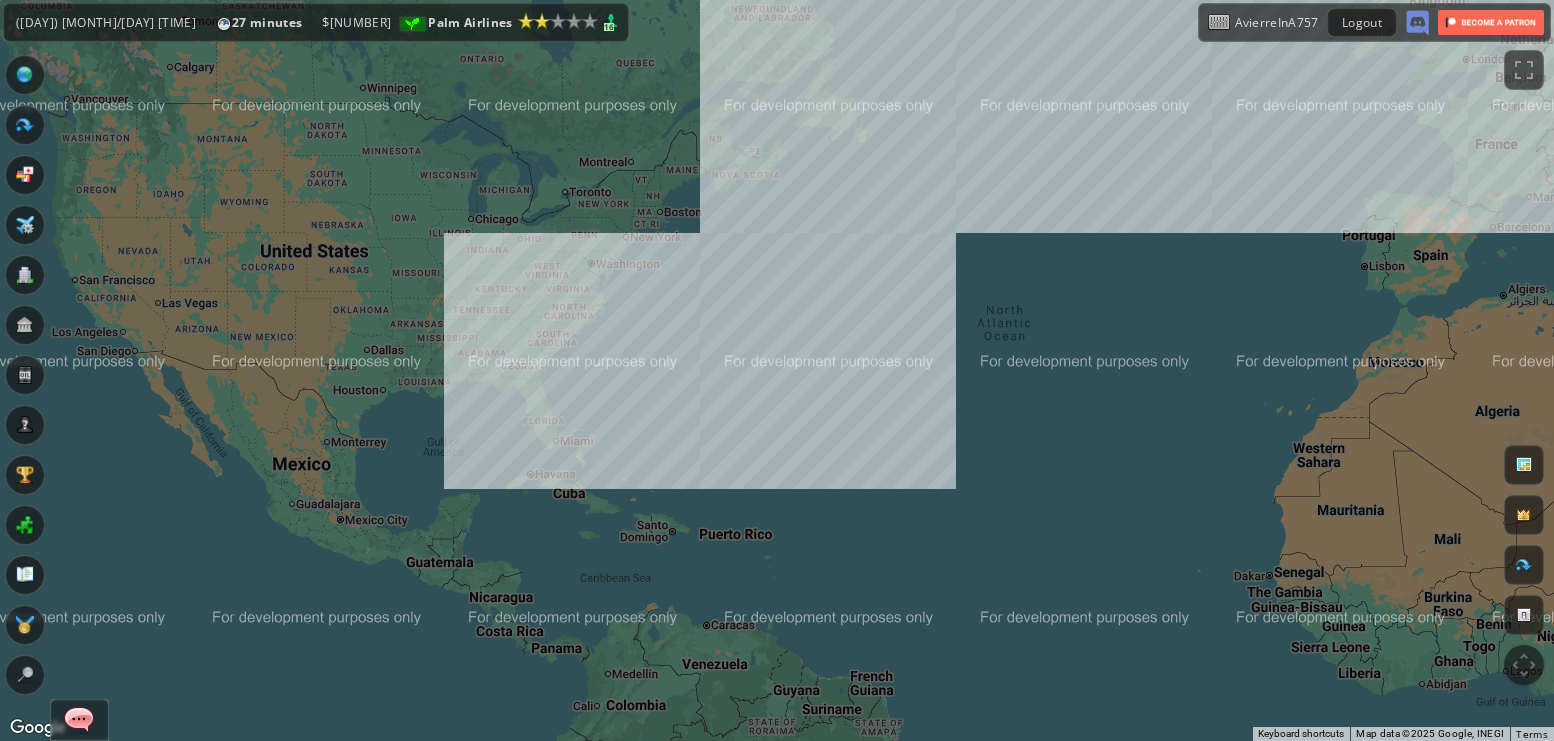 drag, startPoint x: 529, startPoint y: 482, endPoint x: 485, endPoint y: 524, distance: 60.827625 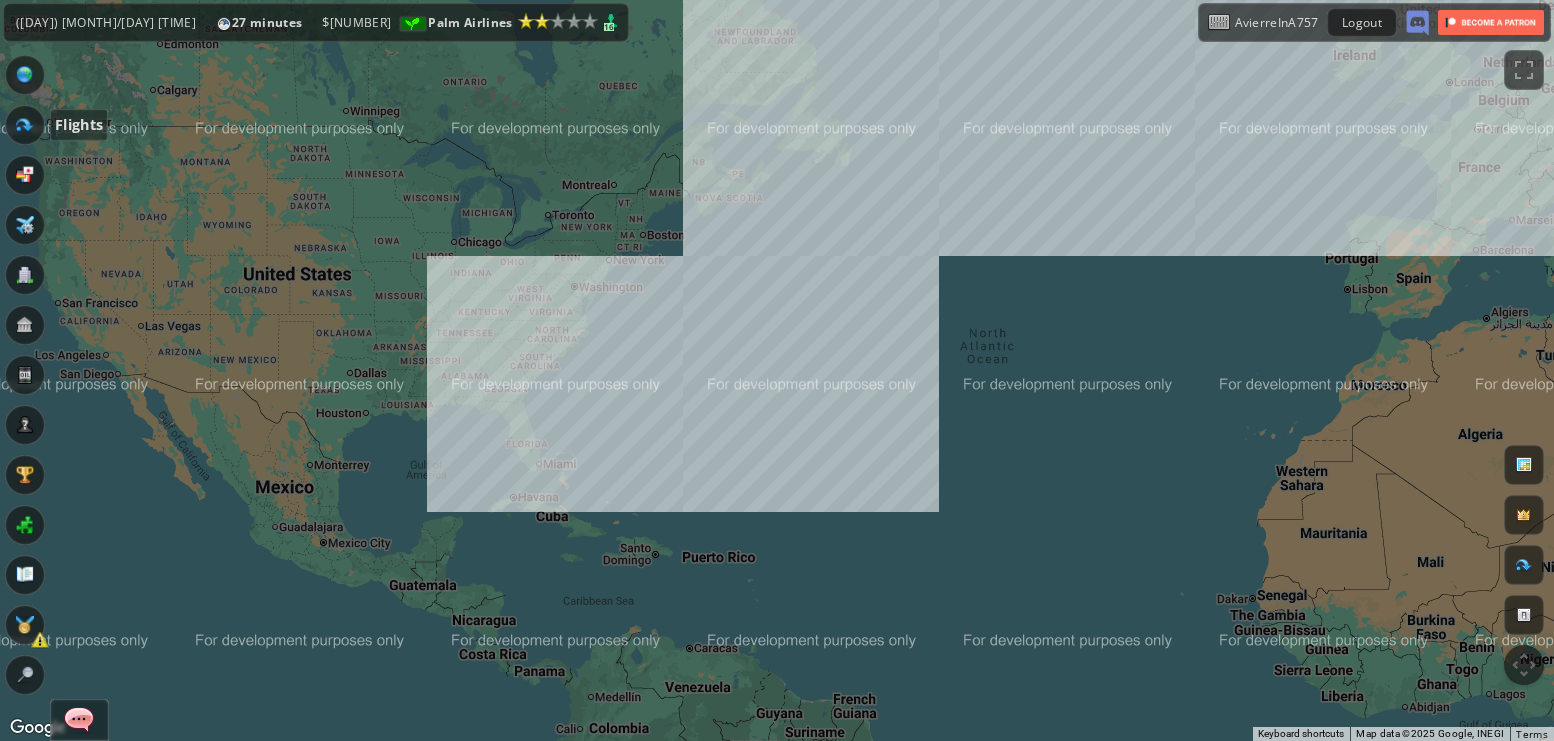 click at bounding box center [25, 125] 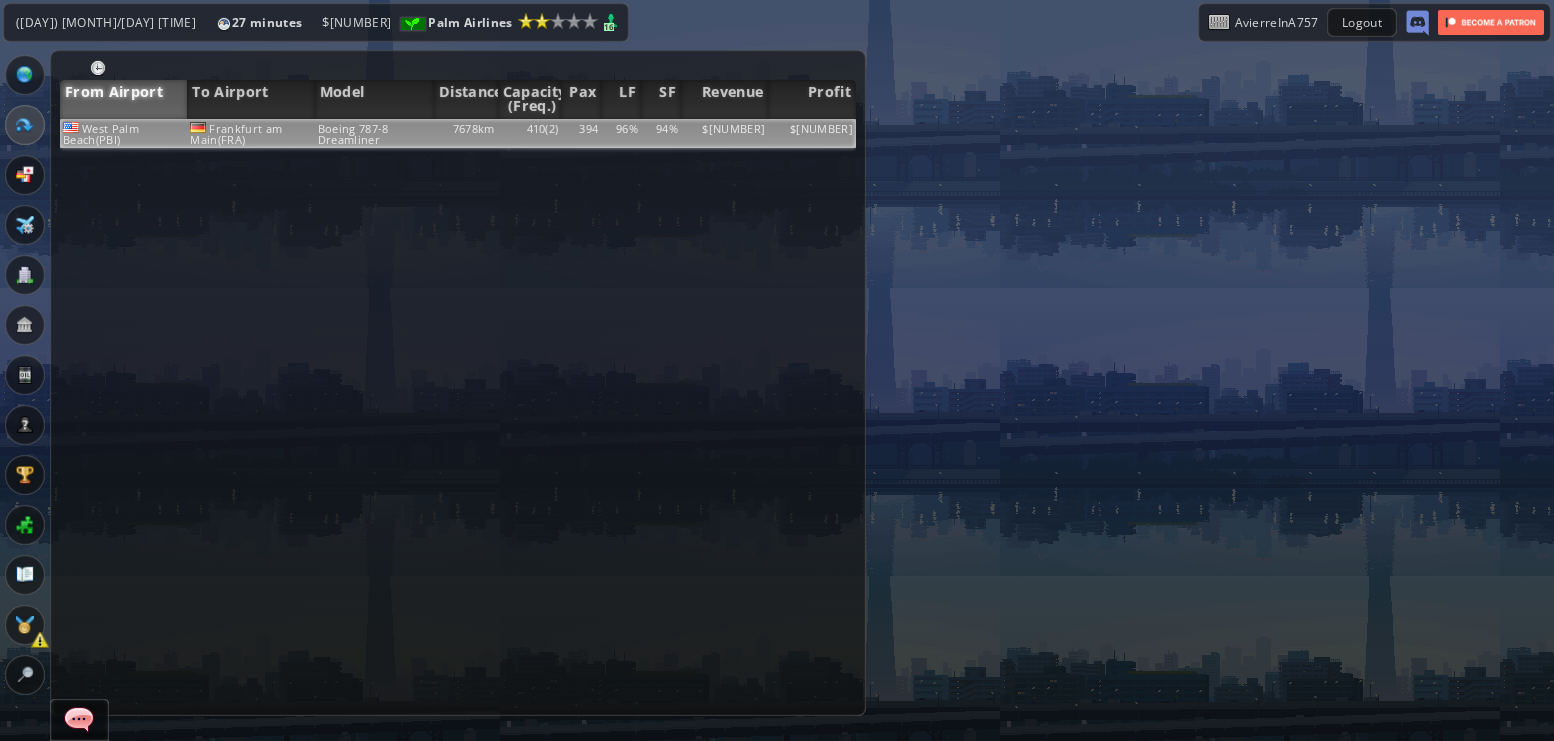 click on "7678km" at bounding box center [466, 133] 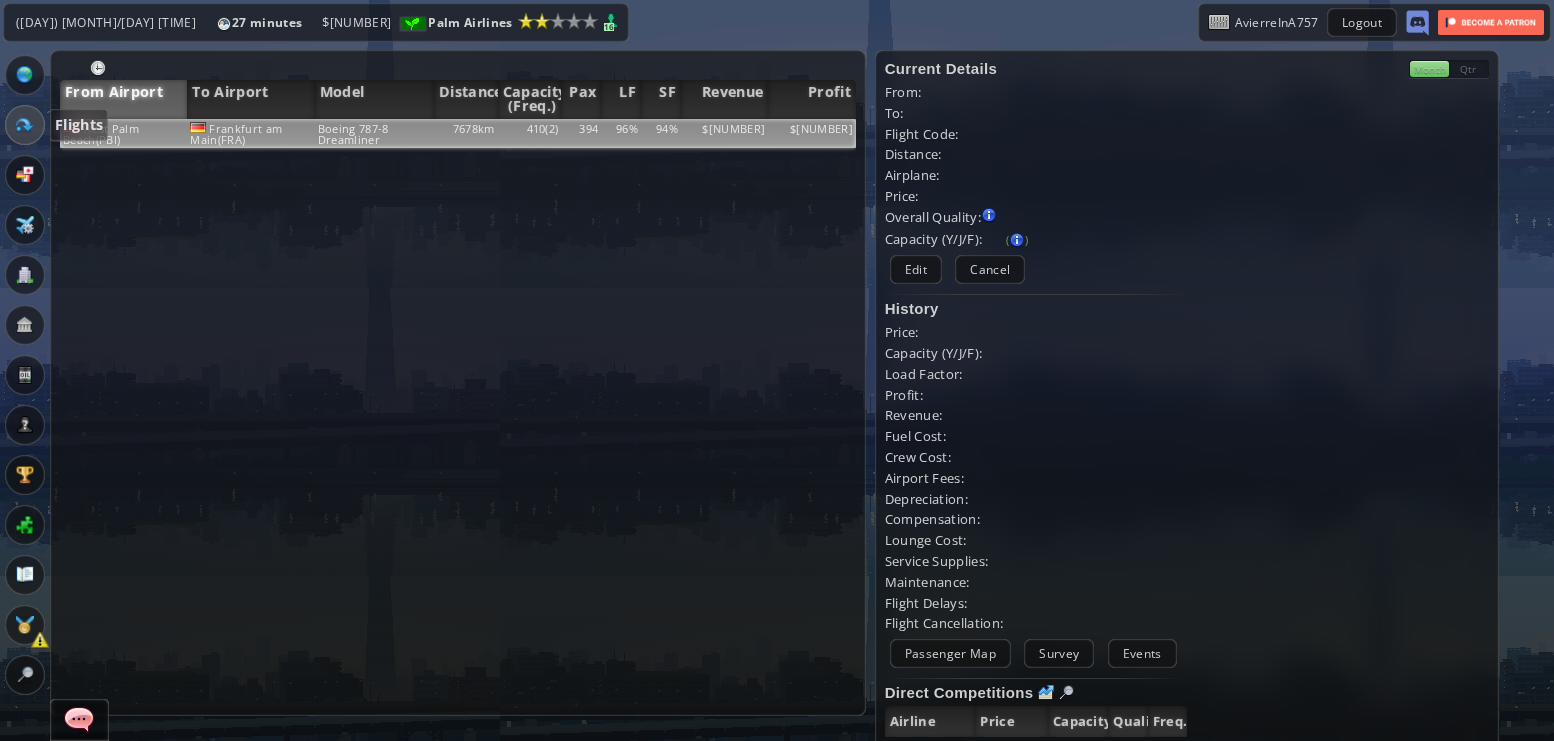 click at bounding box center (25, 125) 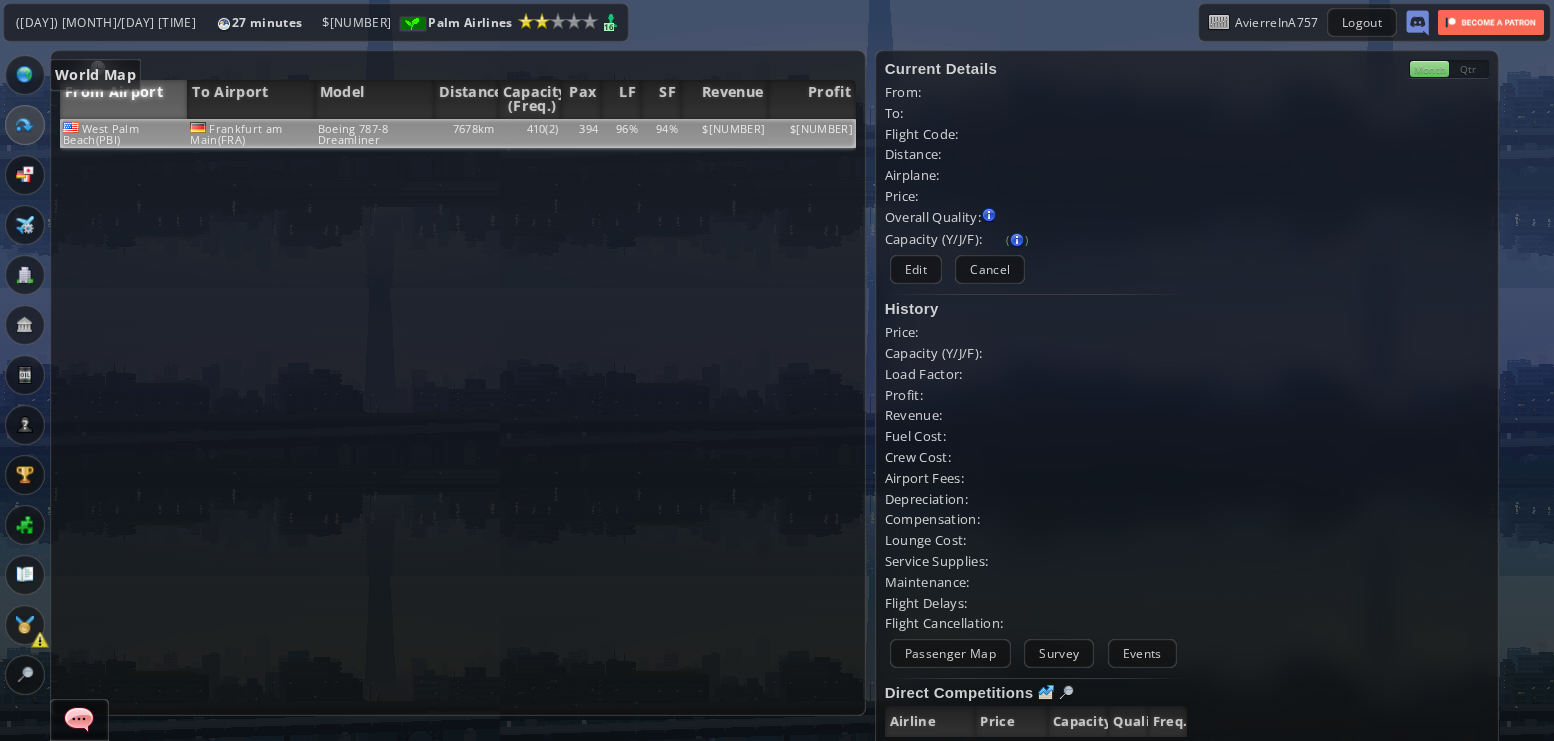 click at bounding box center (25, 75) 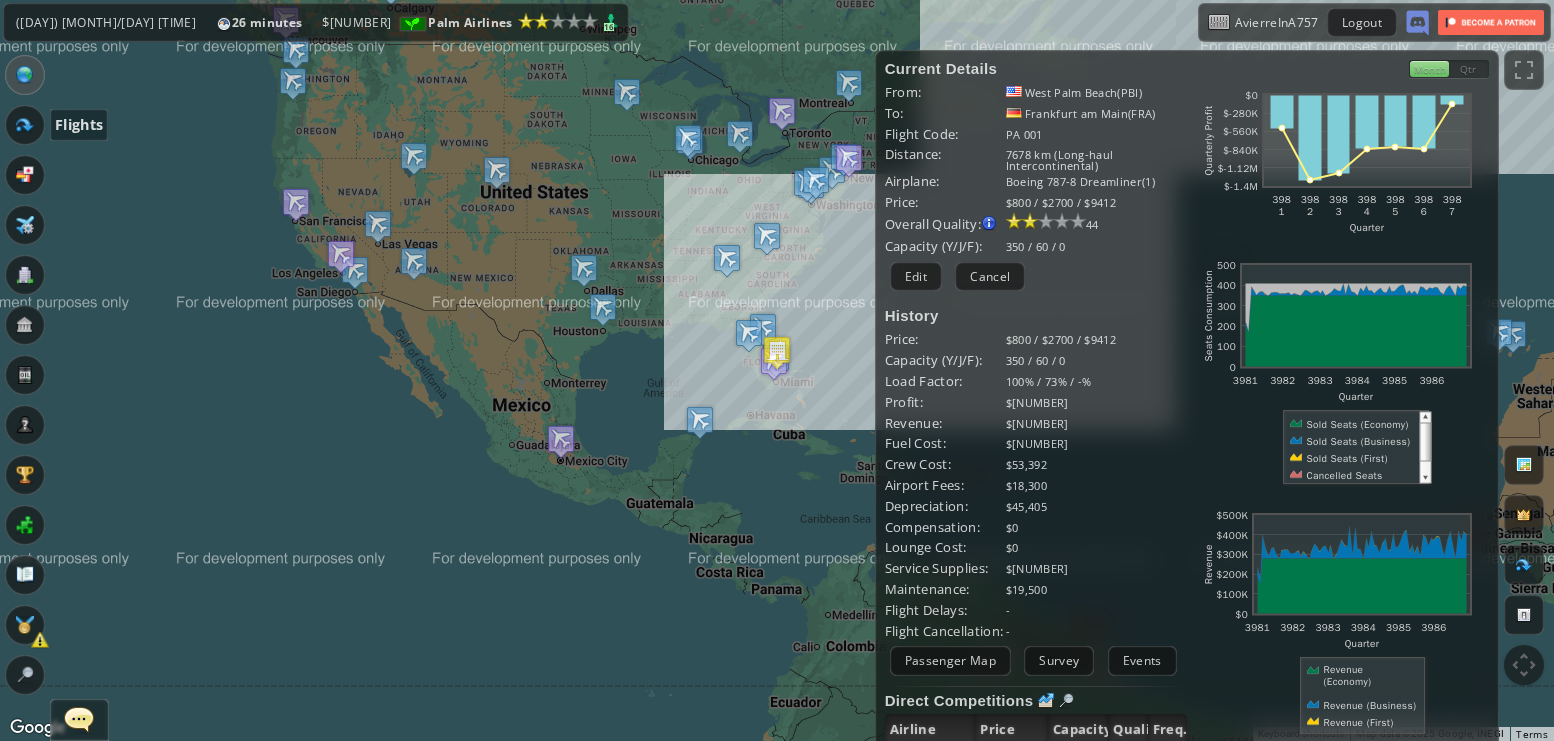 click at bounding box center [25, 125] 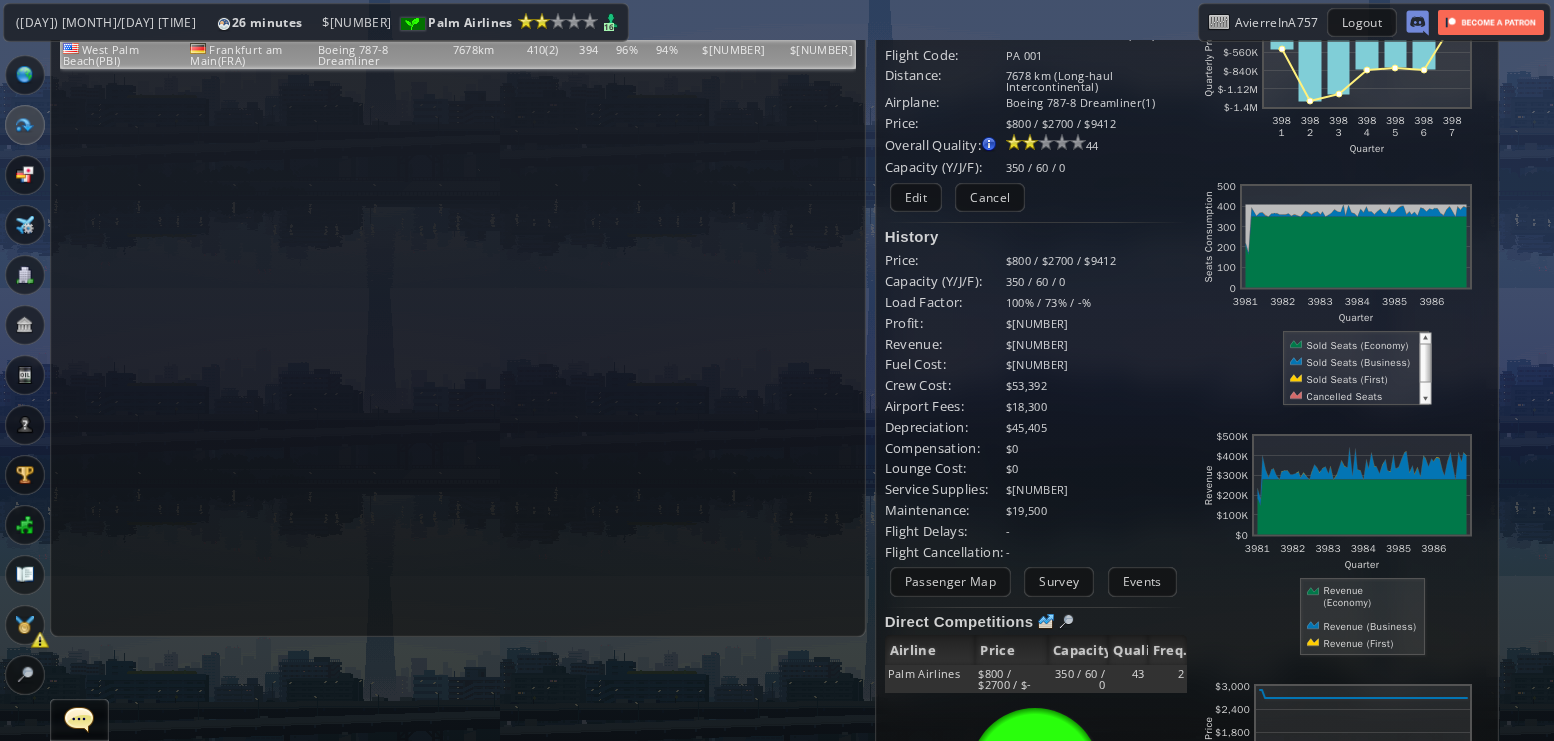 scroll, scrollTop: 0, scrollLeft: 0, axis: both 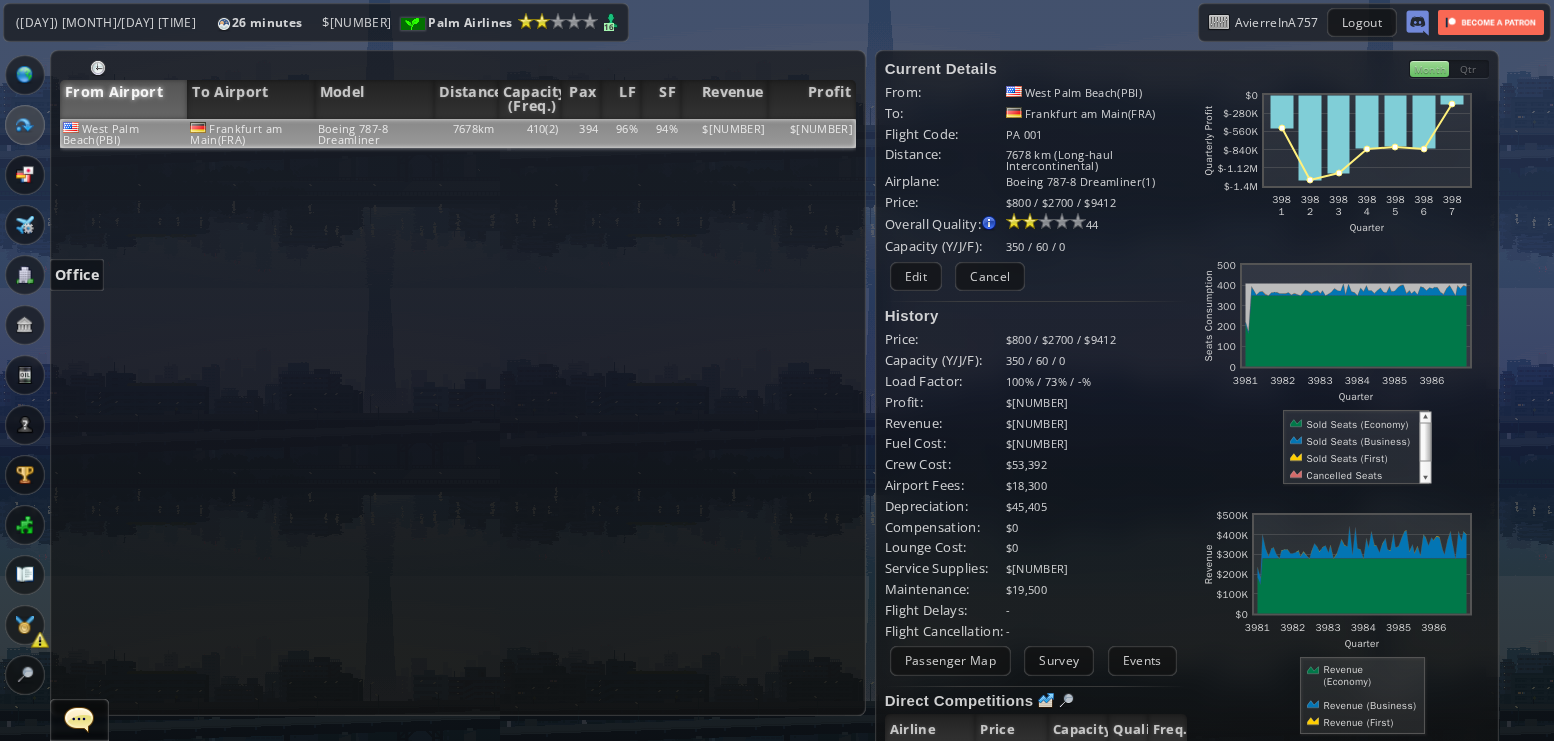 click at bounding box center [25, 275] 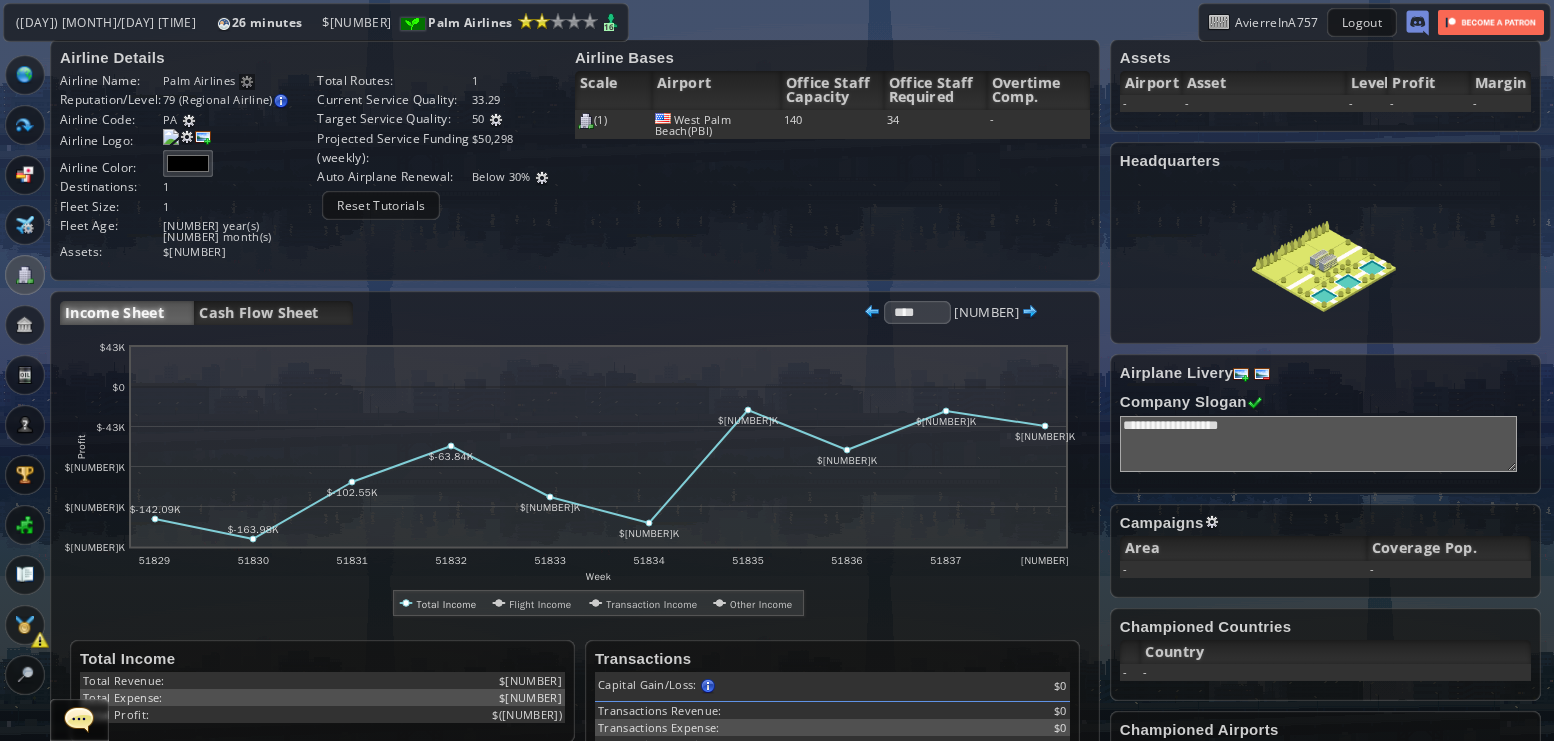 scroll, scrollTop: 10, scrollLeft: 0, axis: vertical 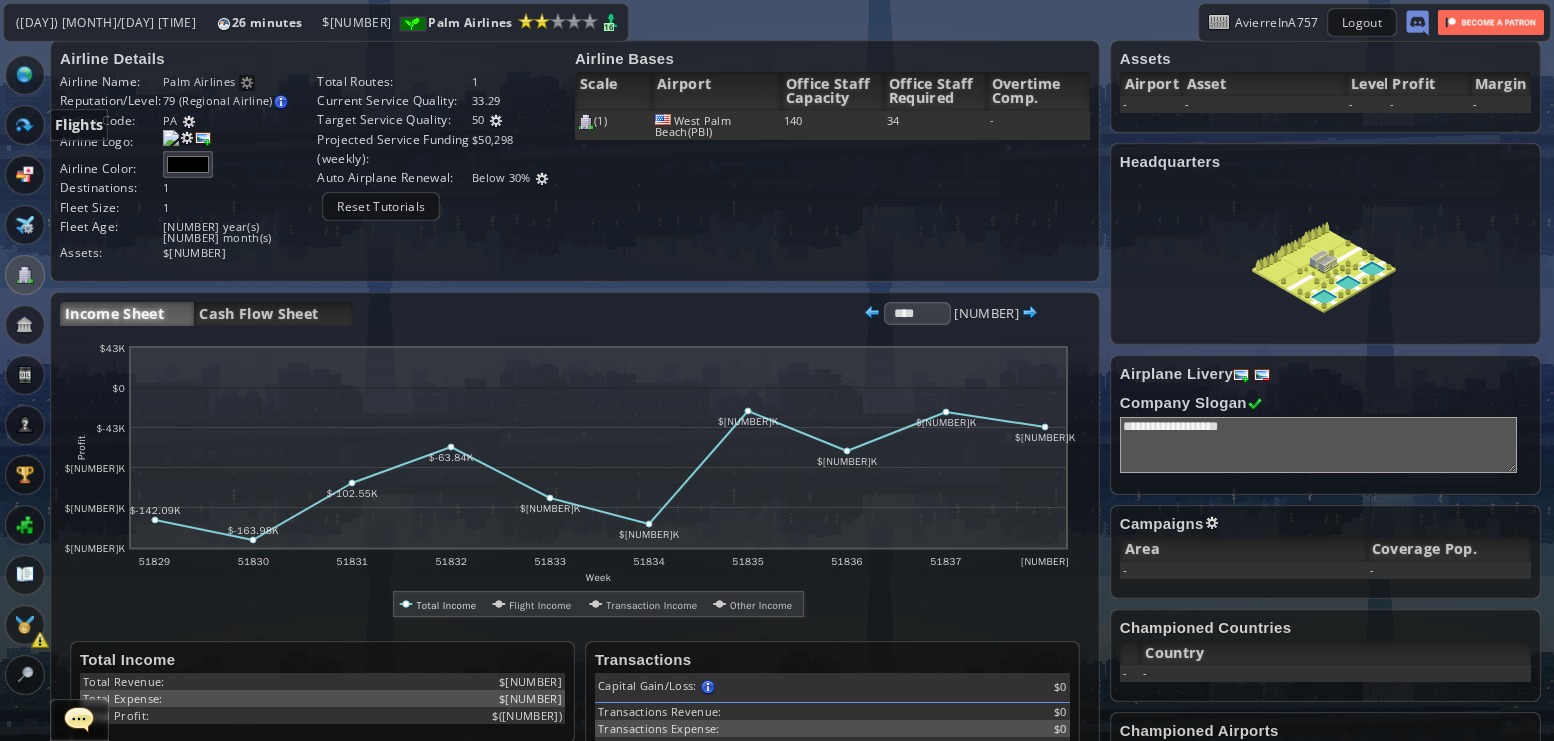 click at bounding box center [25, 125] 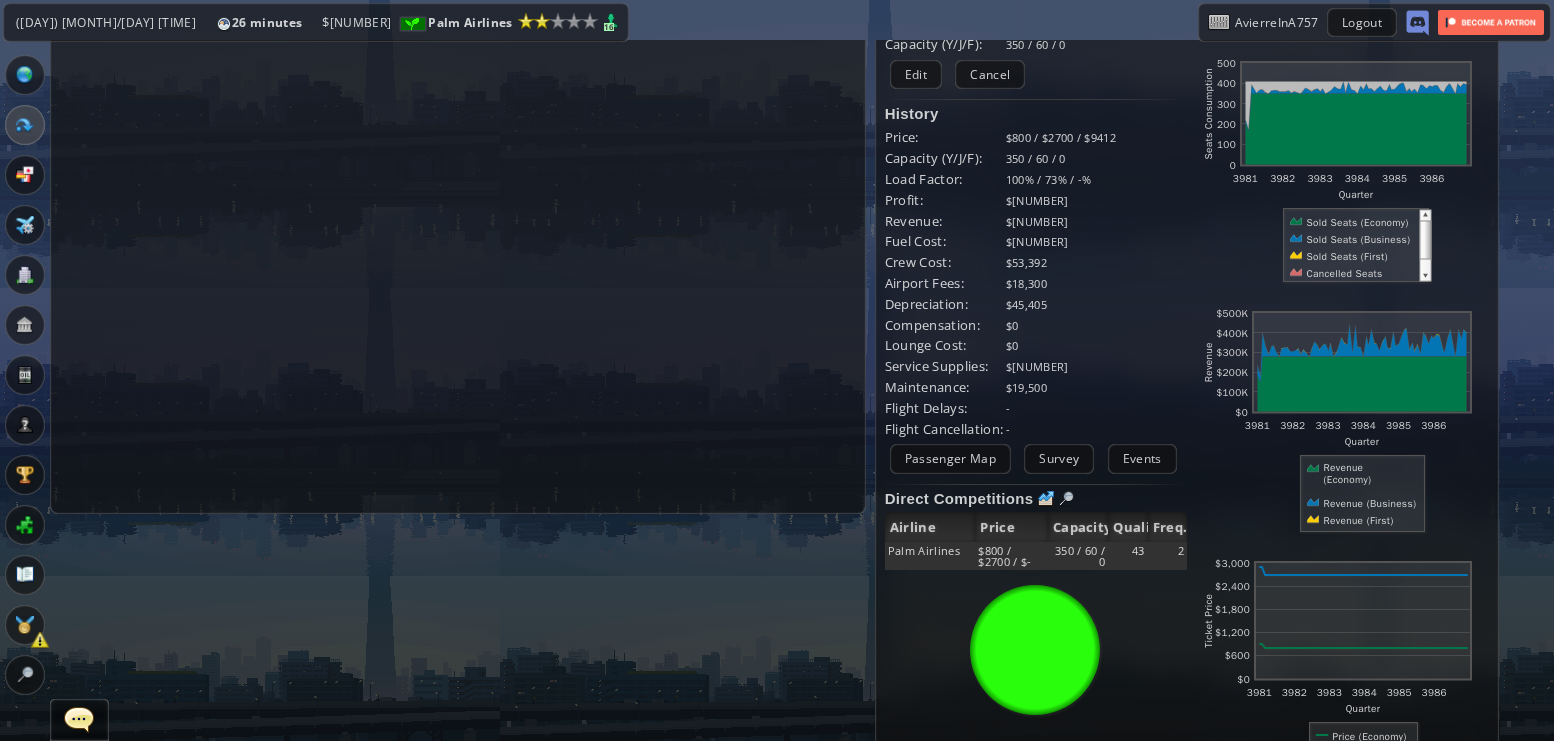 scroll, scrollTop: 204, scrollLeft: 0, axis: vertical 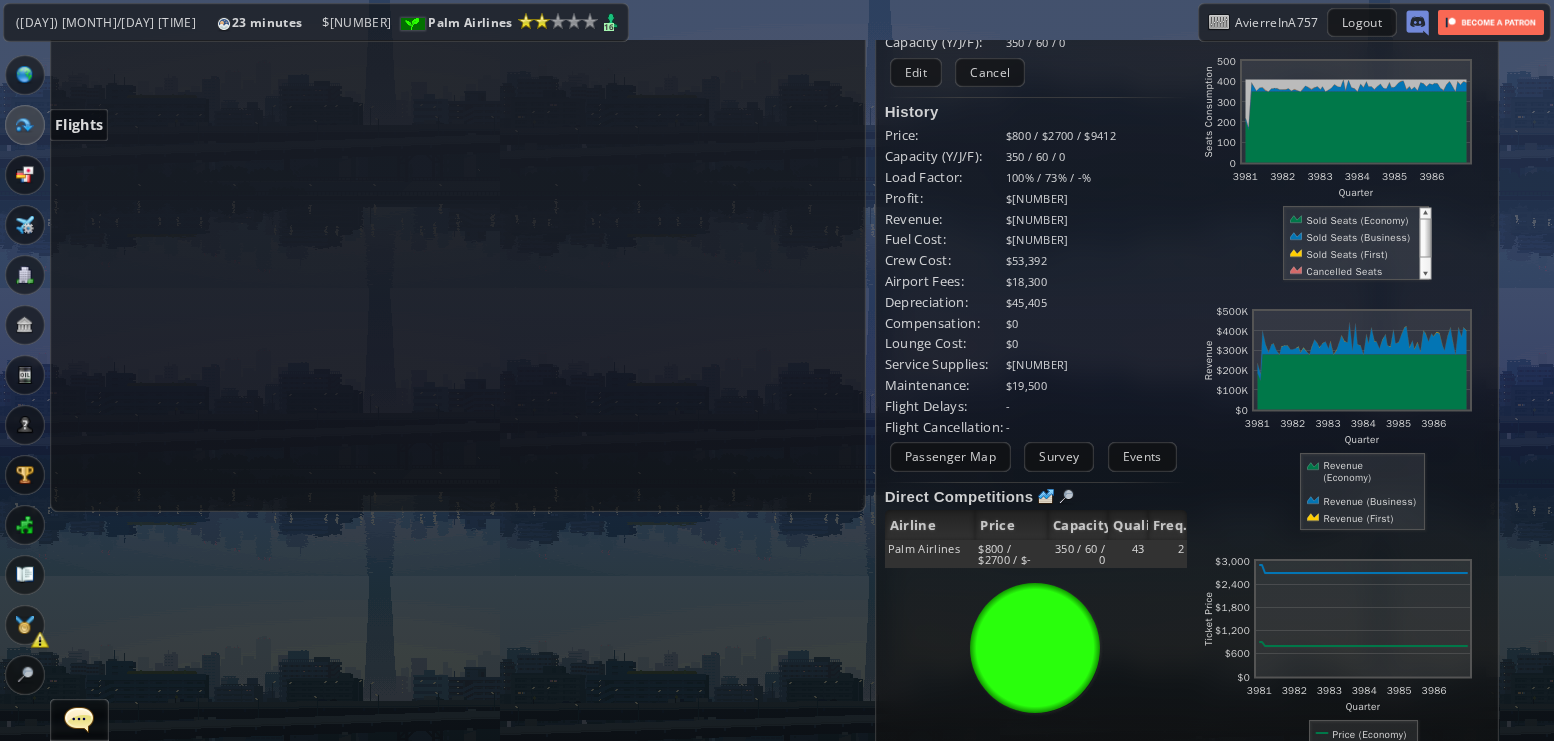 click at bounding box center (25, 125) 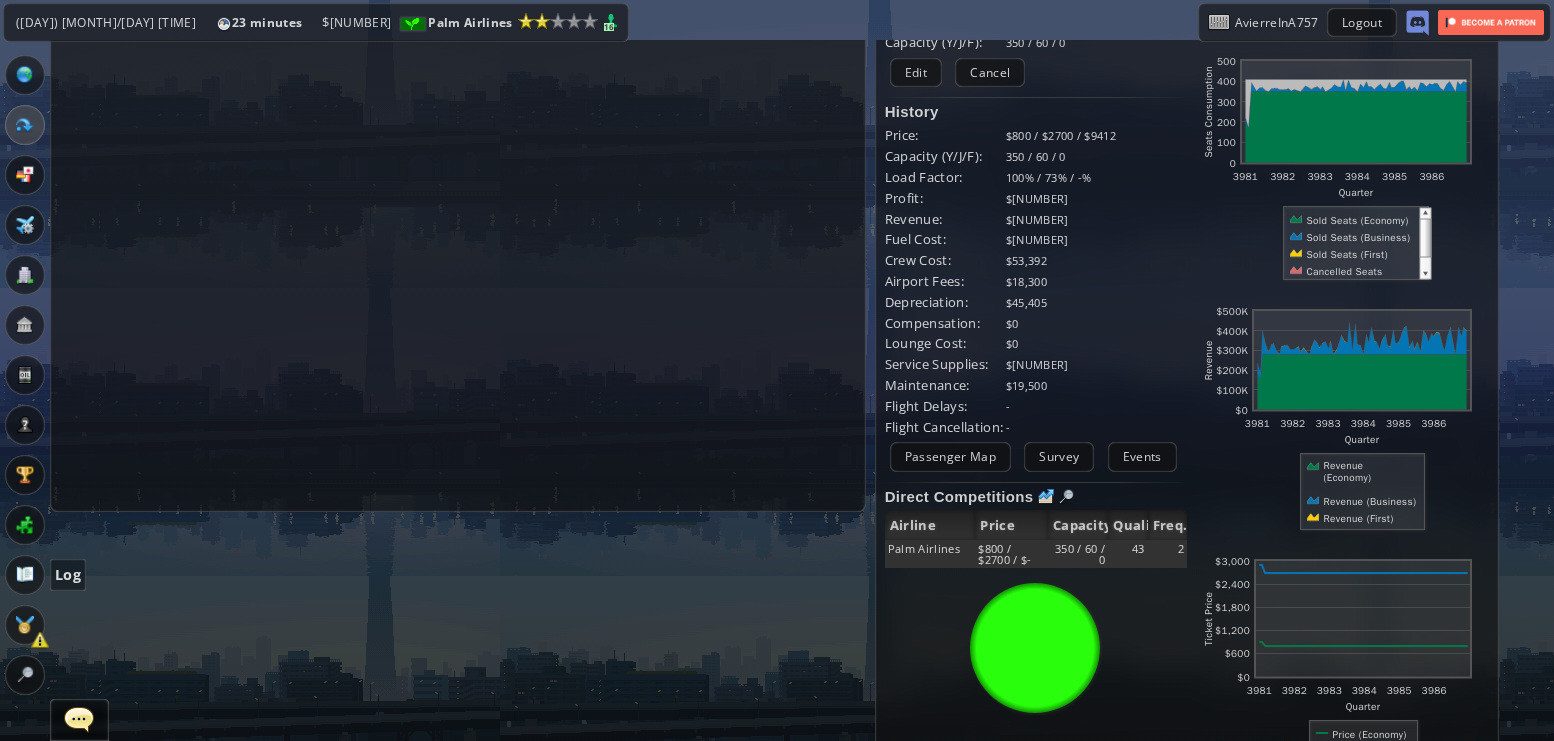 click at bounding box center (25, 575) 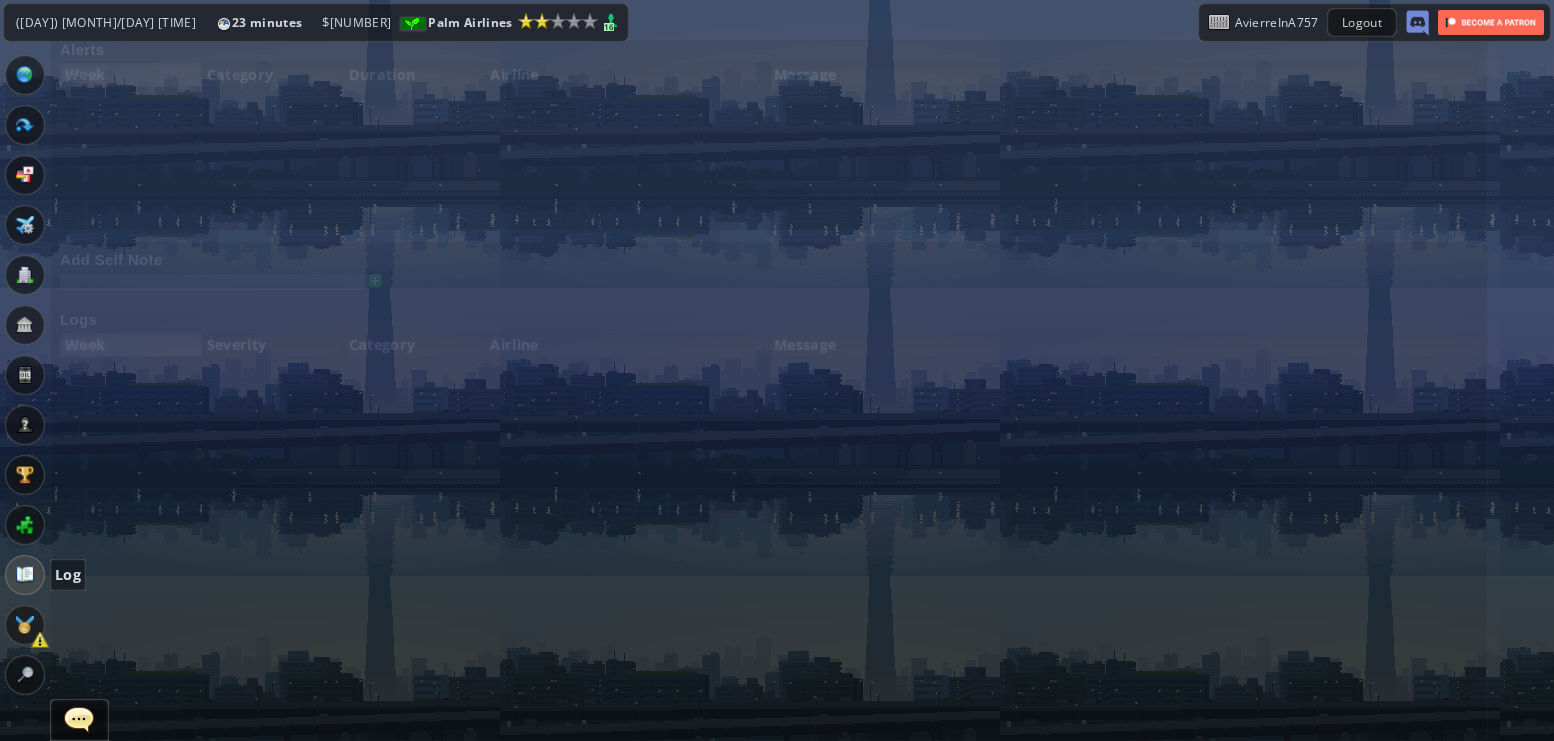 scroll, scrollTop: 19, scrollLeft: 0, axis: vertical 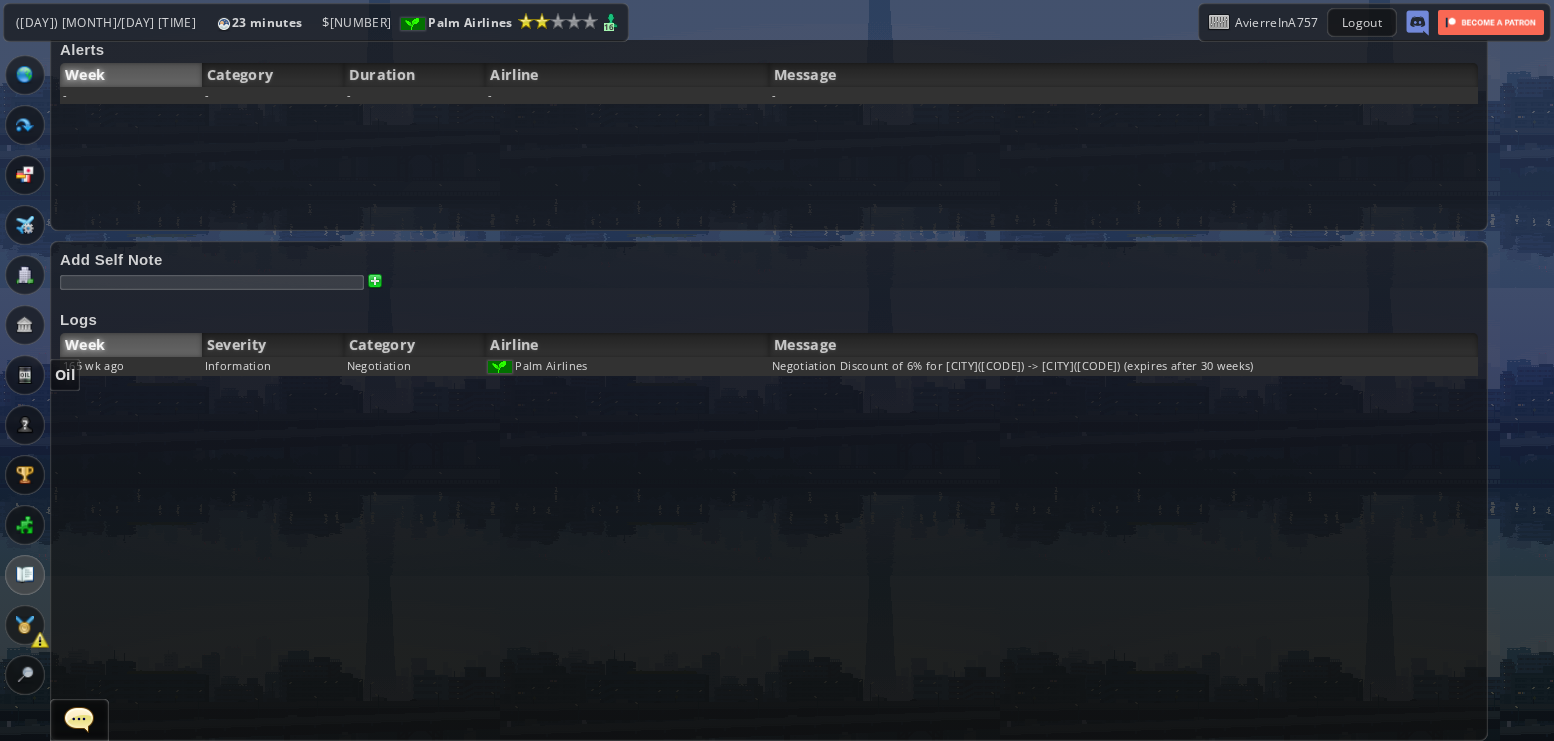 click at bounding box center (25, 375) 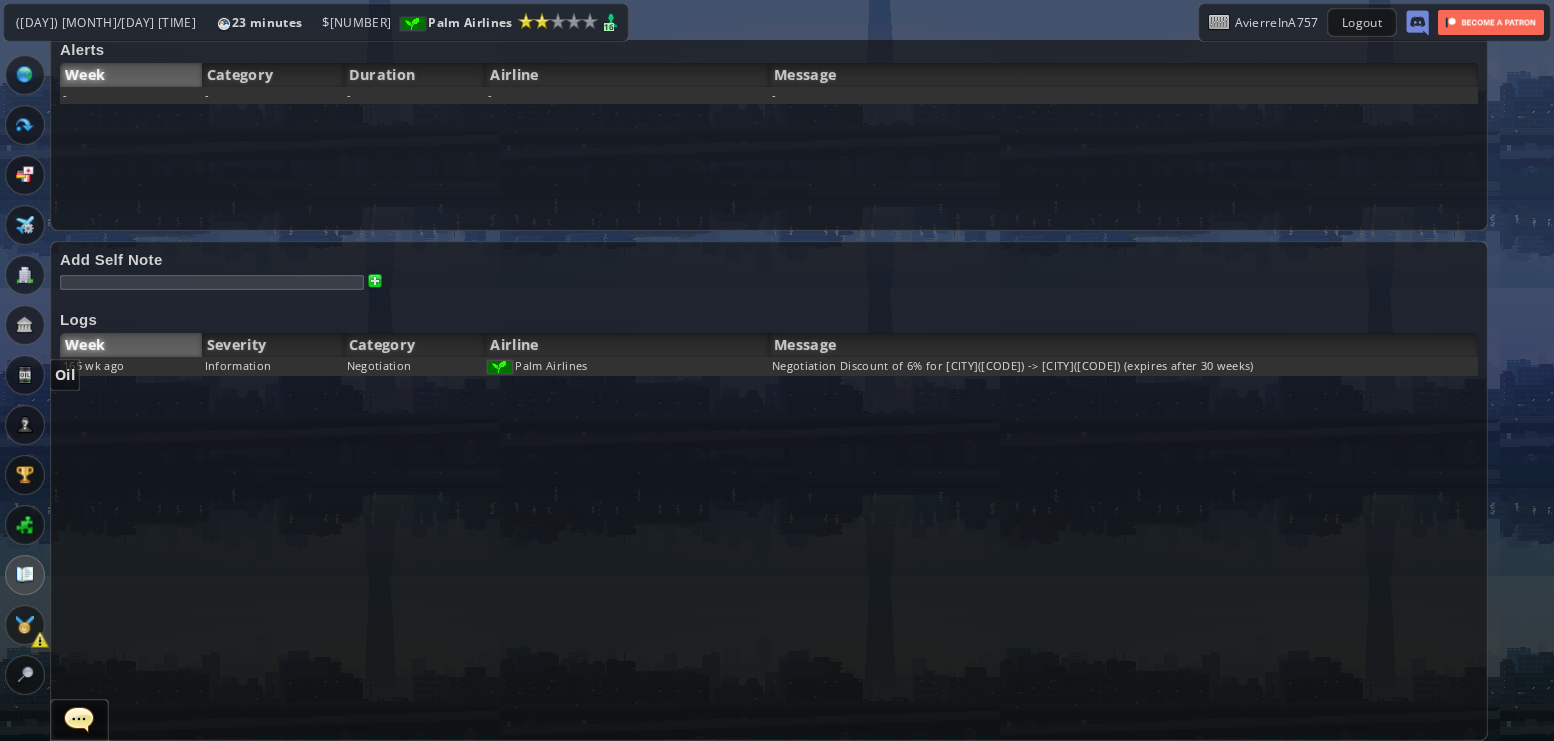 scroll, scrollTop: 0, scrollLeft: 0, axis: both 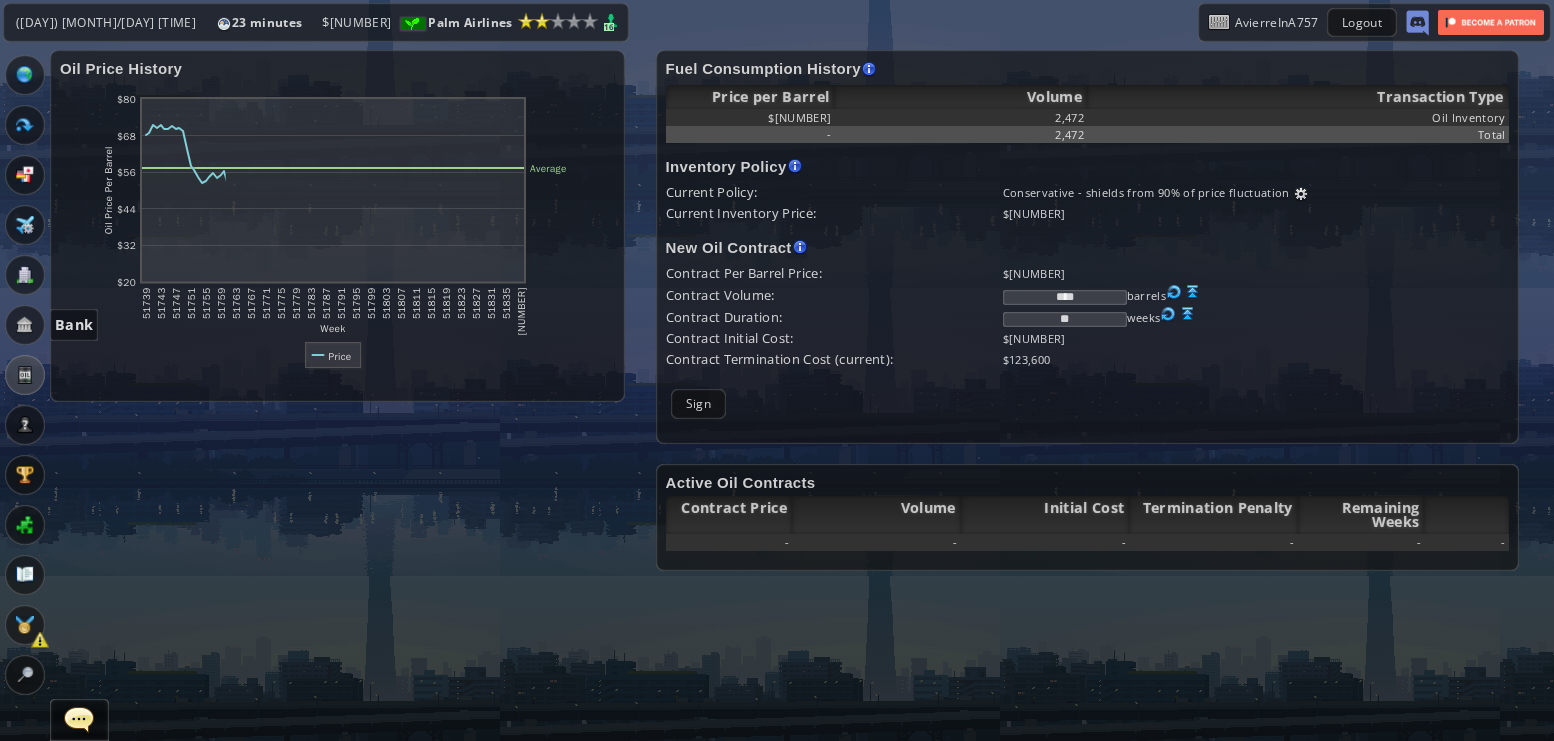 click at bounding box center (25, 325) 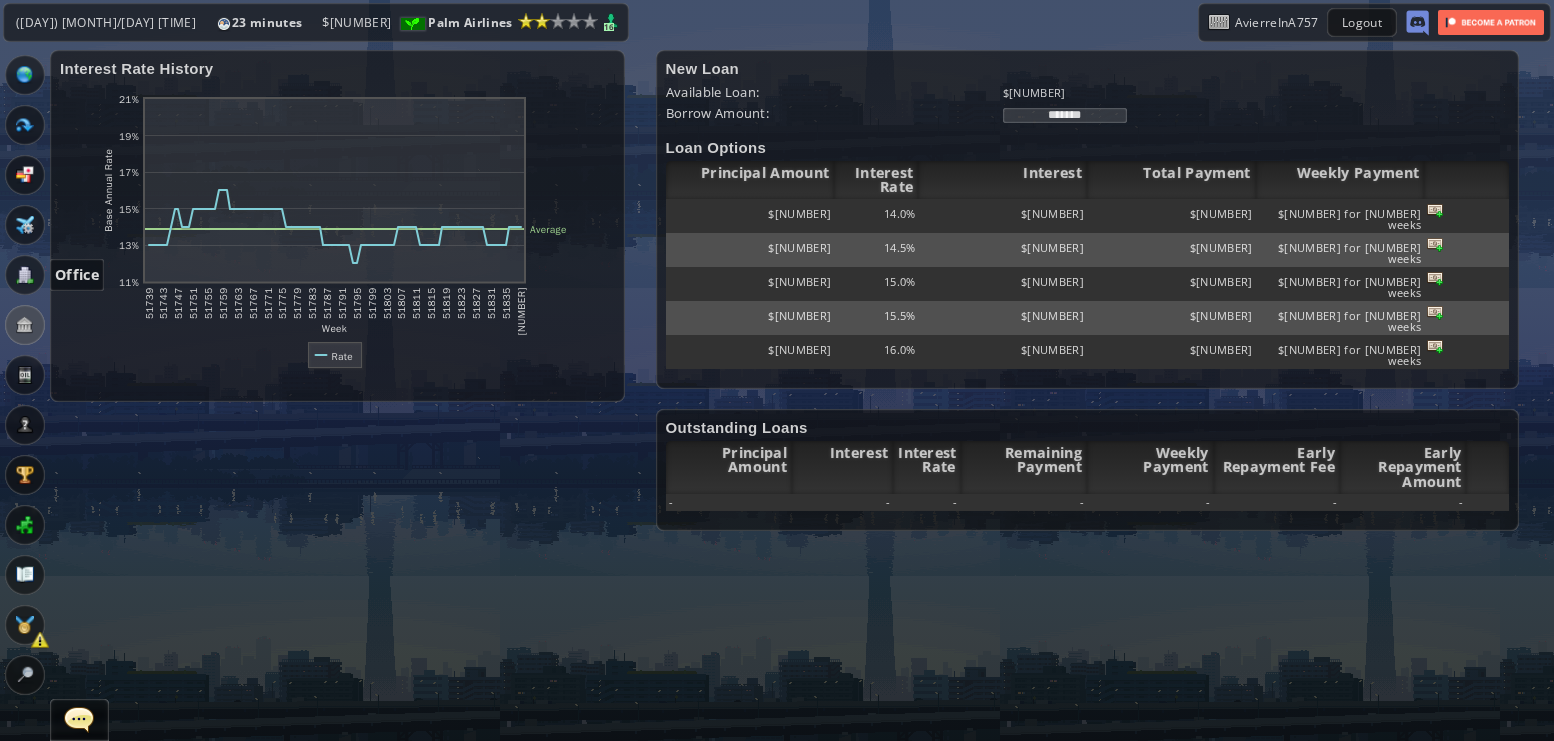 click at bounding box center [25, 275] 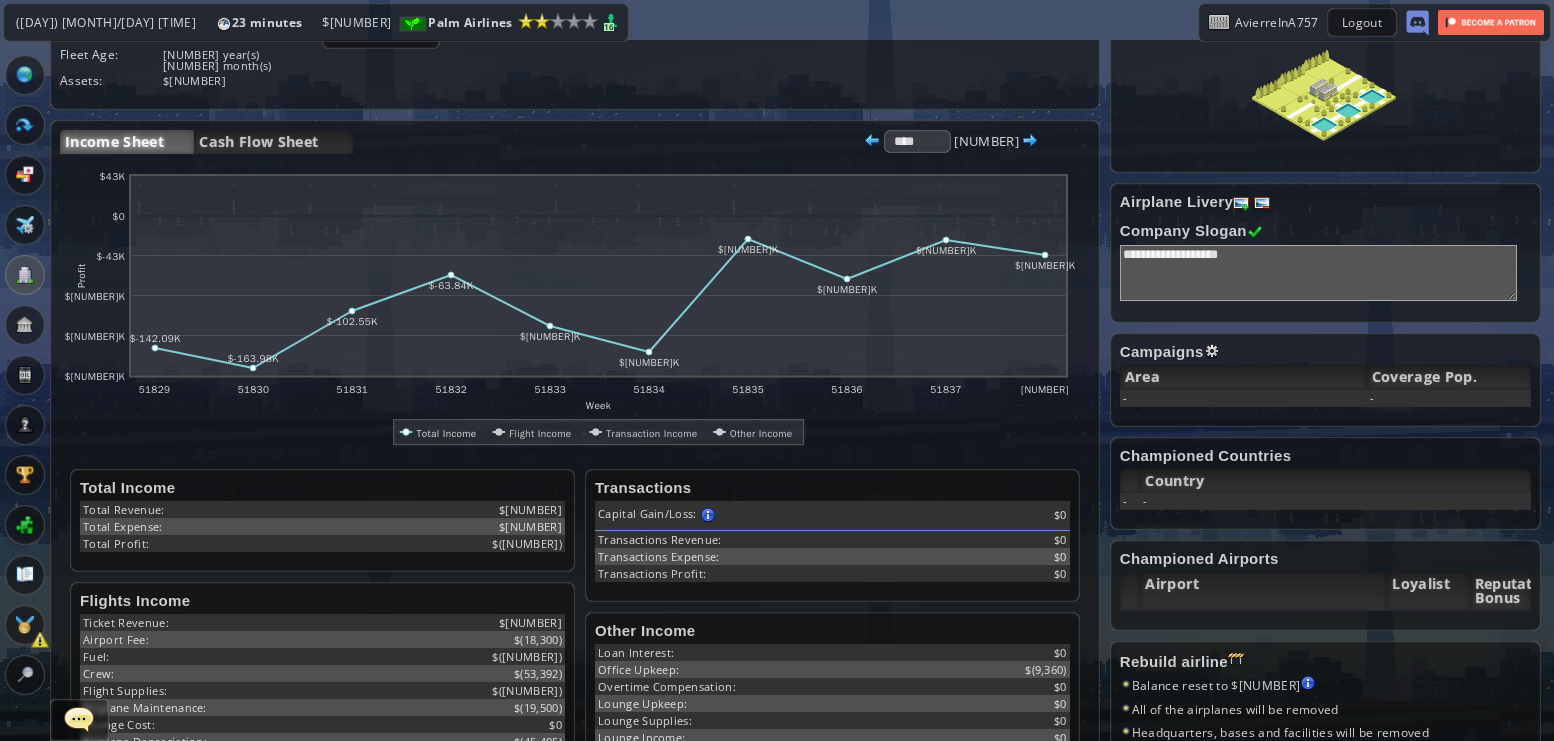 scroll, scrollTop: 189, scrollLeft: 0, axis: vertical 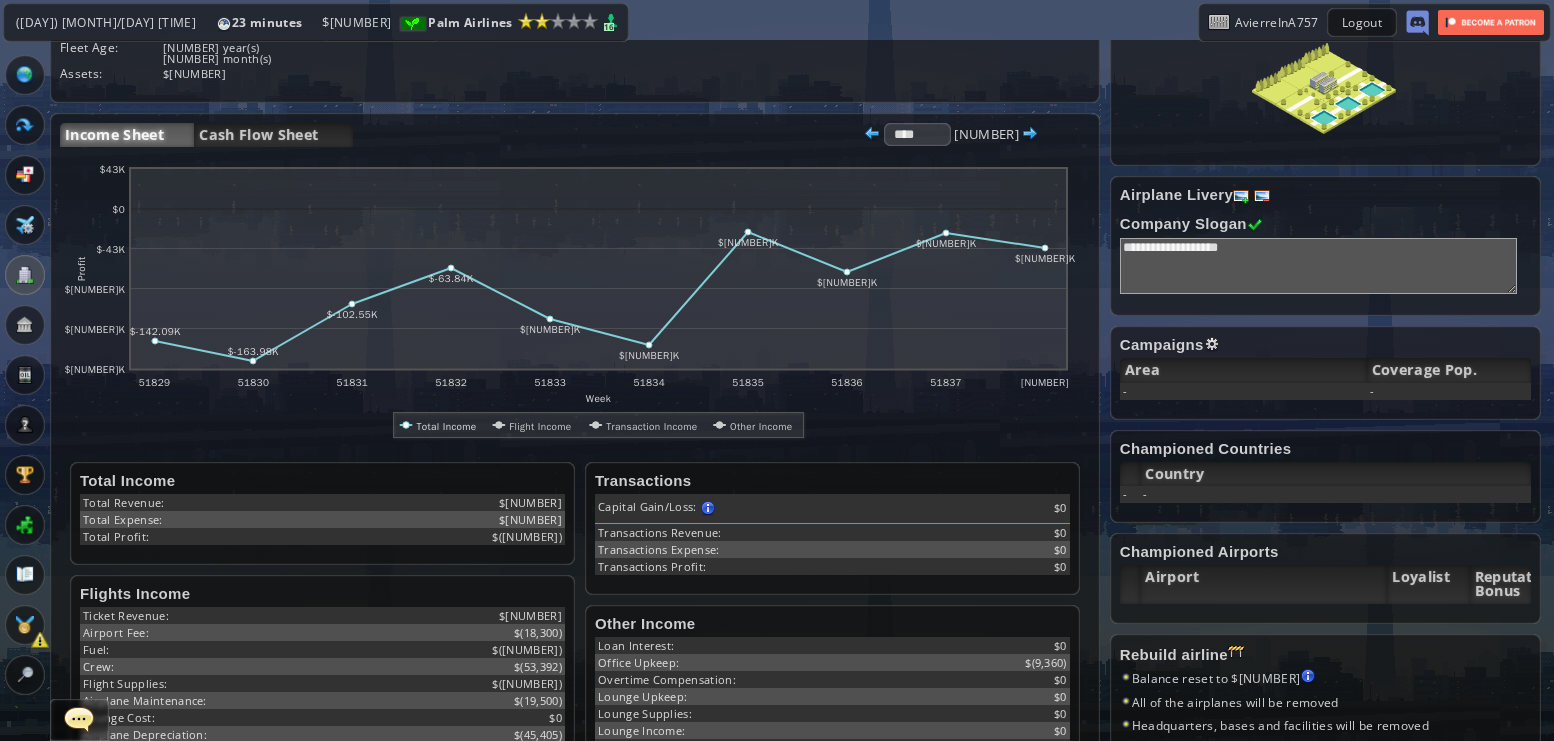 click at bounding box center (25, 125) 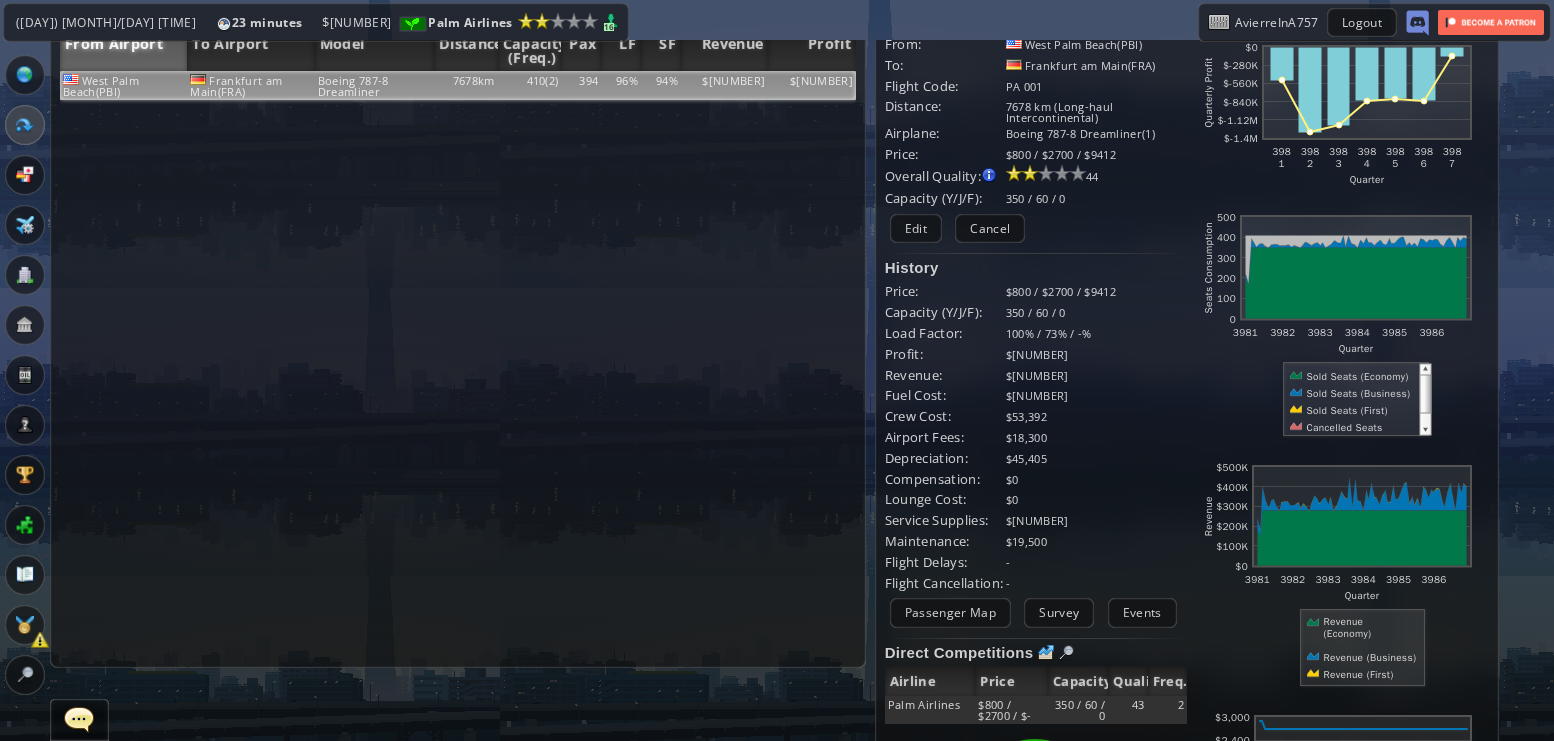 scroll, scrollTop: 0, scrollLeft: 0, axis: both 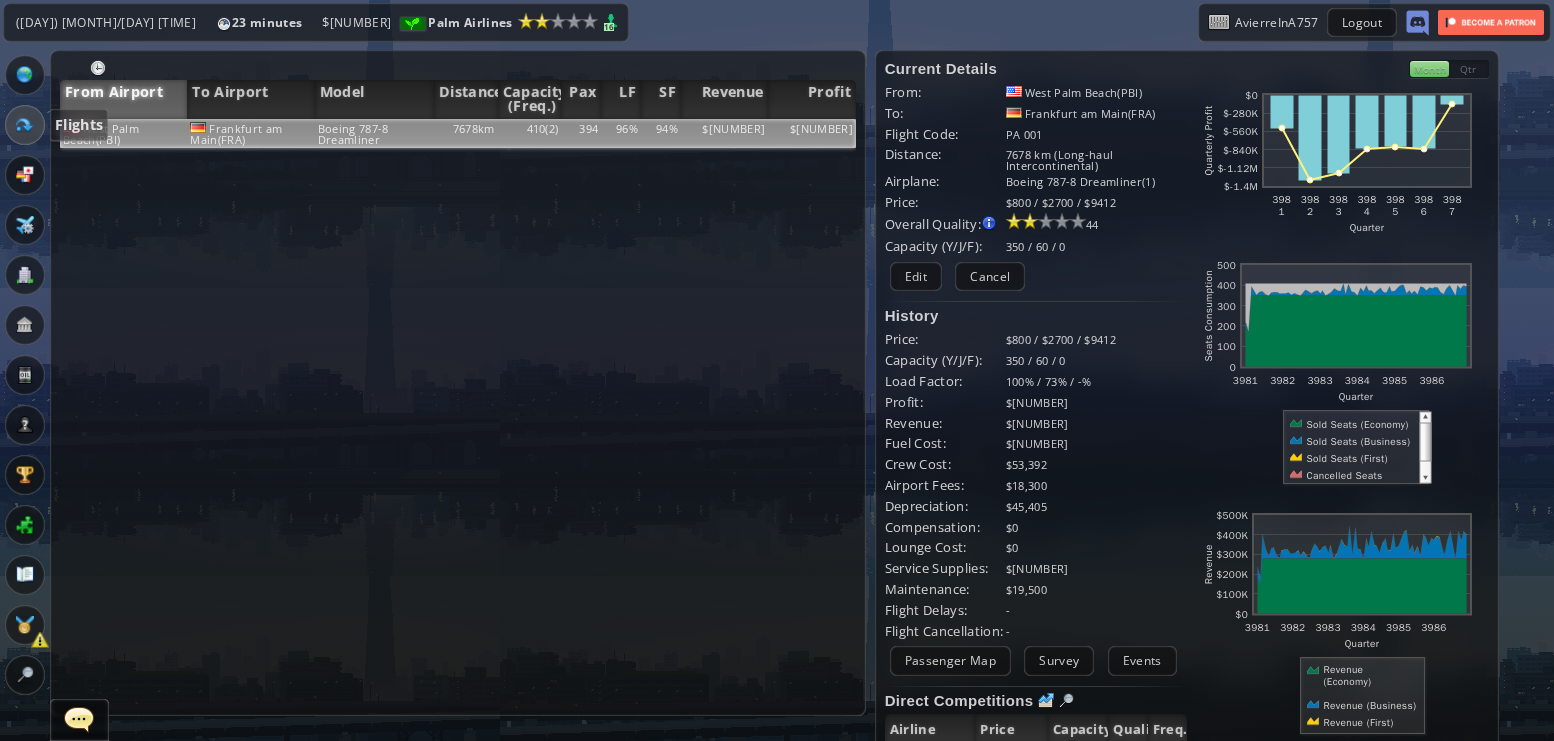 click at bounding box center (25, 125) 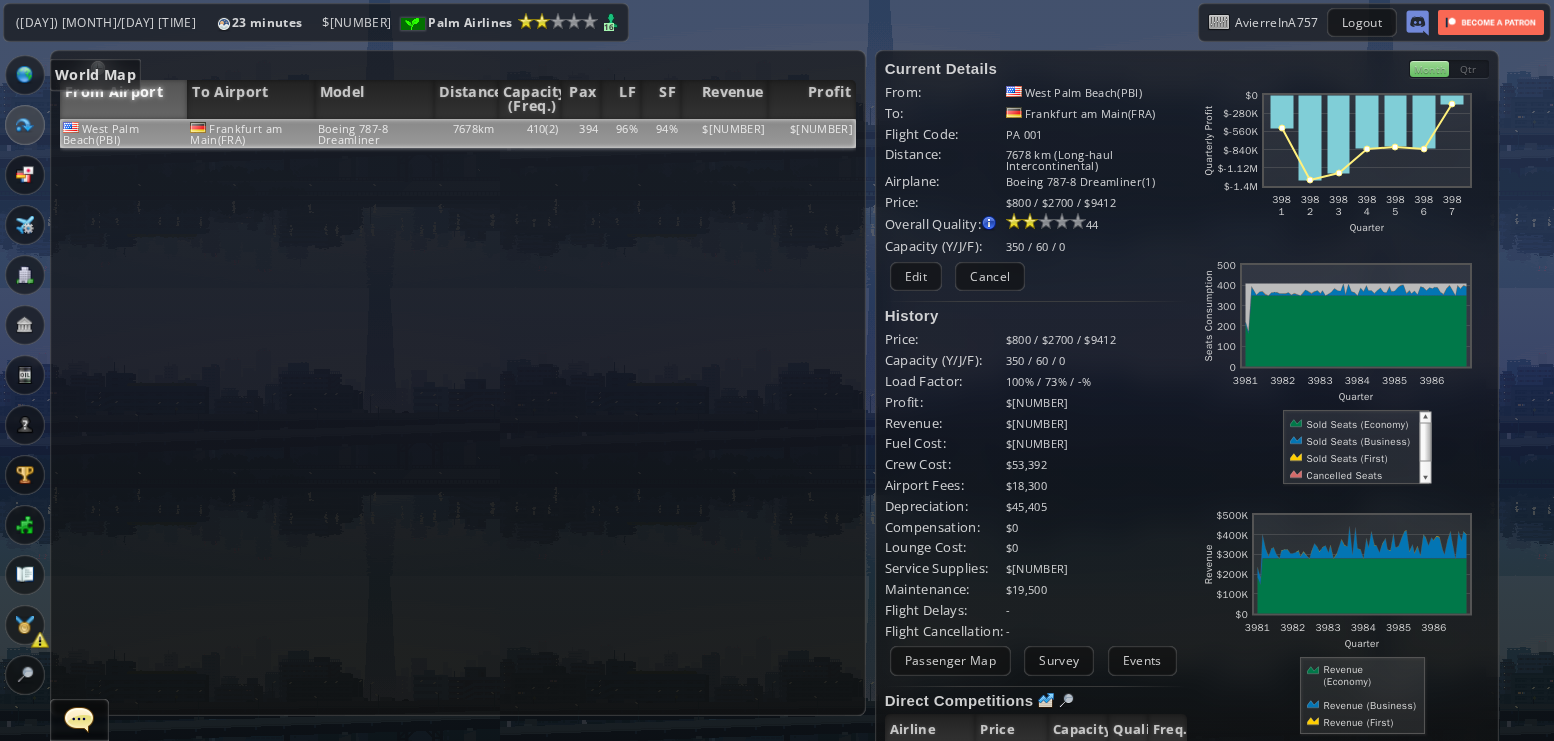 click at bounding box center (25, 75) 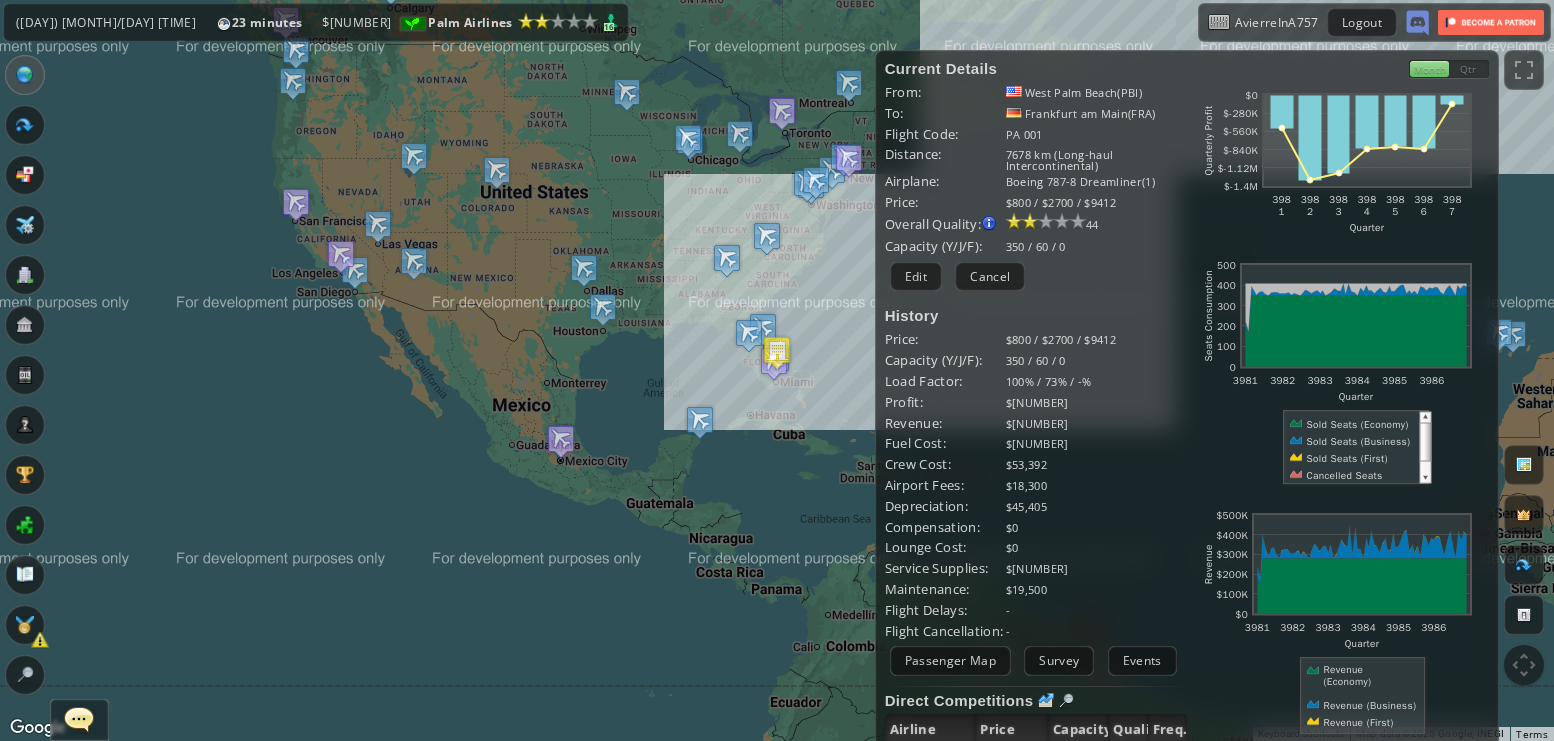 drag, startPoint x: 270, startPoint y: 347, endPoint x: 106, endPoint y: 361, distance: 164.59648 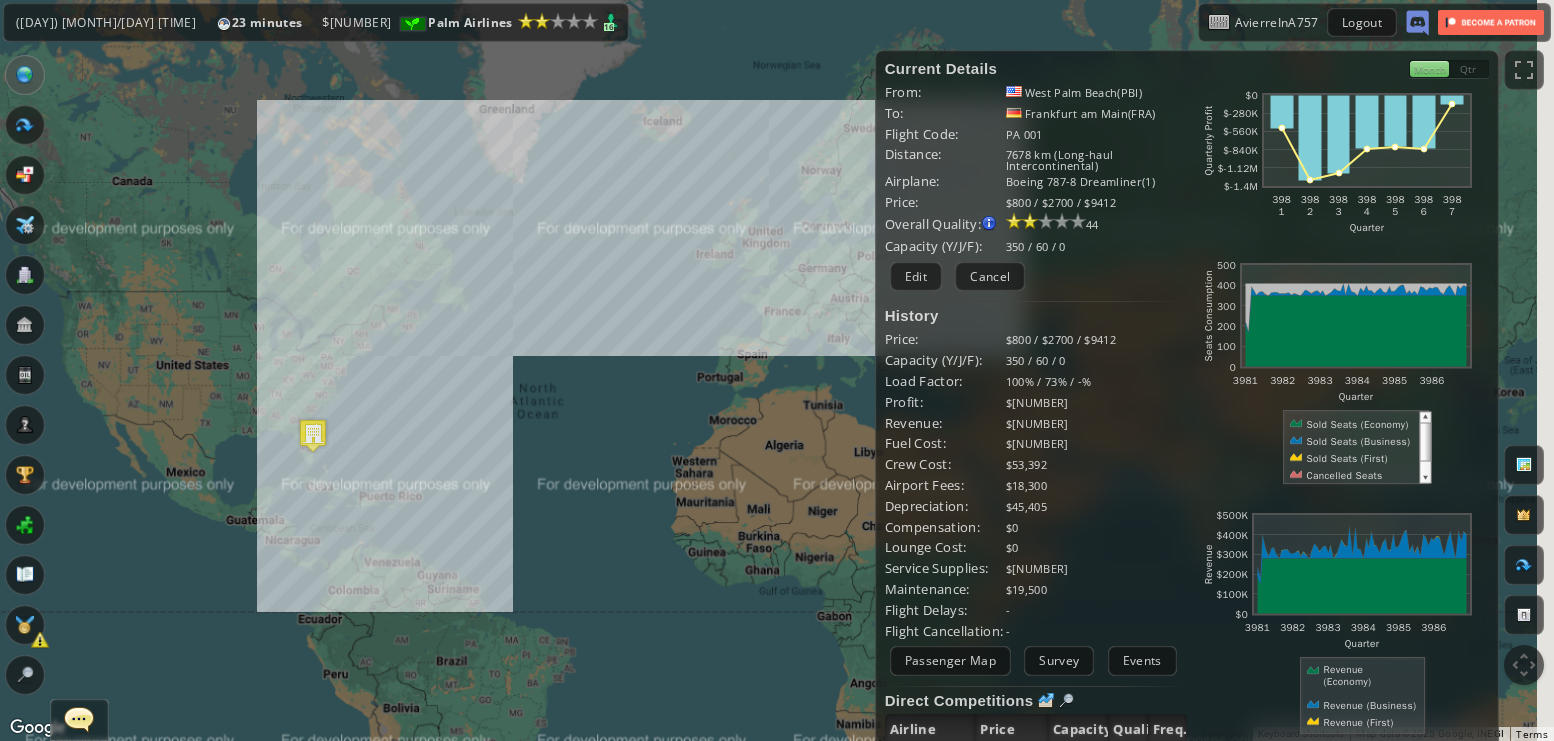 drag, startPoint x: 438, startPoint y: 422, endPoint x: 363, endPoint y: 445, distance: 78.44743 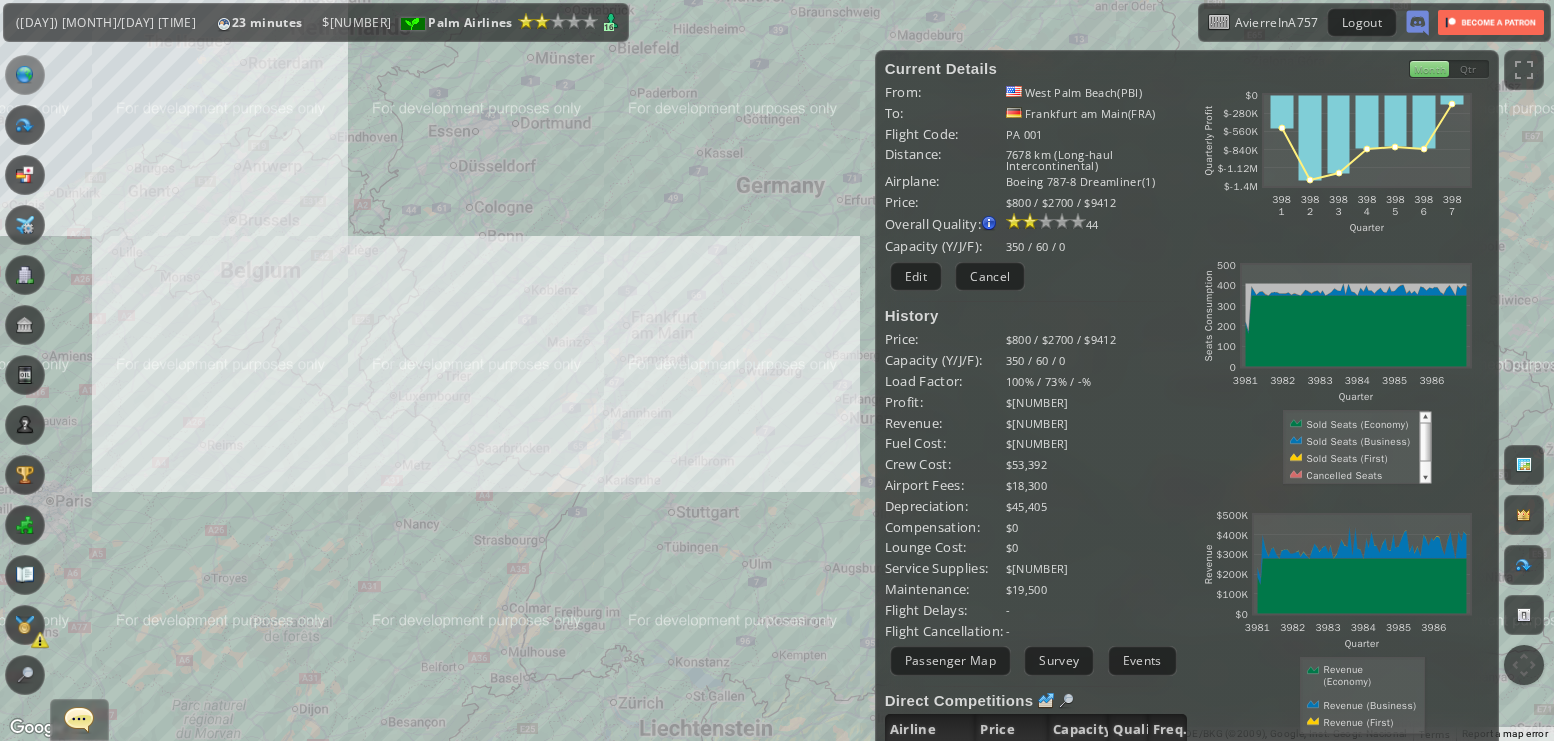click on "To navigate, press the arrow keys." at bounding box center (777, 370) 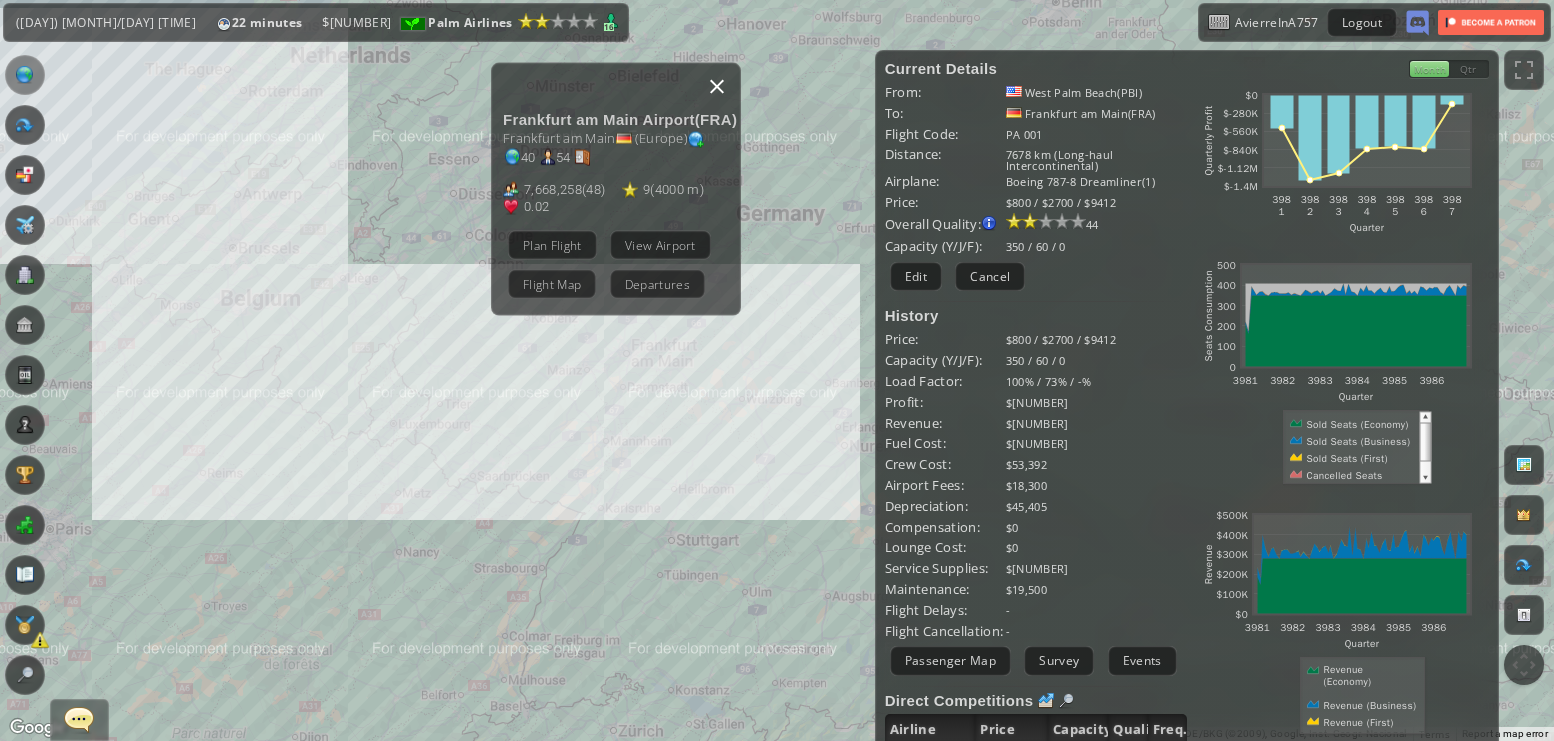 click at bounding box center [717, 86] 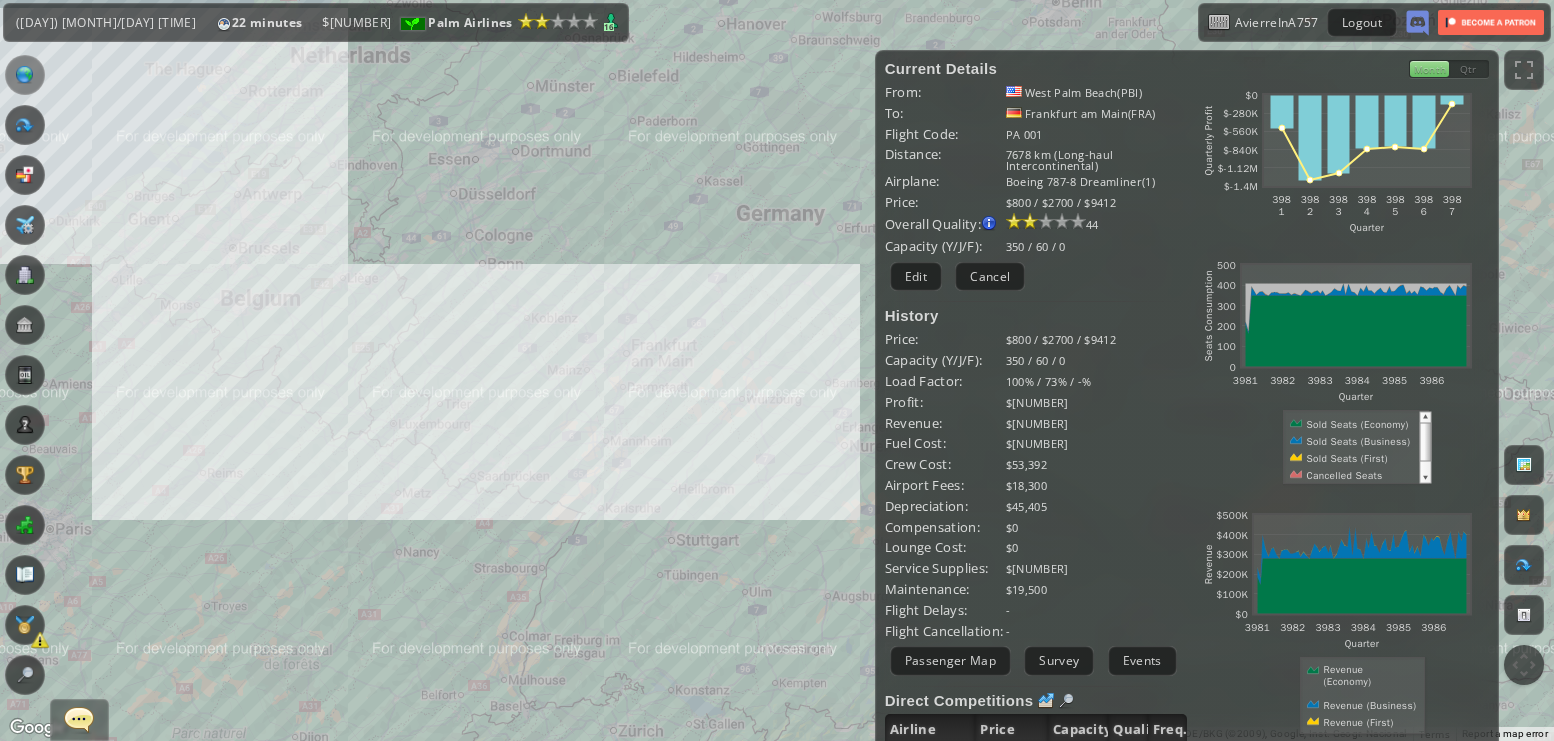 click on "To navigate, press the arrow keys." at bounding box center [777, 370] 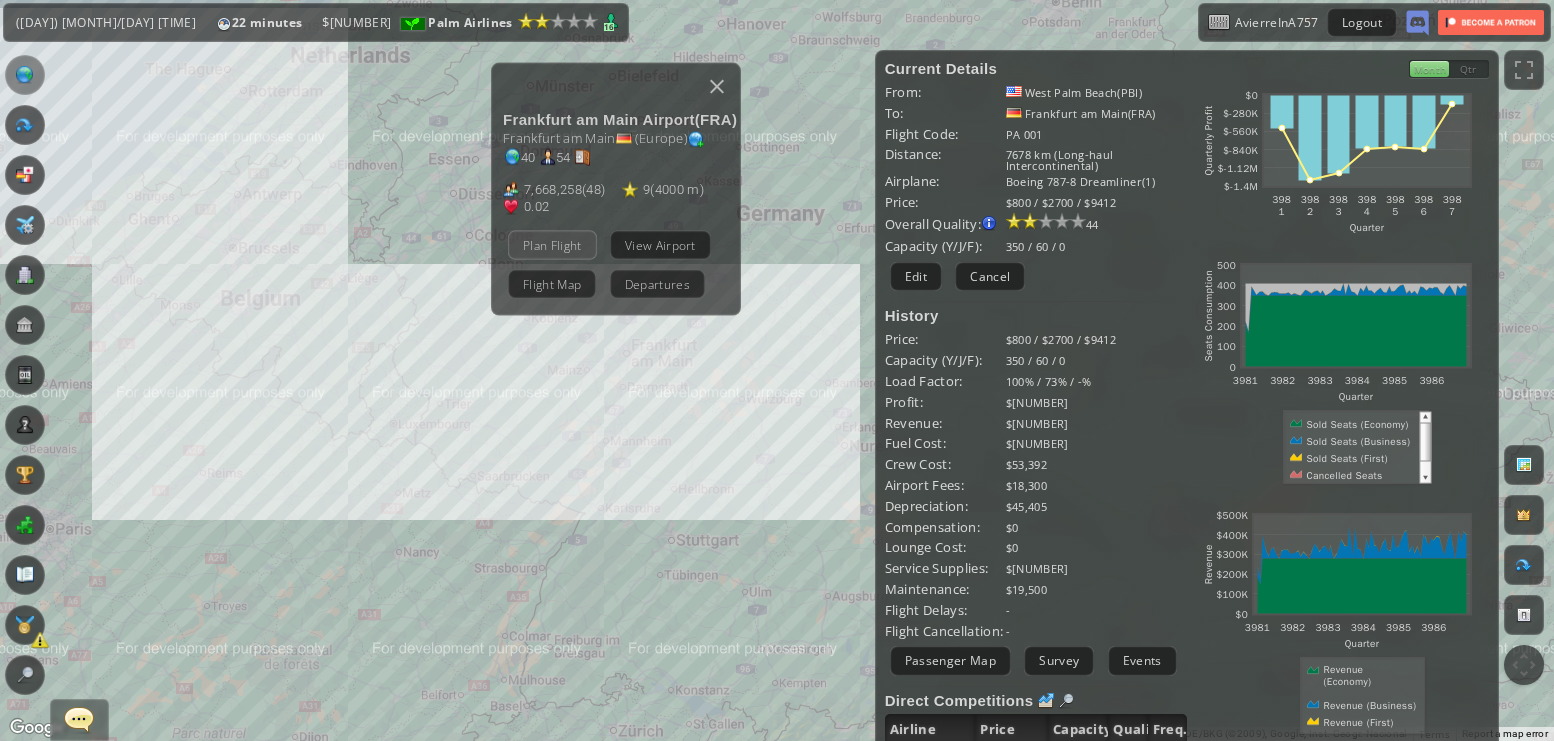 click on "Plan Flight" at bounding box center [552, 244] 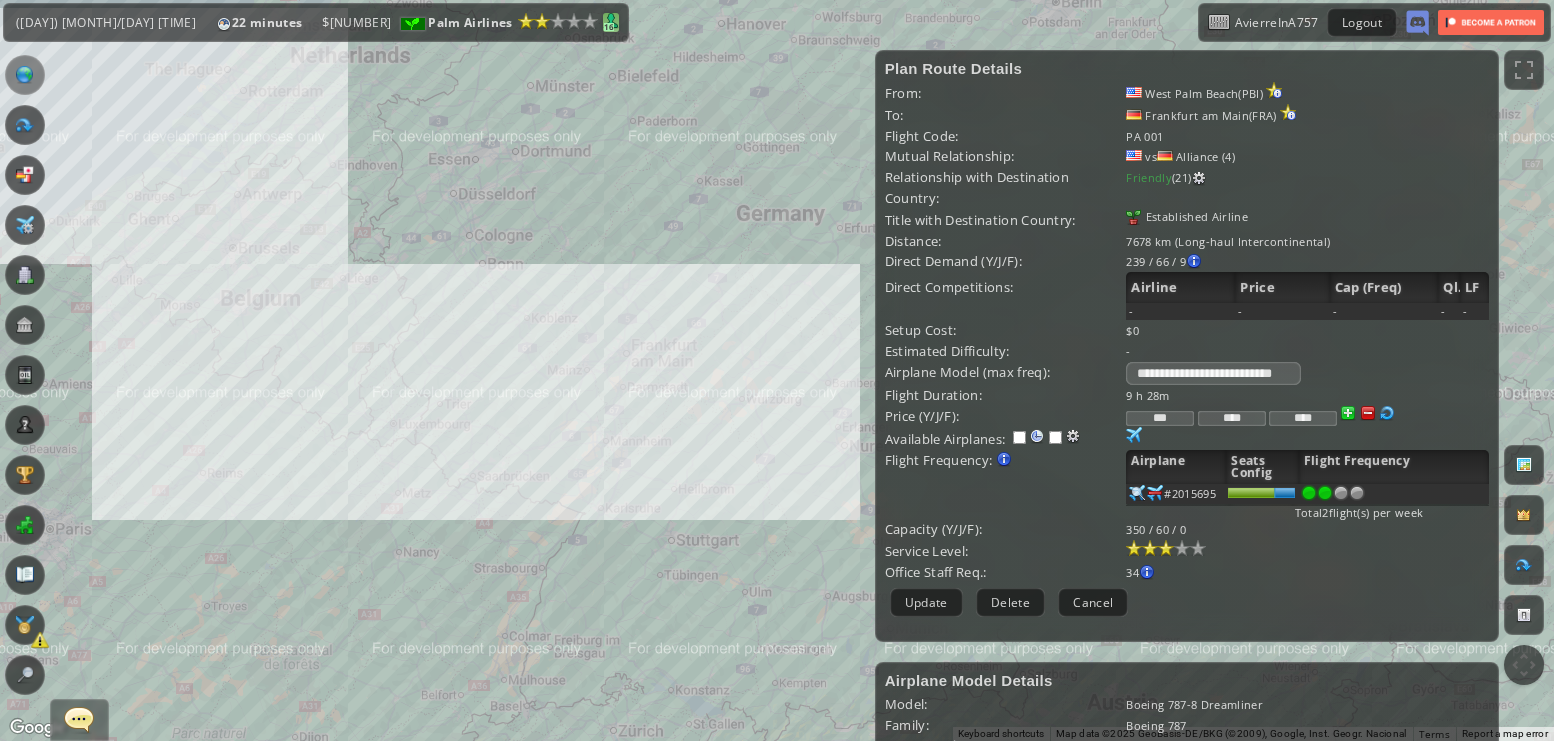 click at bounding box center (611, 21) 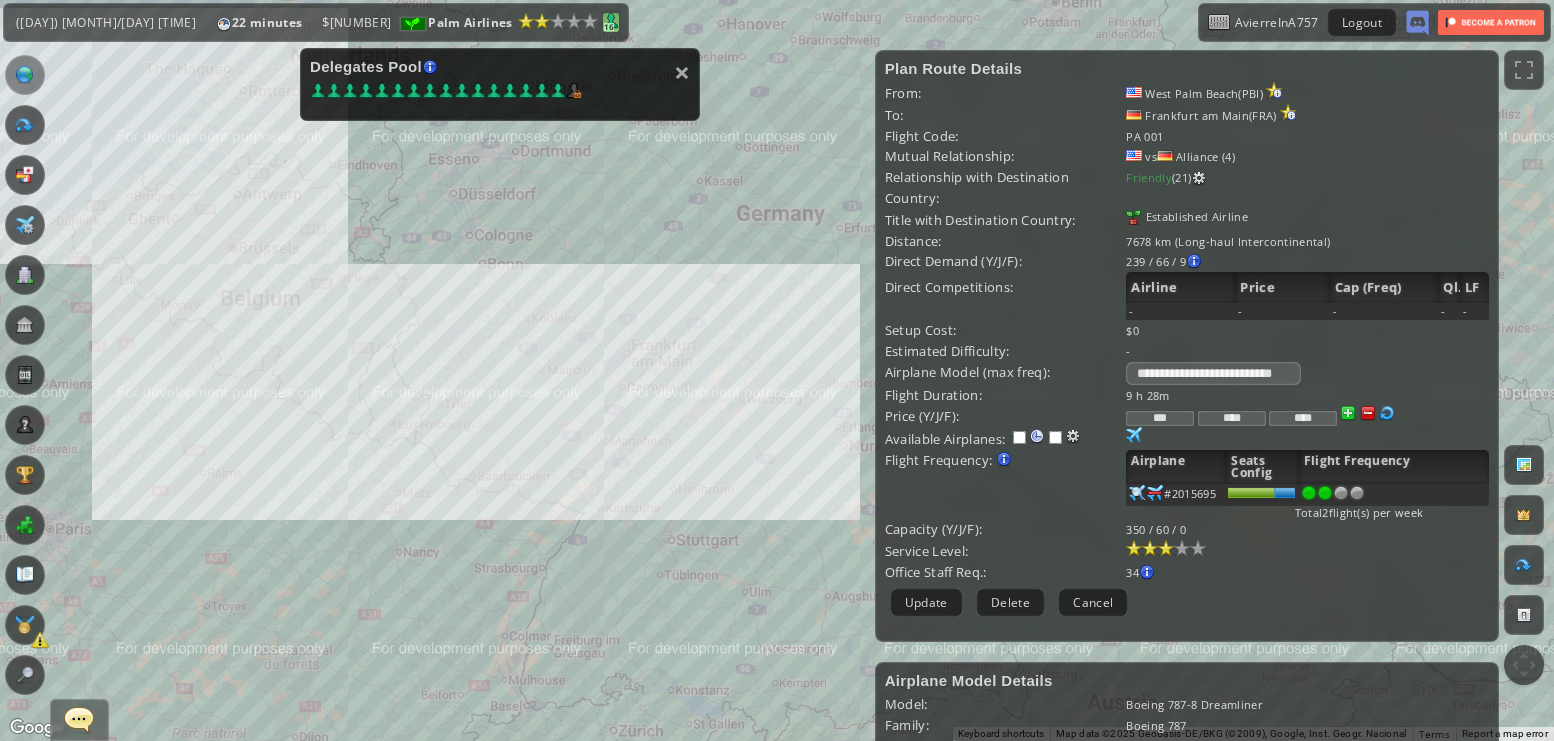 click at bounding box center (611, 21) 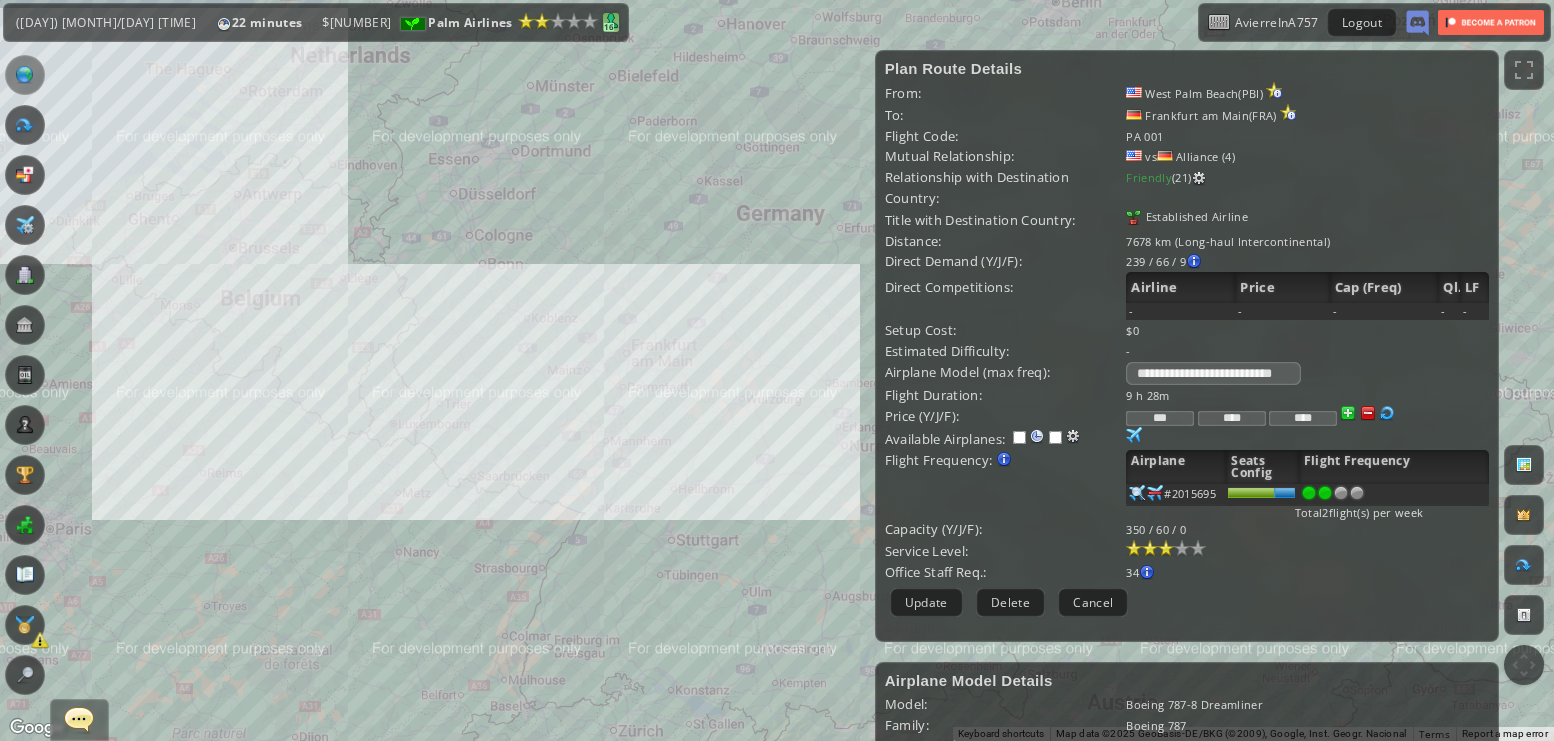 click at bounding box center (611, 21) 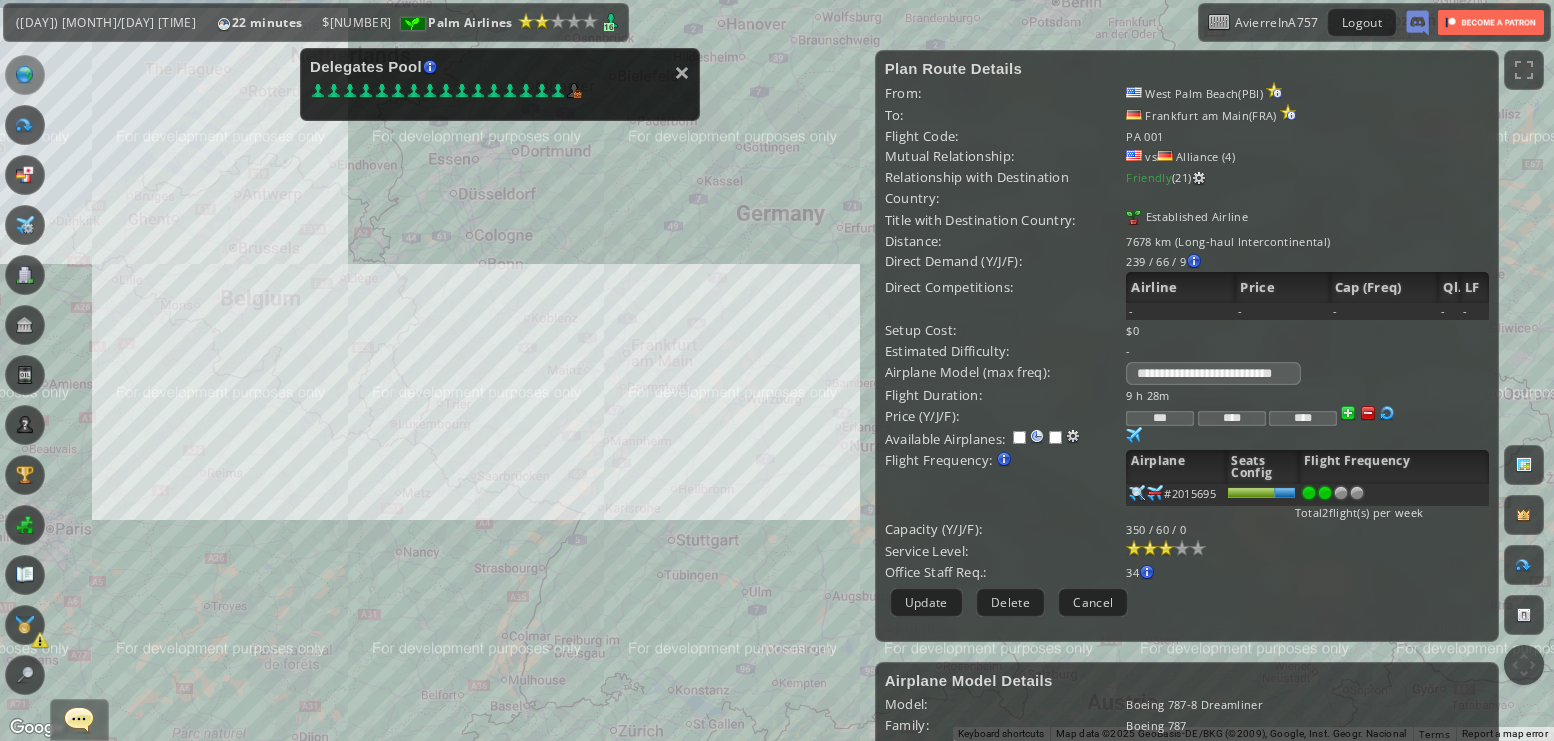 click on "(Sat) 07/09 14:00
22 minutes
$ 52,225,937
Palm Airlines
Reputation: 79 (Regional Airline) Next Grade: 80
16" at bounding box center [316, 22] 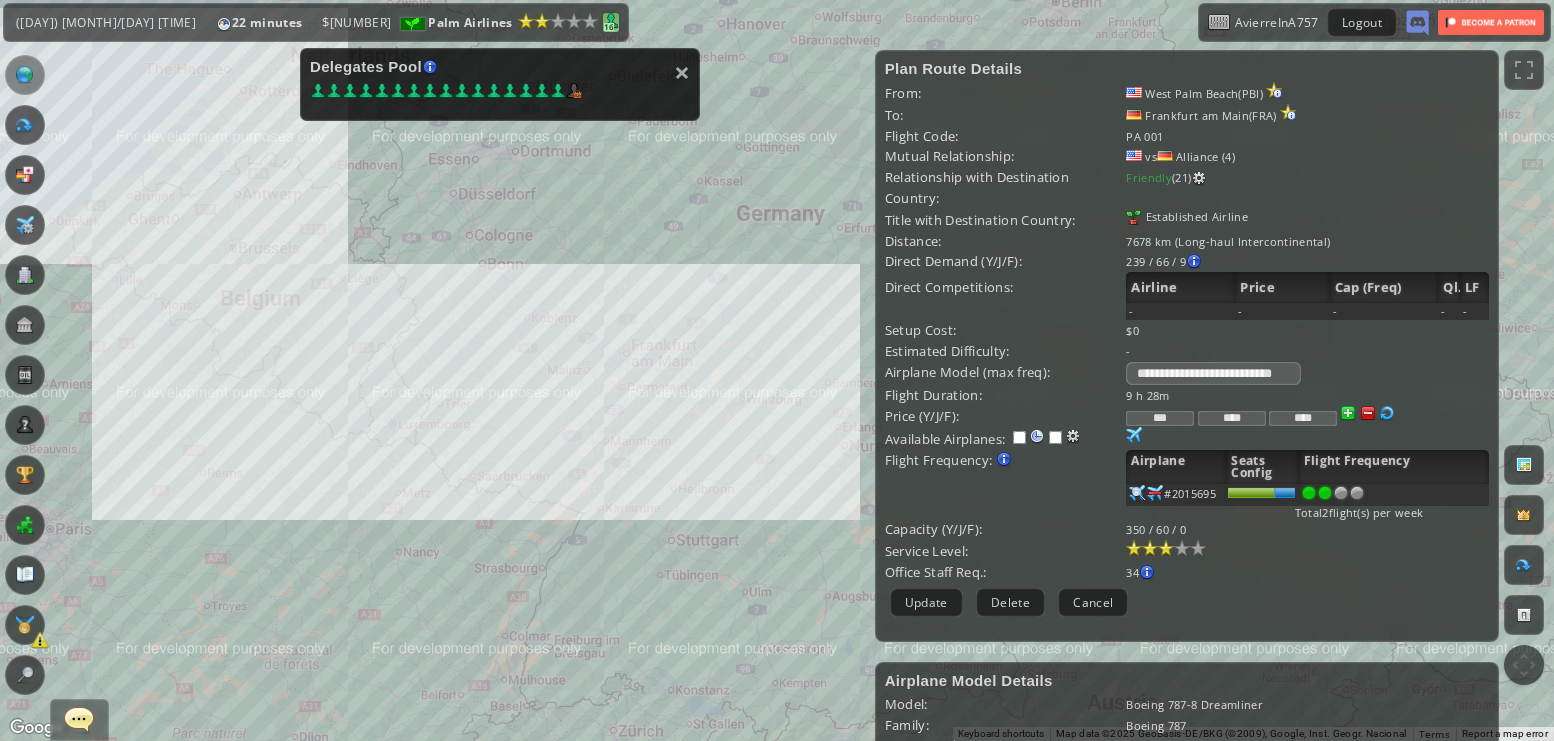 click at bounding box center (611, 21) 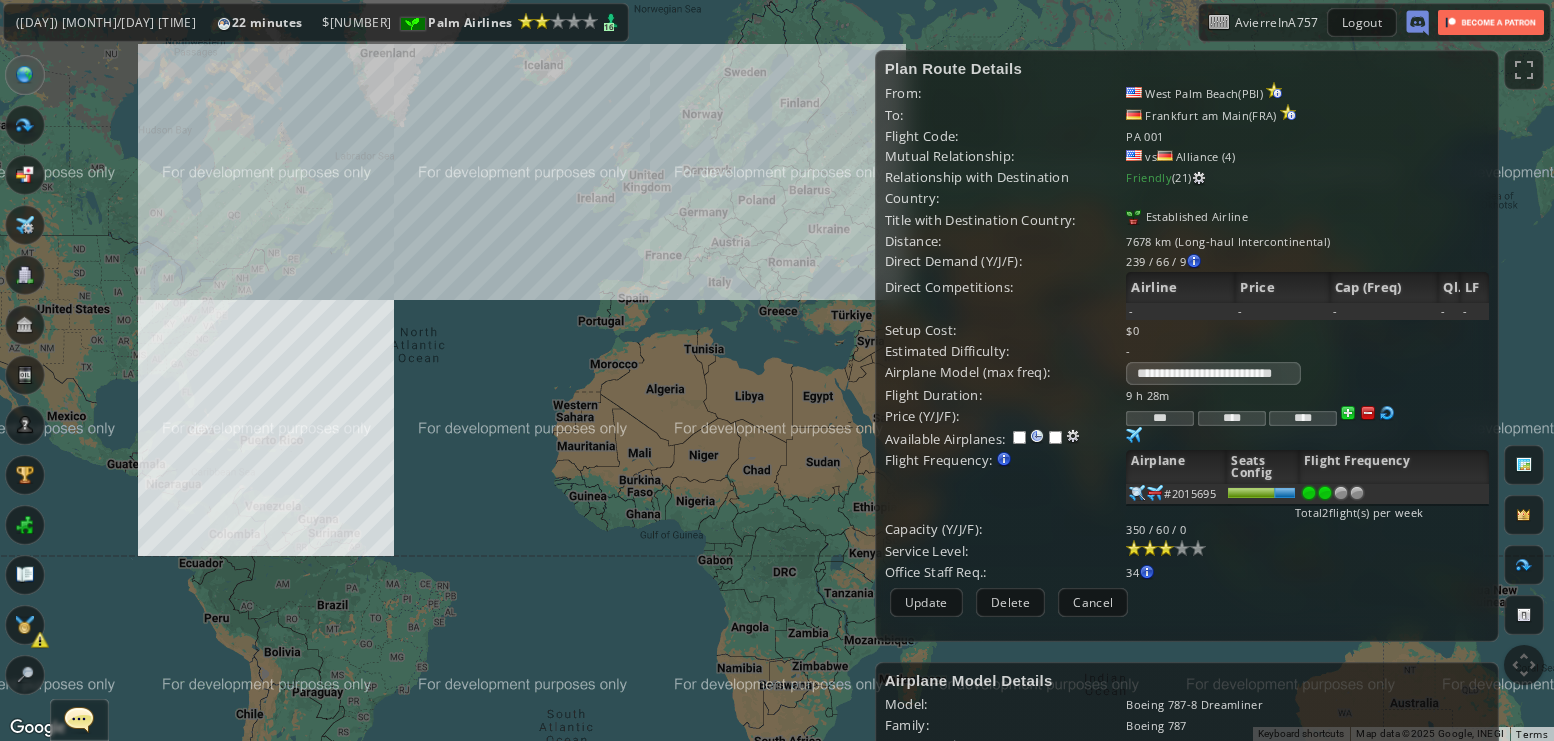 drag, startPoint x: 684, startPoint y: 236, endPoint x: 837, endPoint y: 218, distance: 154.05519 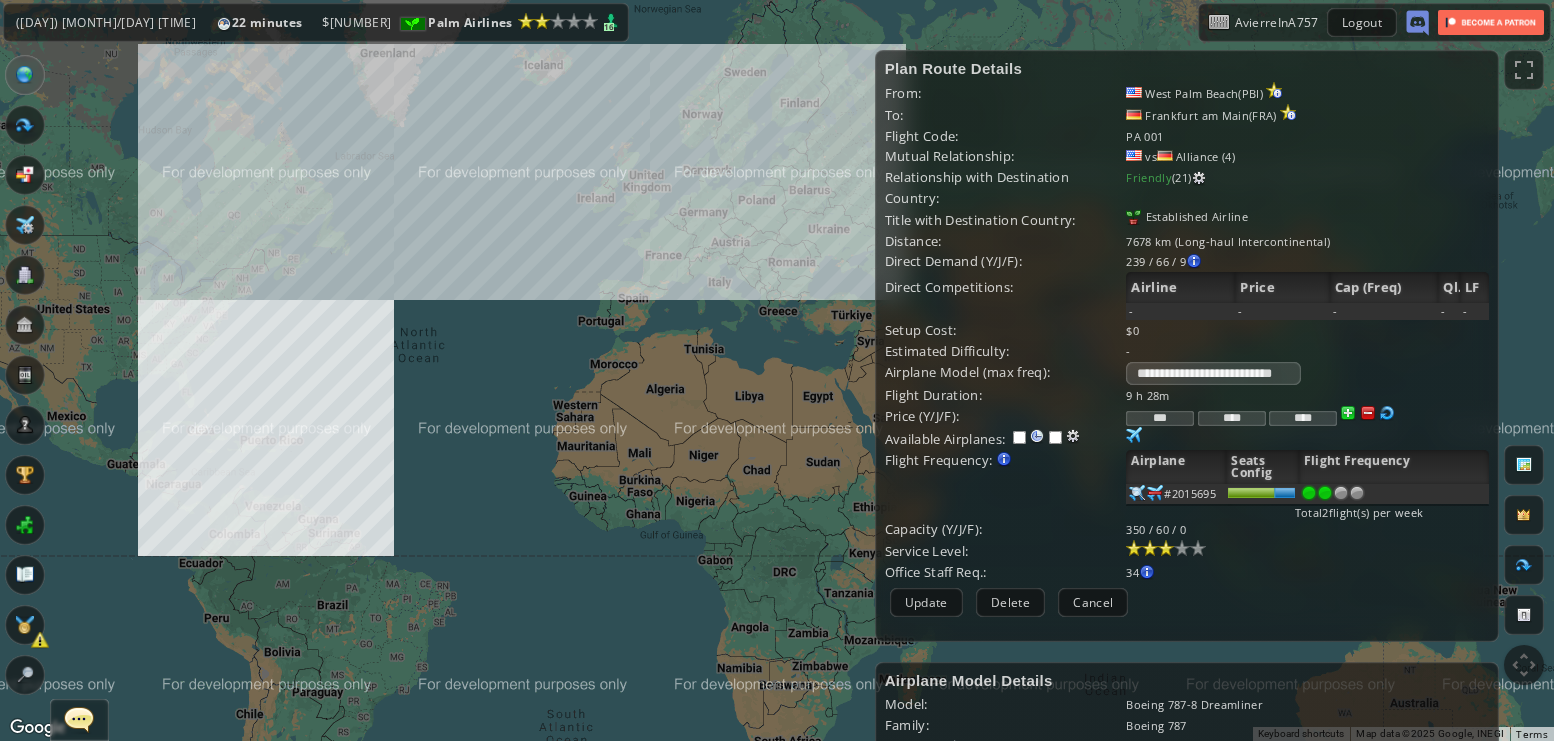 click on "To navigate, press the arrow keys." at bounding box center [777, 370] 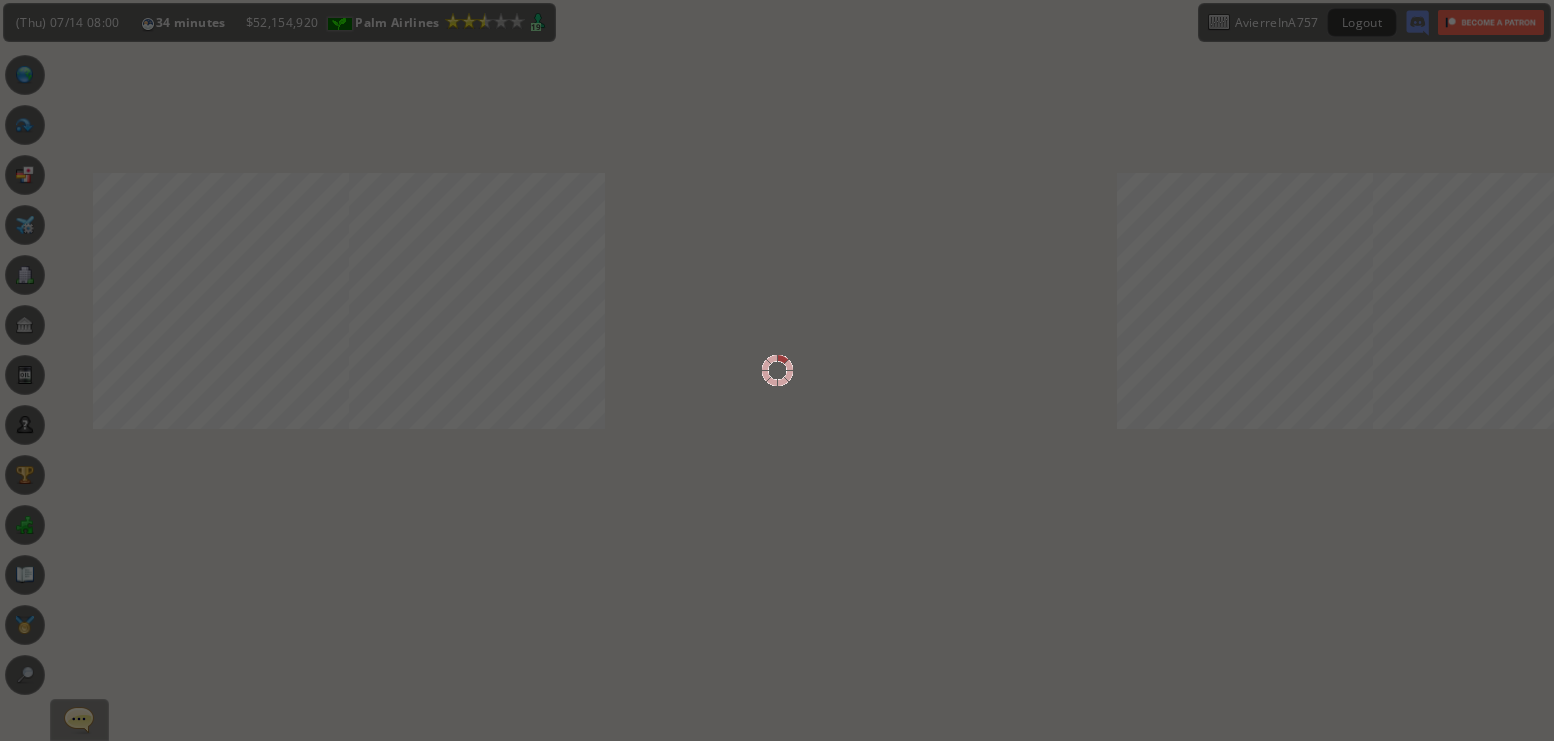 scroll, scrollTop: 0, scrollLeft: 0, axis: both 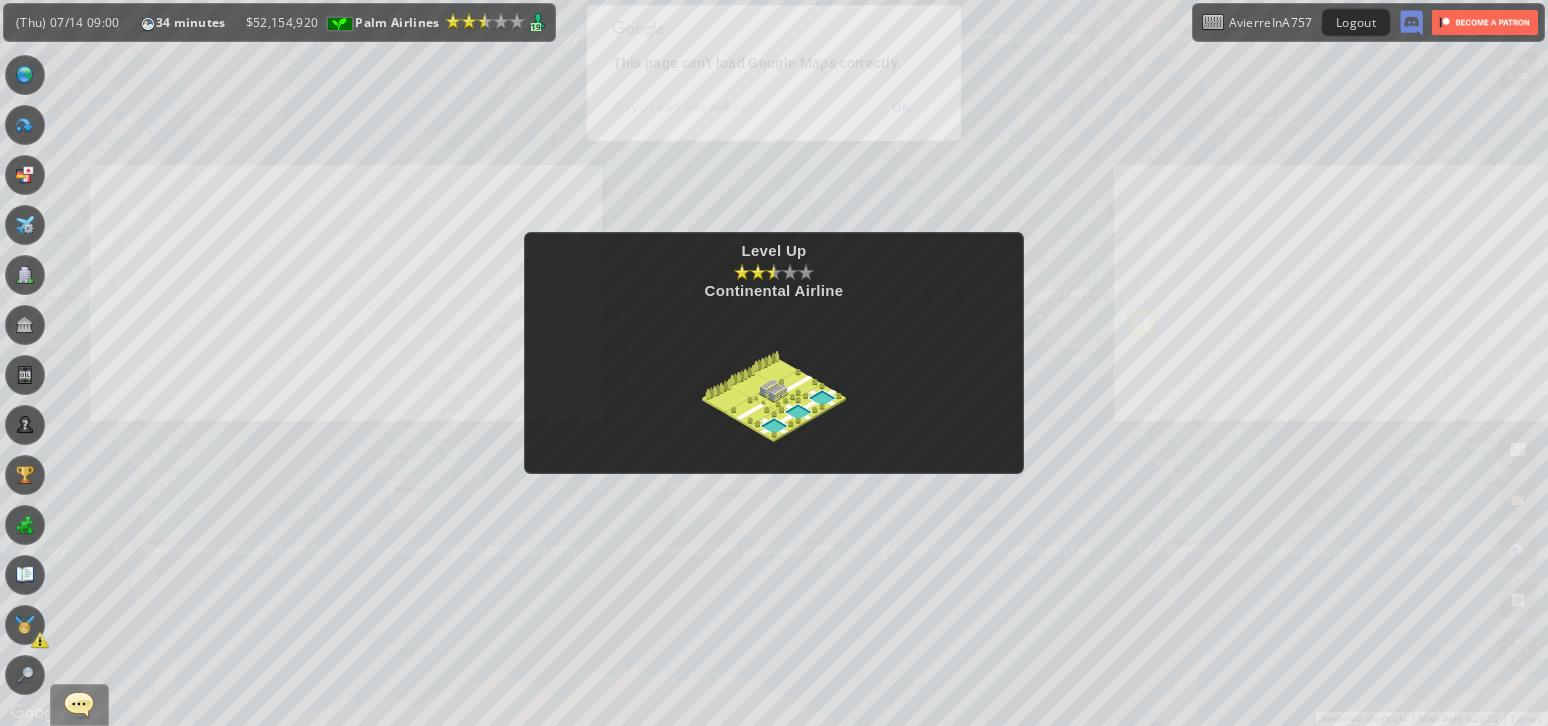 click at bounding box center (798, 412) 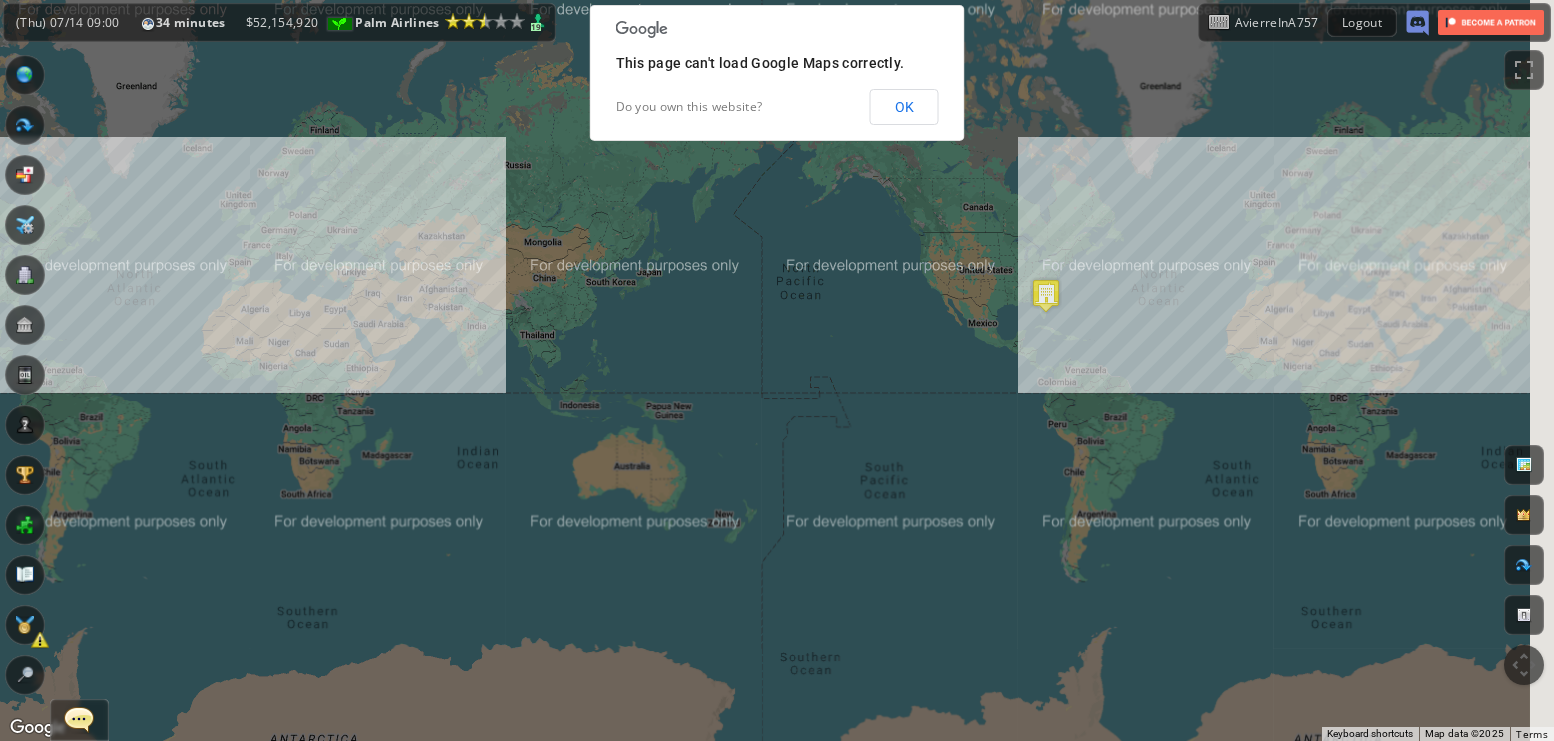 drag, startPoint x: 767, startPoint y: 395, endPoint x: 558, endPoint y: 362, distance: 211.58922 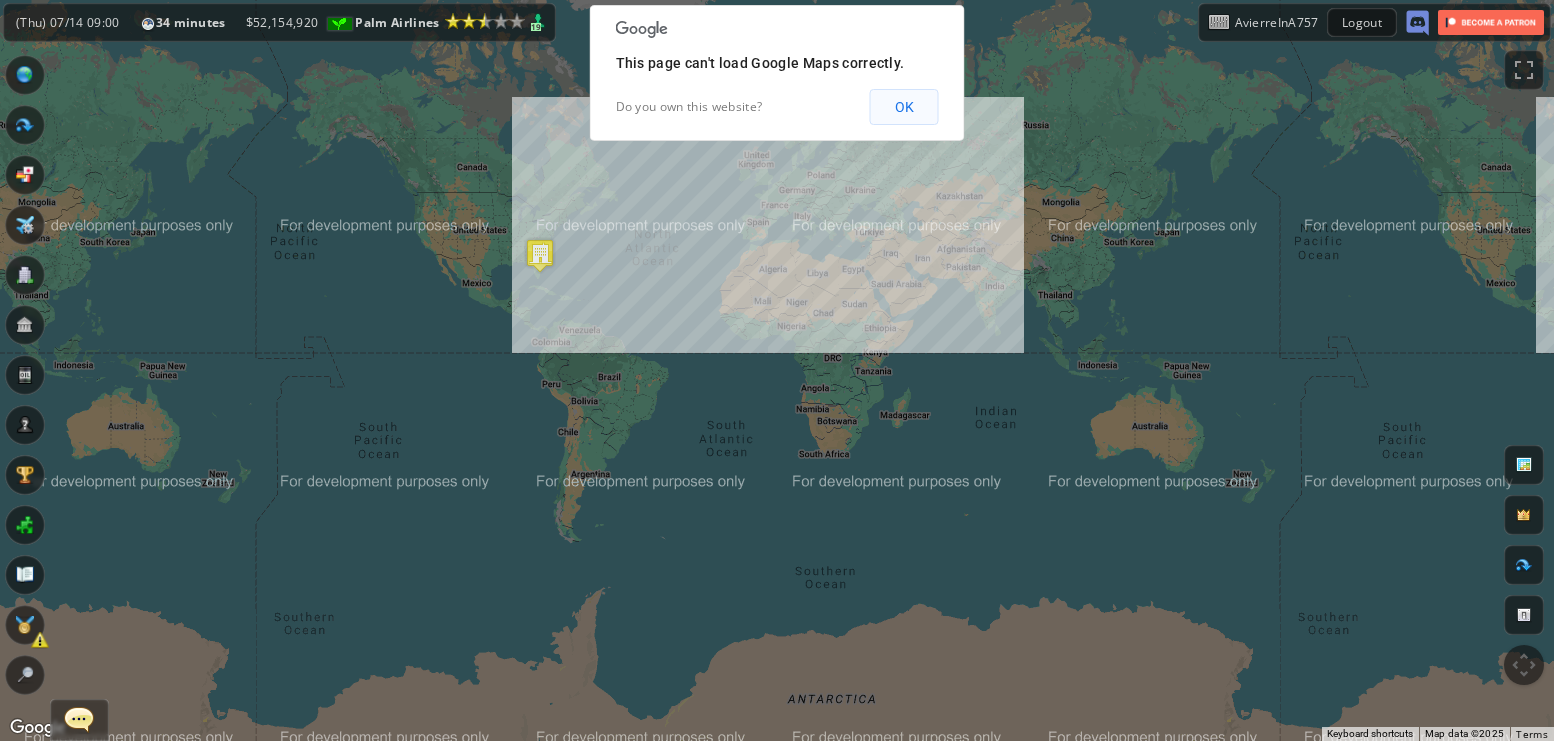 click on "OK" at bounding box center [904, 107] 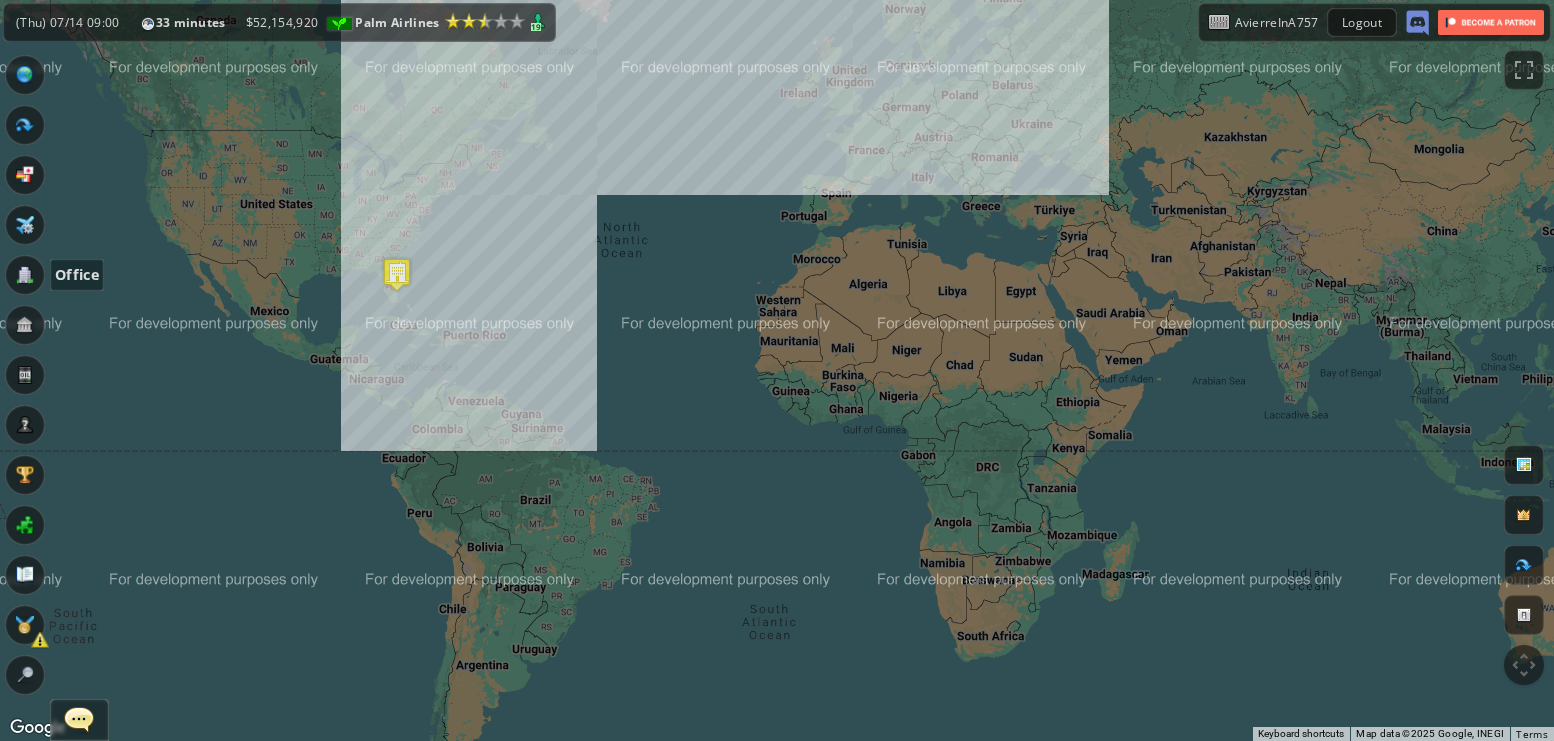 click at bounding box center (25, 275) 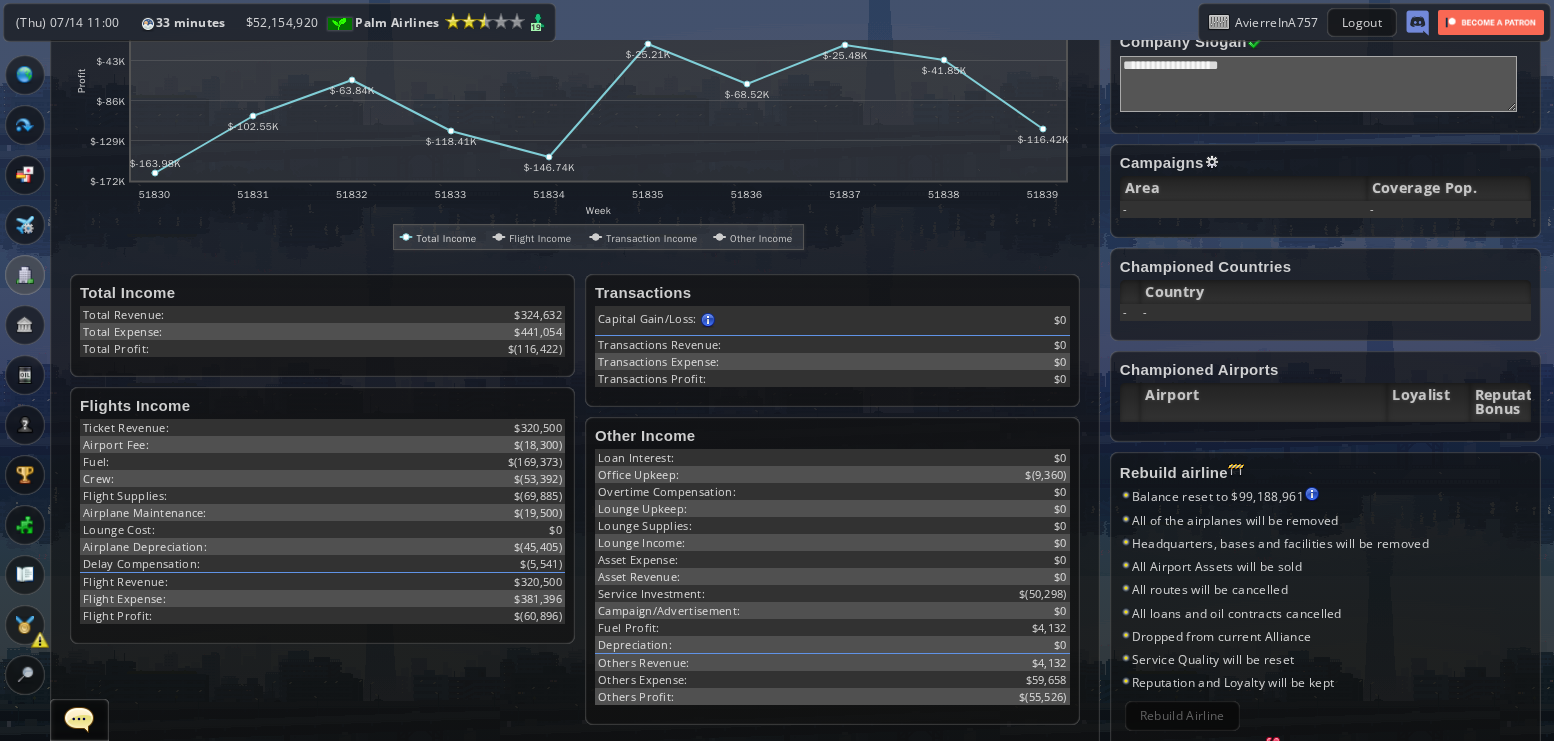 scroll, scrollTop: 374, scrollLeft: 0, axis: vertical 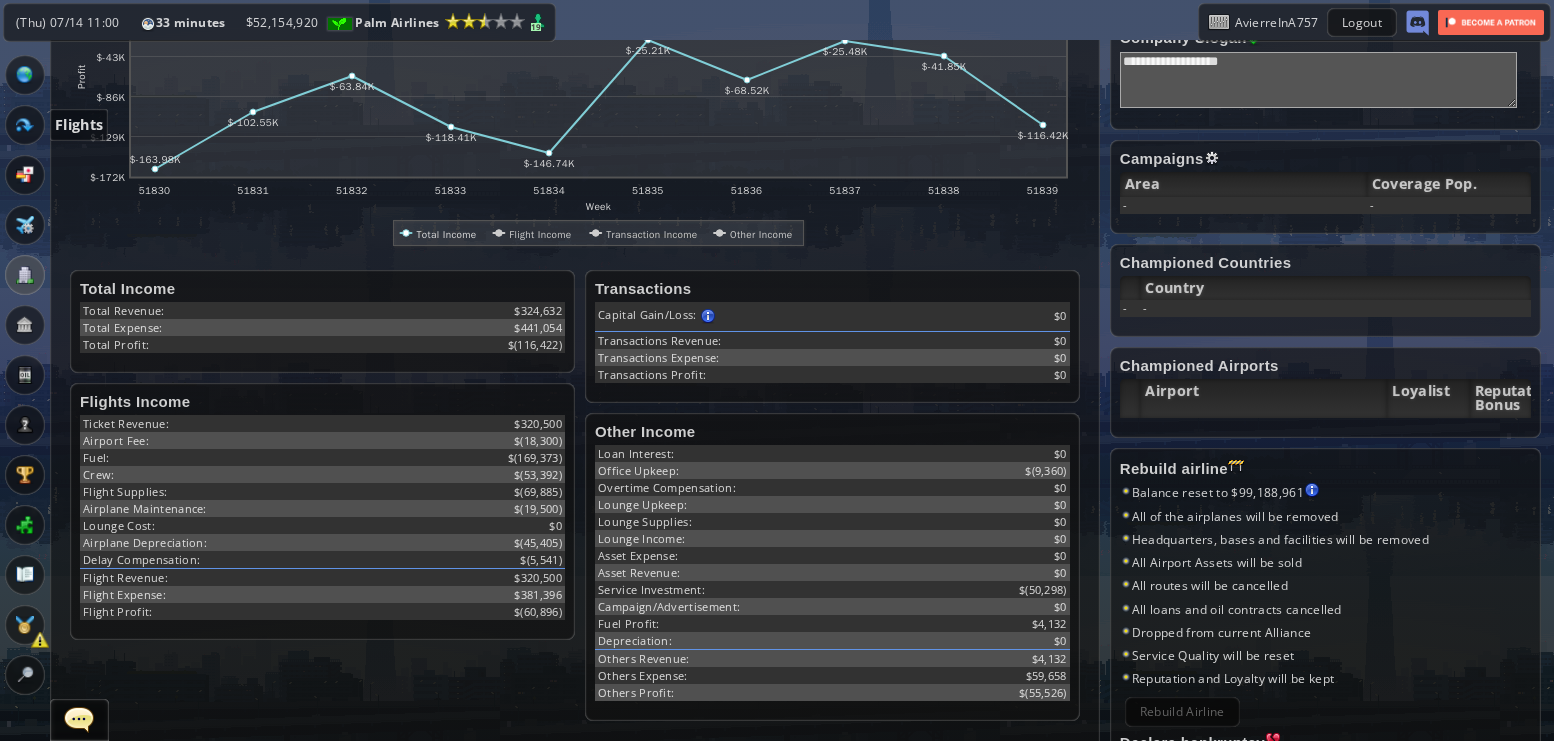 click at bounding box center [25, 125] 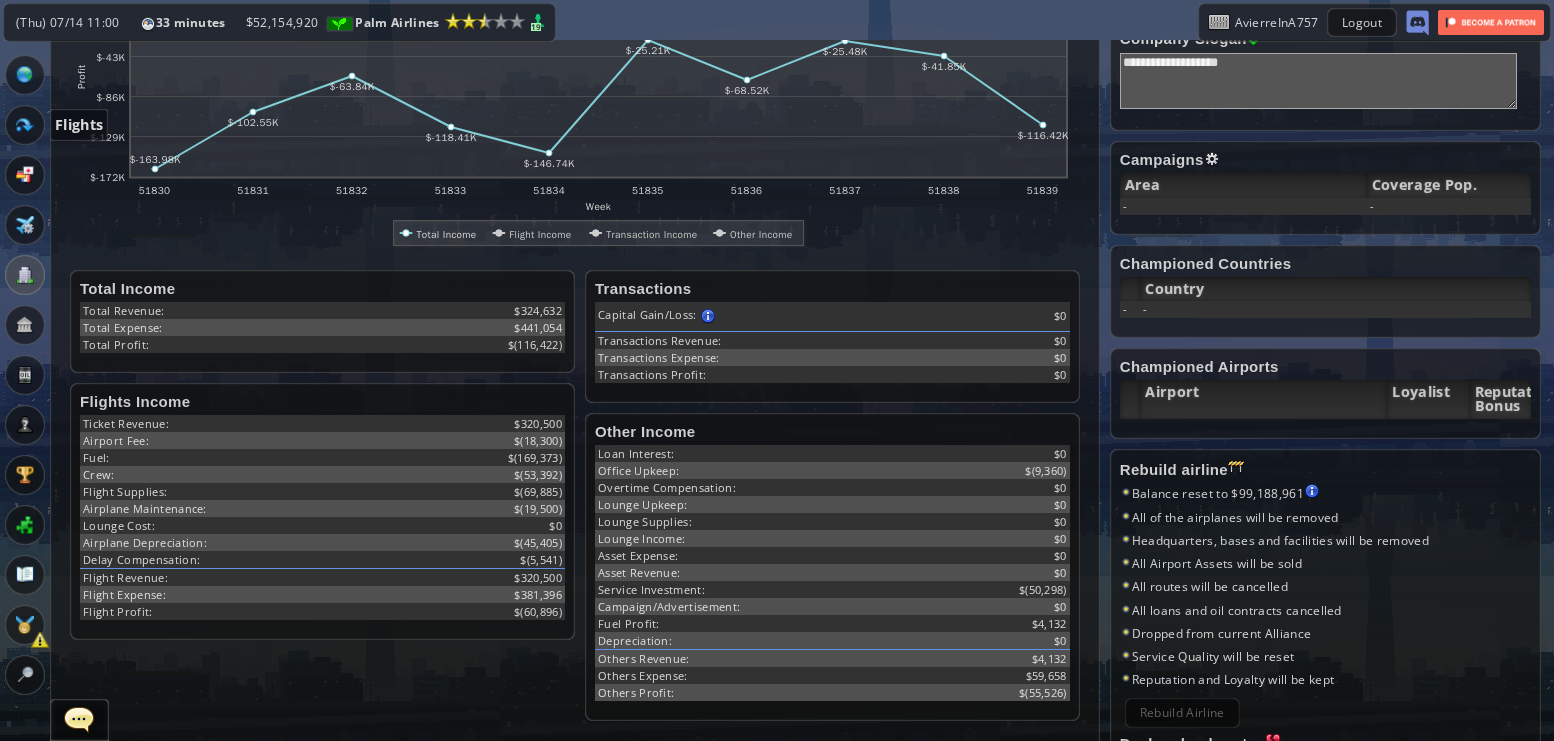 scroll, scrollTop: 0, scrollLeft: 0, axis: both 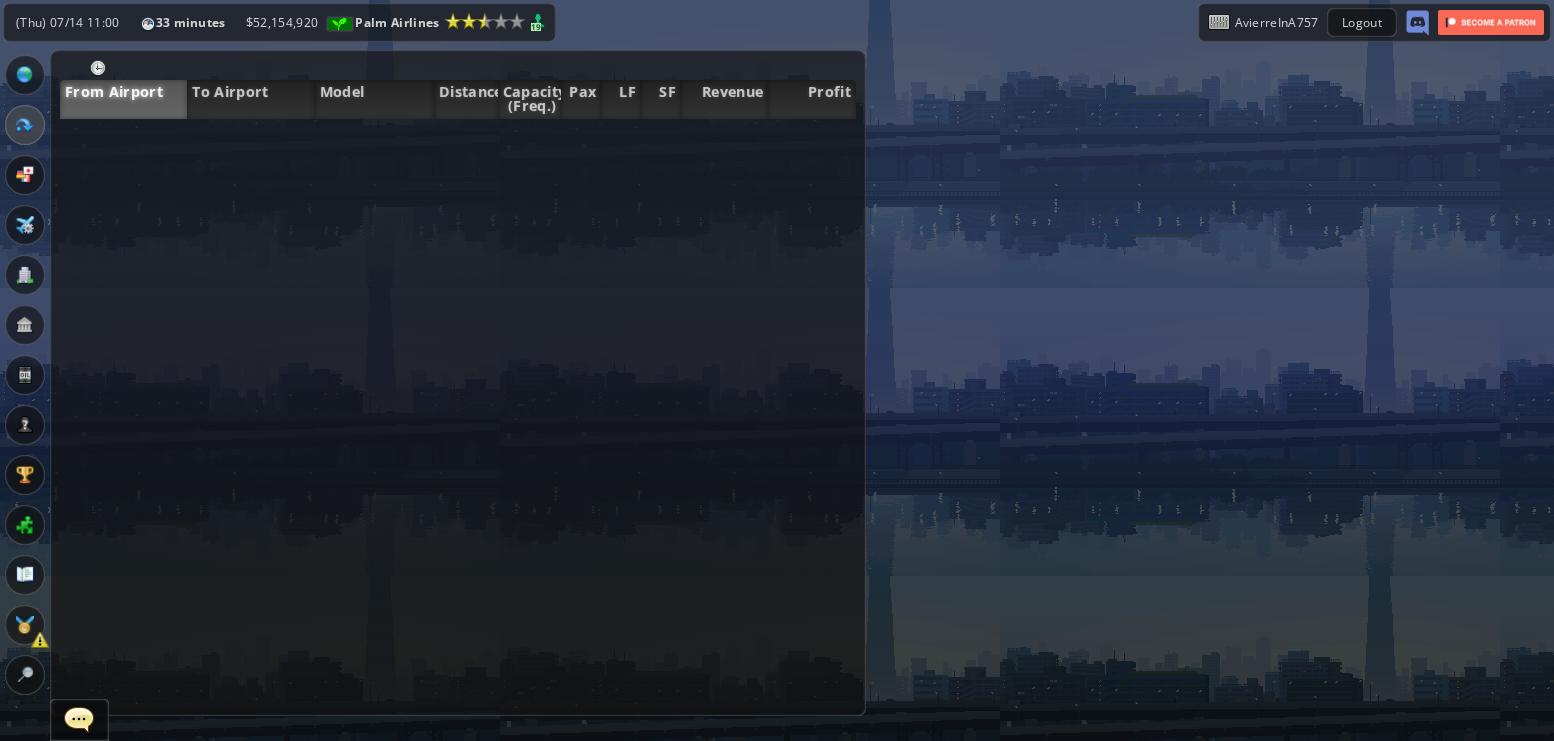 click at bounding box center (25, 175) 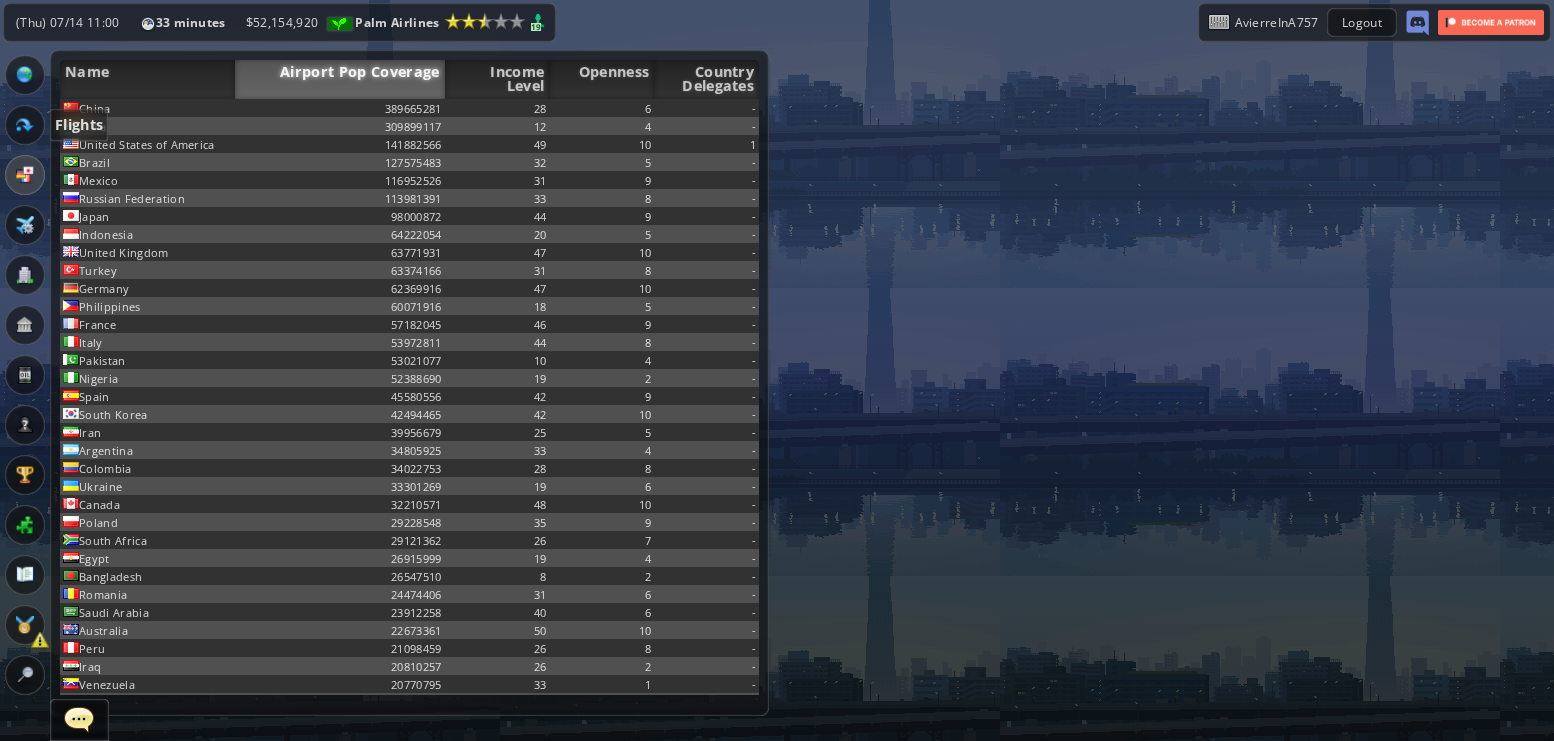click at bounding box center [25, 125] 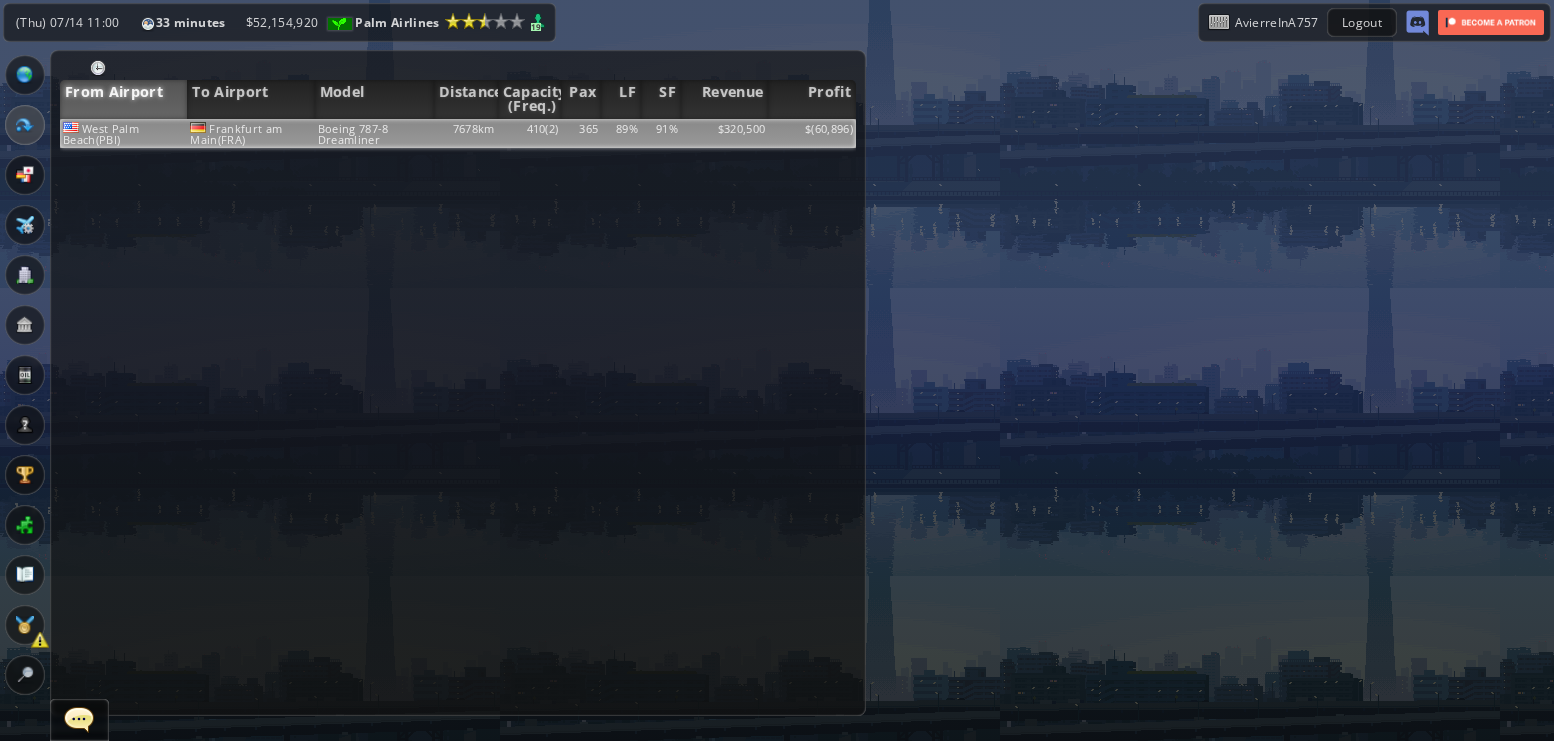 click on "Boeing 787-8 Dreamliner" at bounding box center (374, 133) 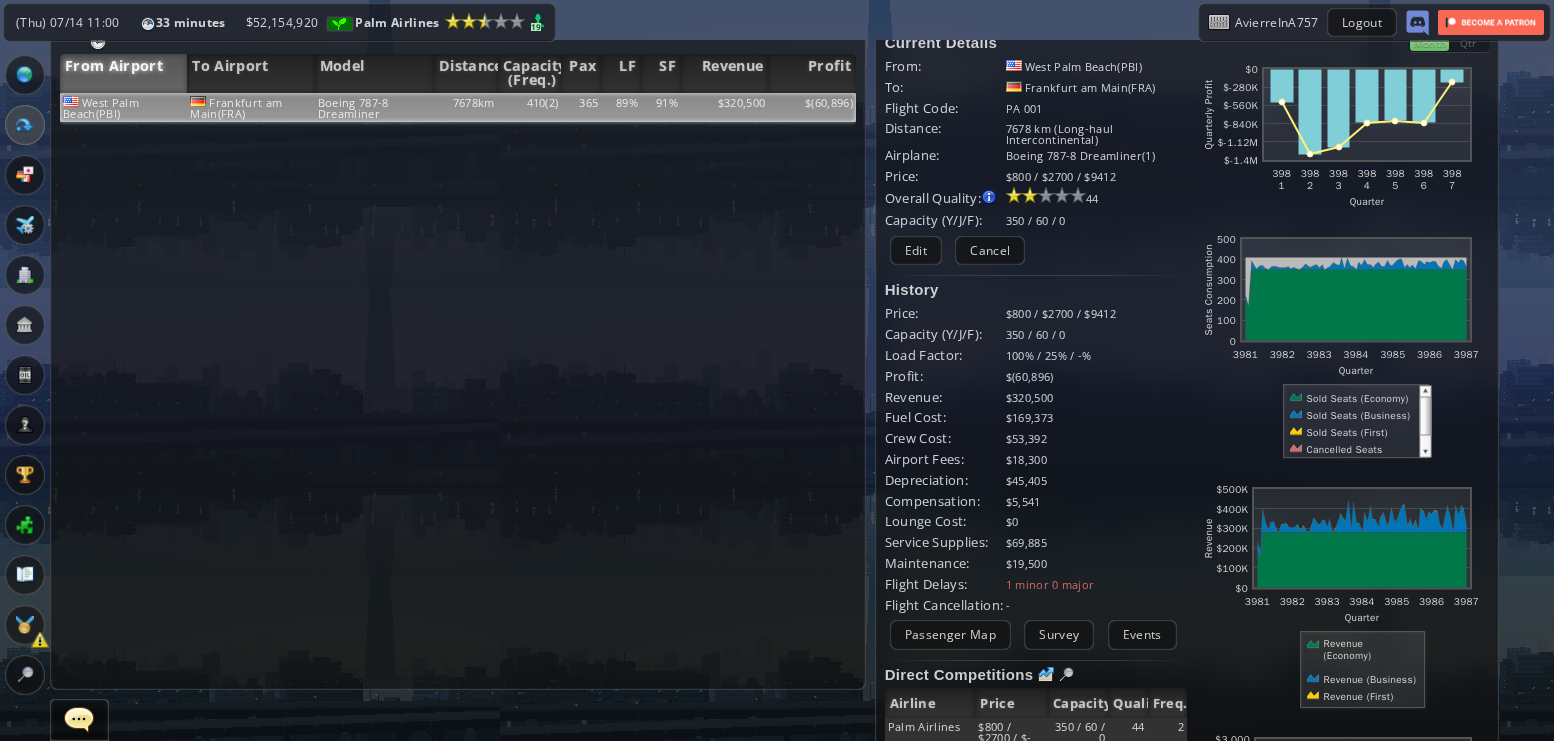 scroll, scrollTop: 27, scrollLeft: 0, axis: vertical 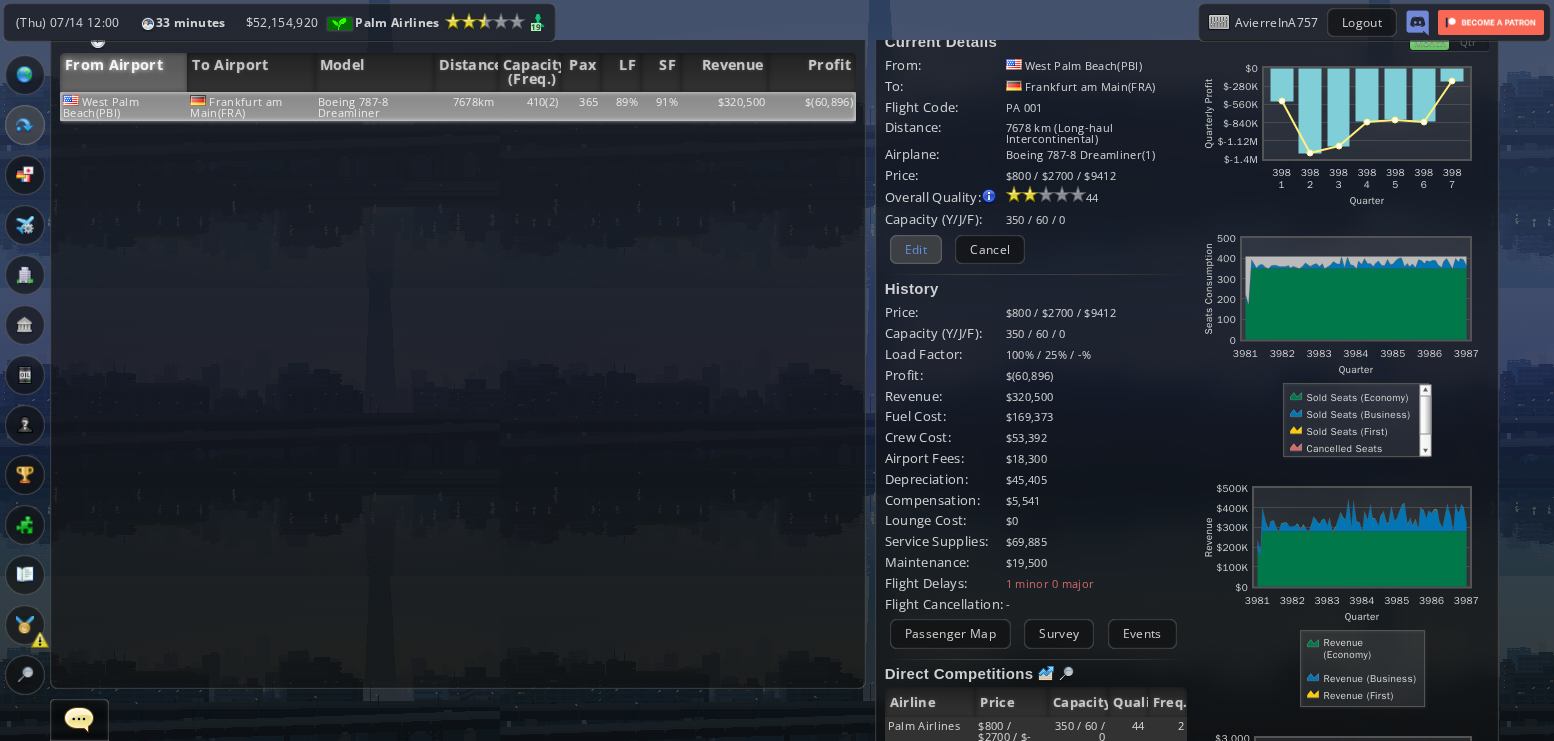 click on "Edit" at bounding box center [916, 249] 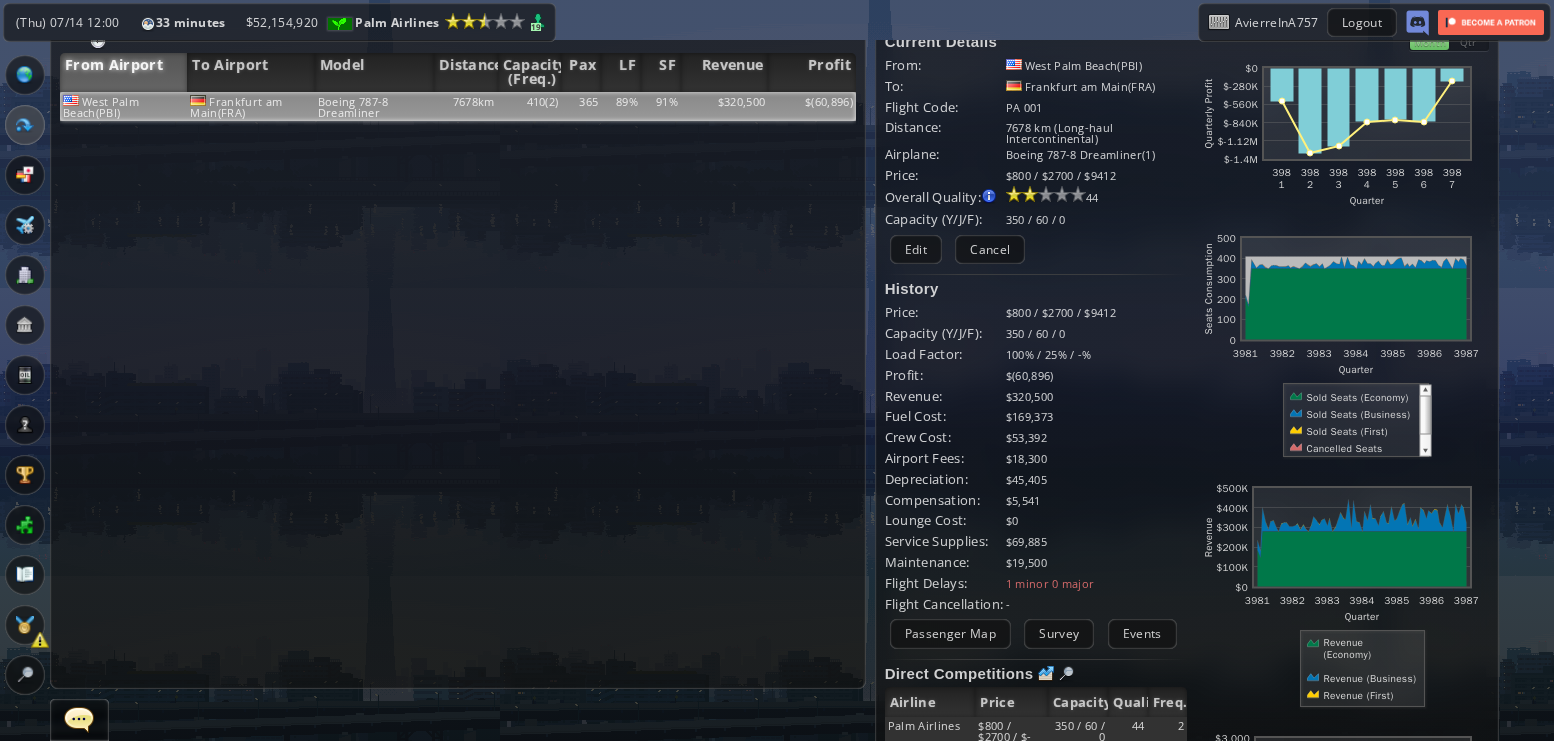 scroll, scrollTop: 0, scrollLeft: 0, axis: both 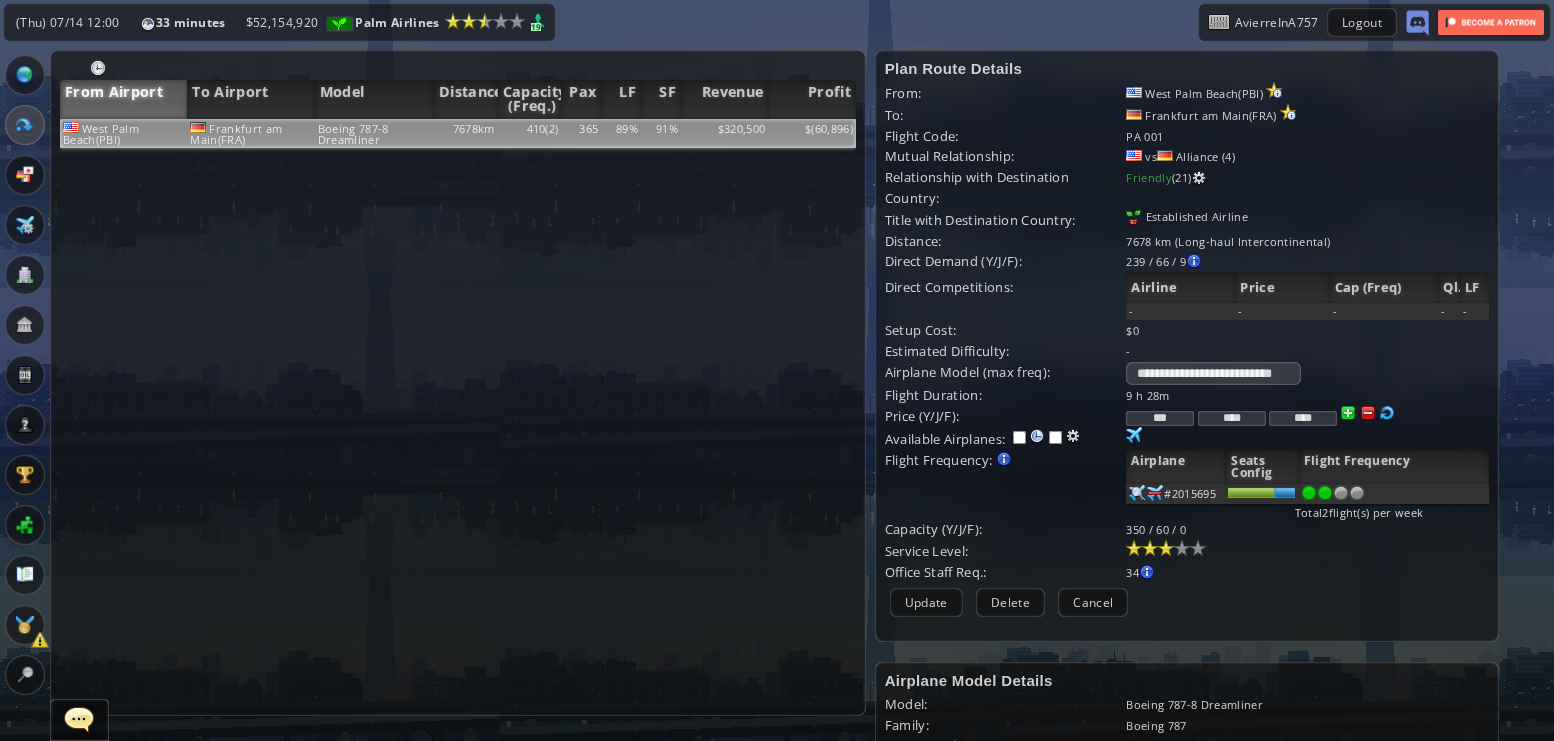 click on "****" at bounding box center (1232, 418) 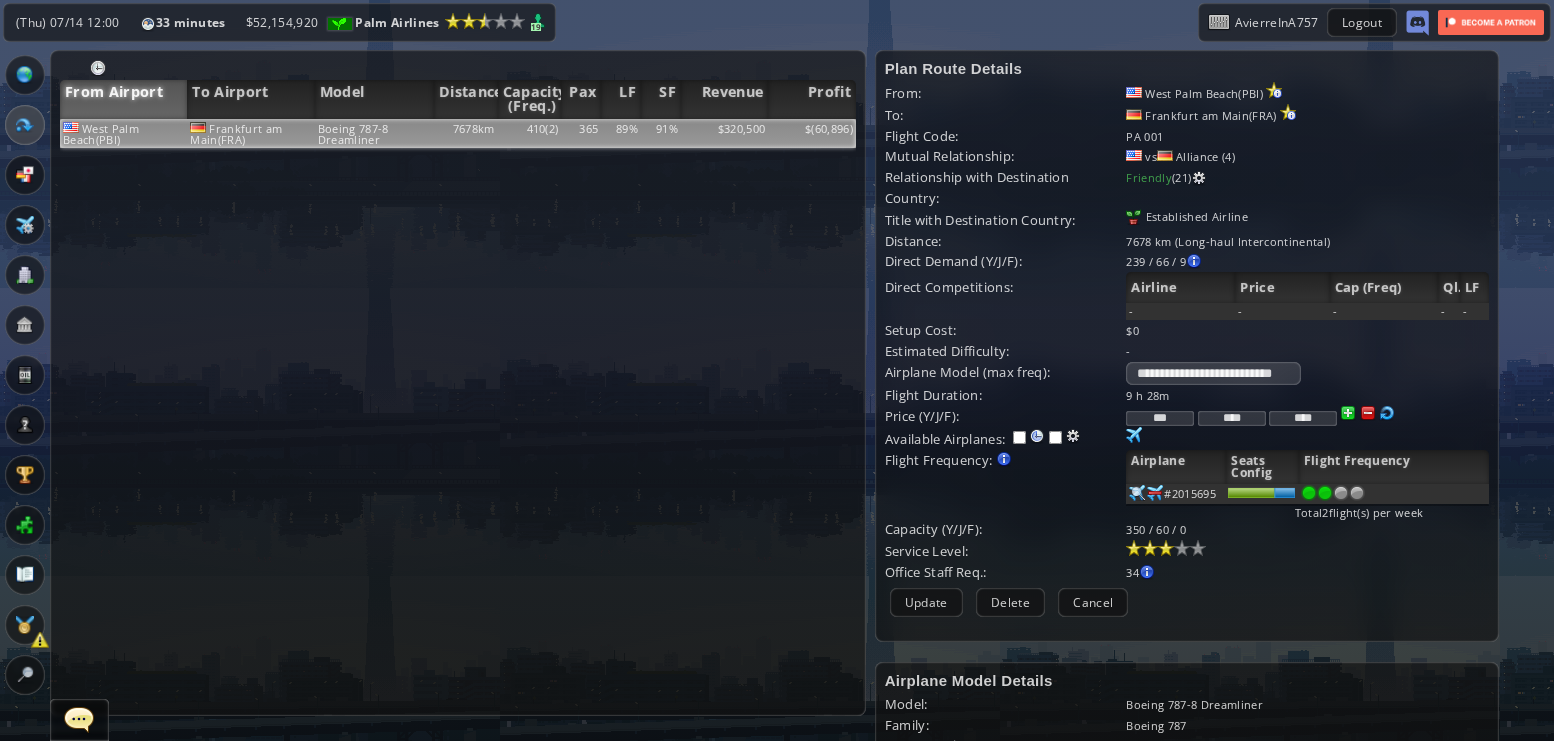 click on "****" at bounding box center [1232, 418] 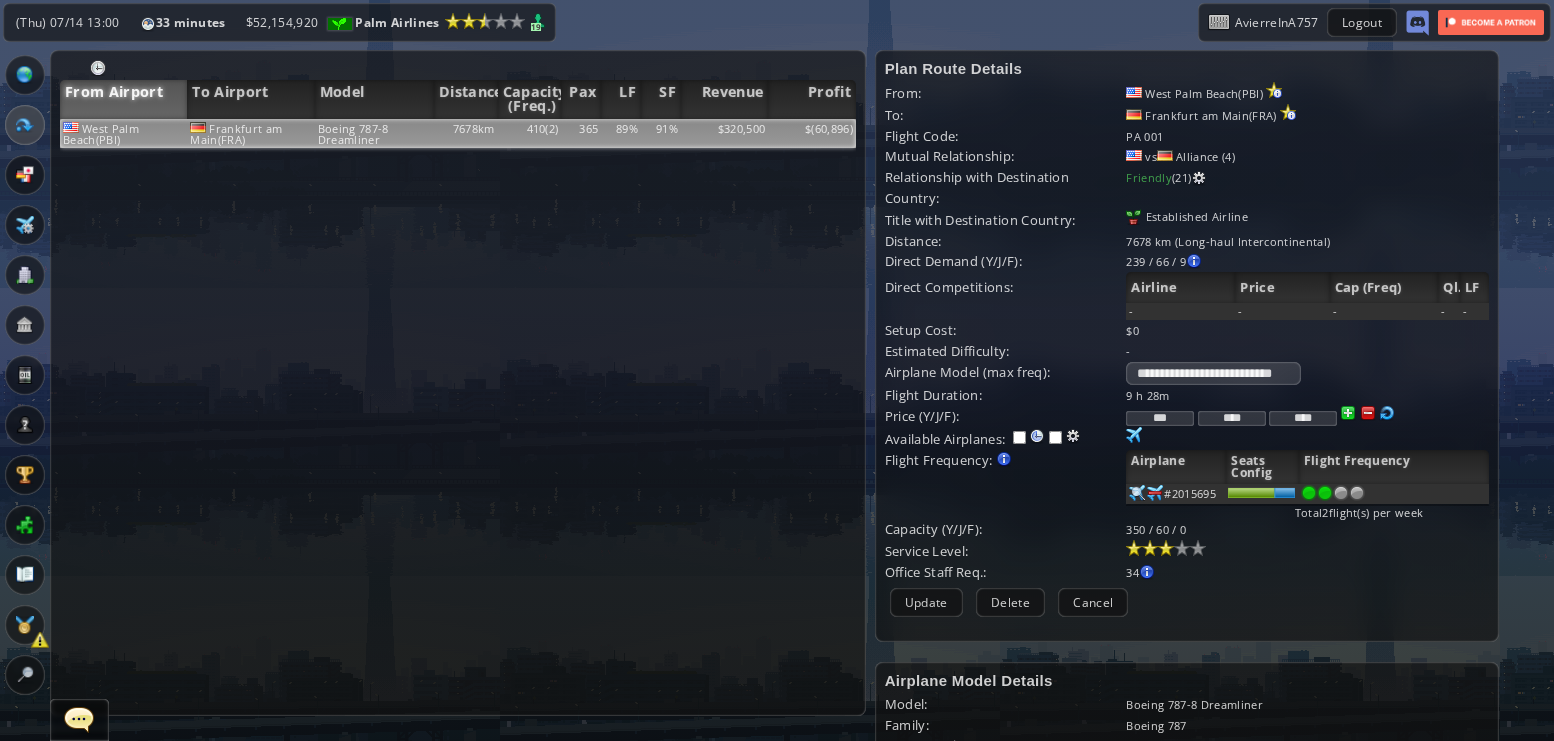 type on "****" 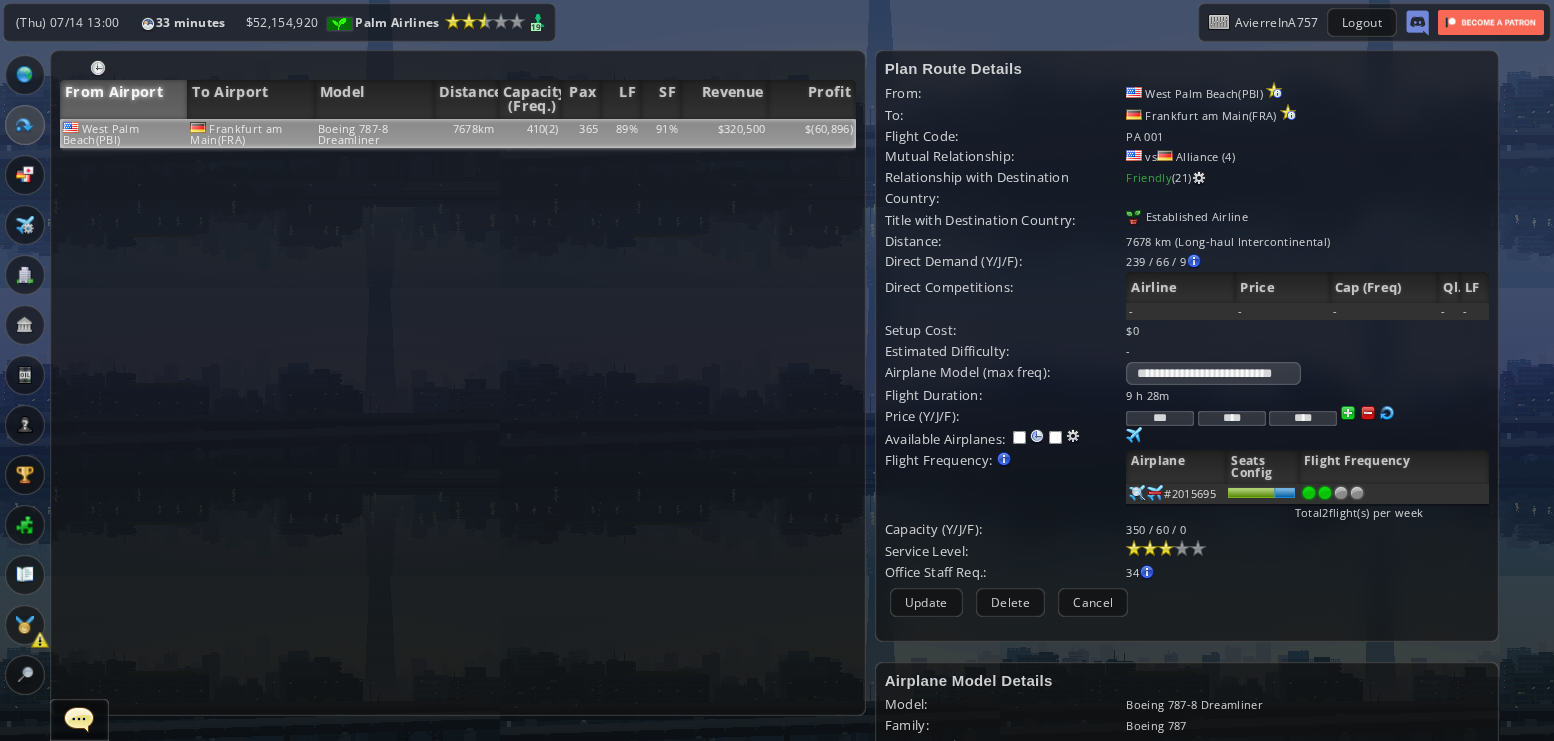 click on "***" at bounding box center (1160, 418) 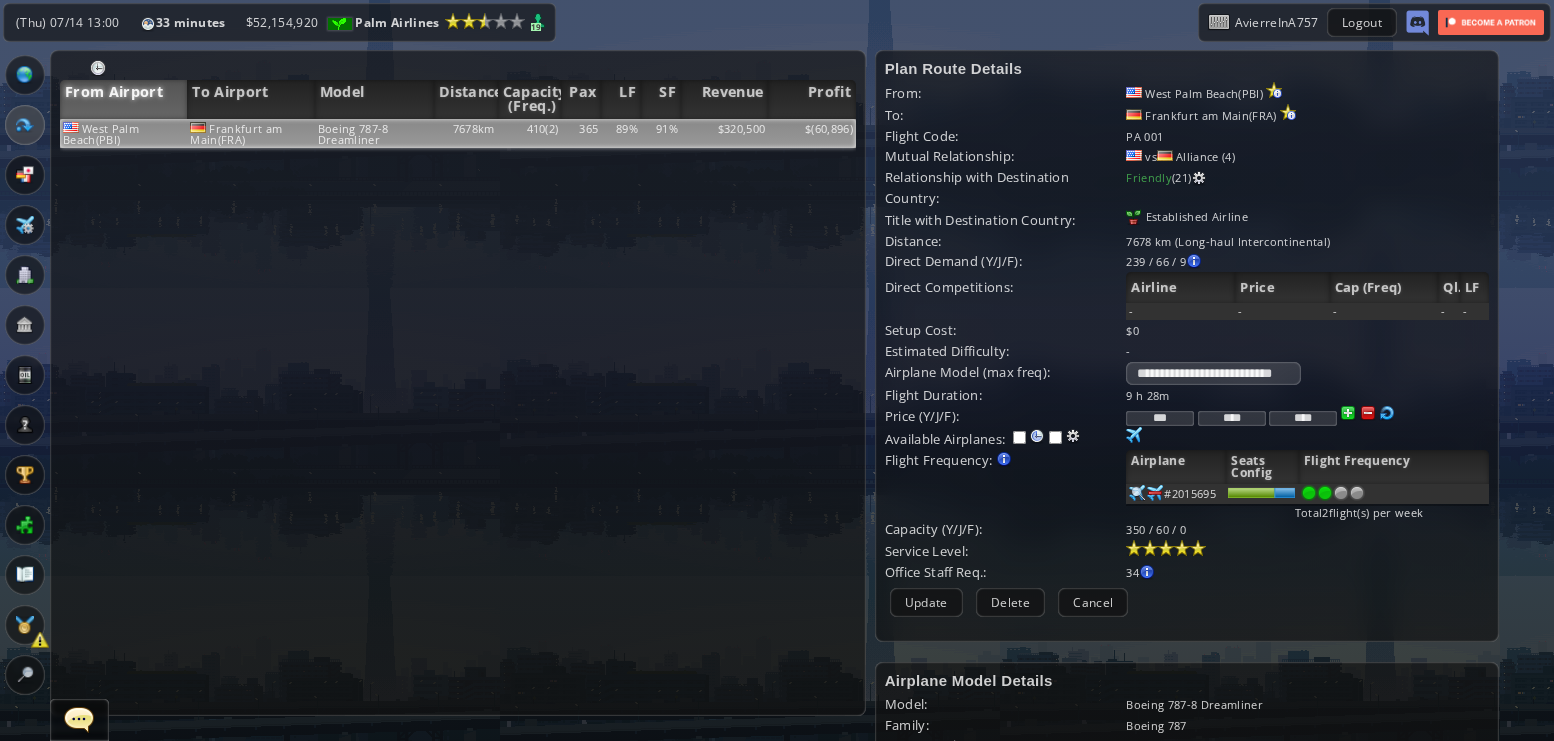 type on "***" 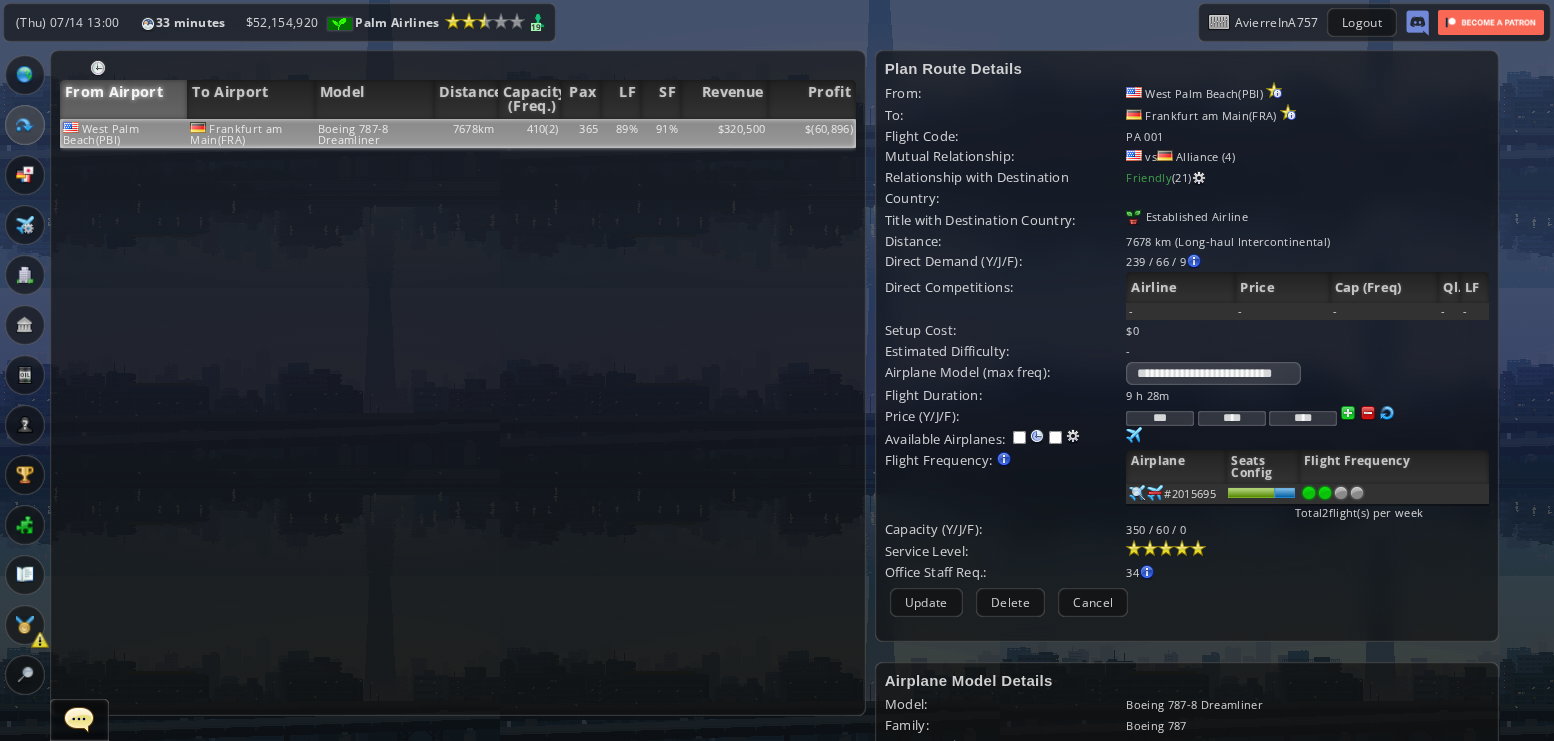 click at bounding box center [1198, 548] 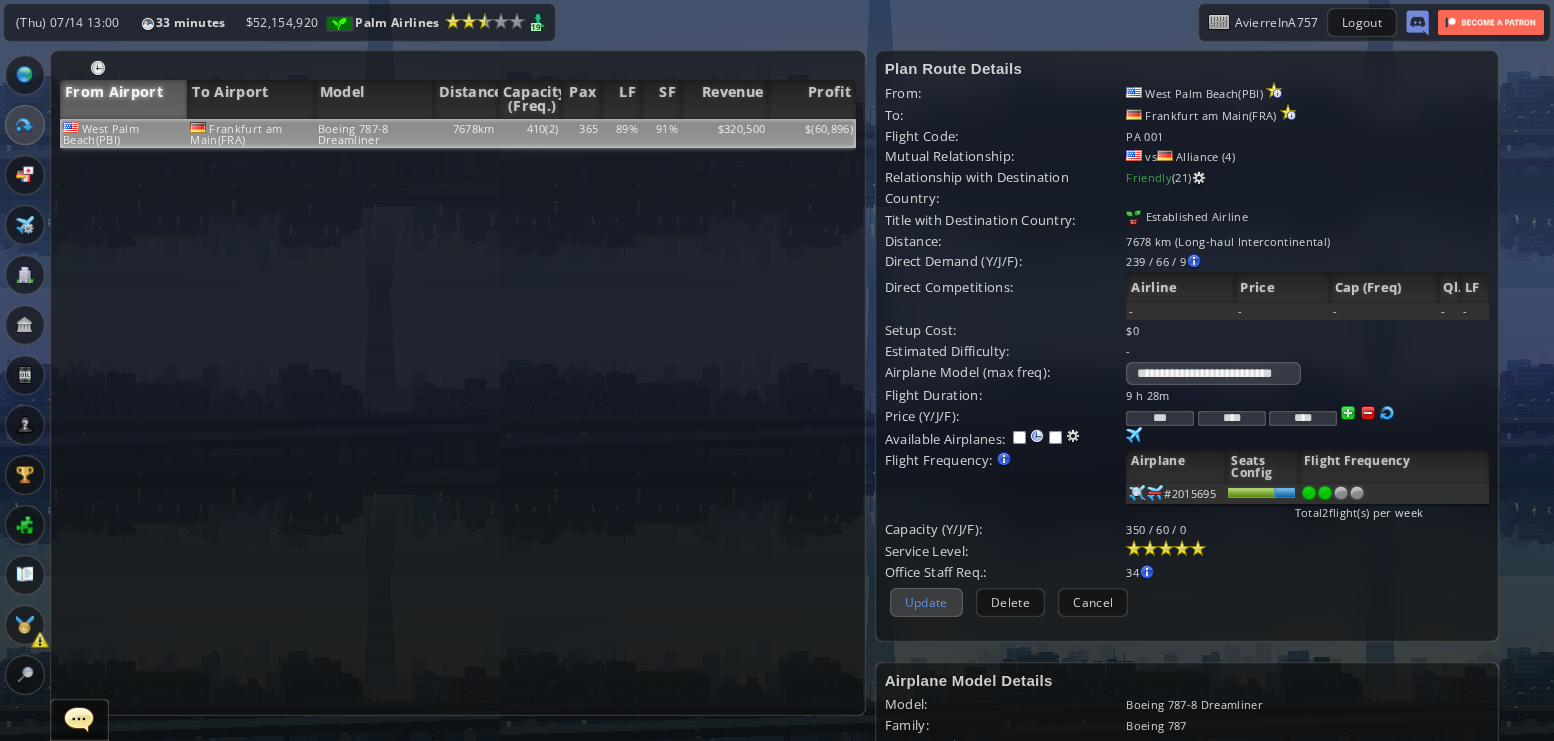 click on "Update" at bounding box center (926, 602) 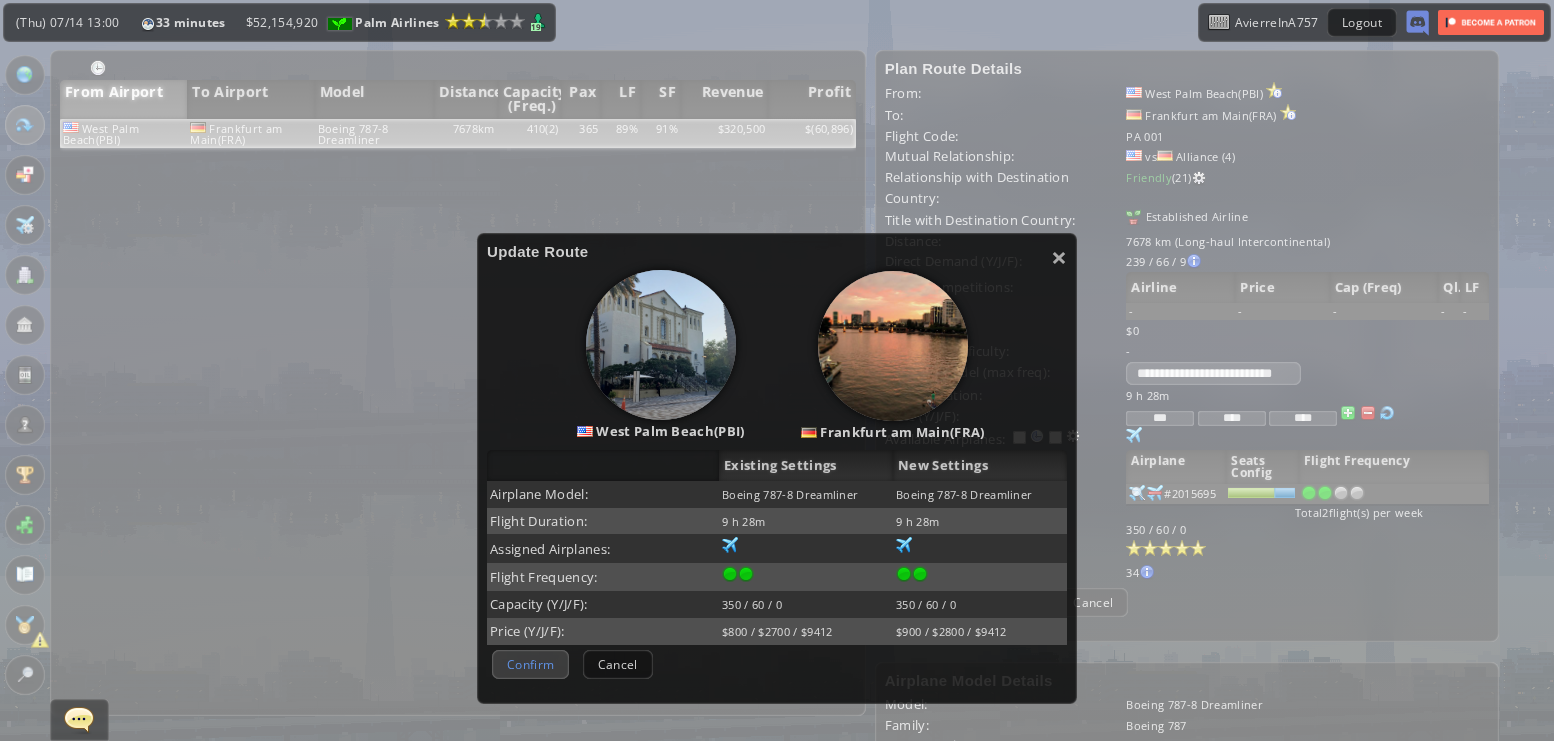 click on "Confirm" at bounding box center [530, 664] 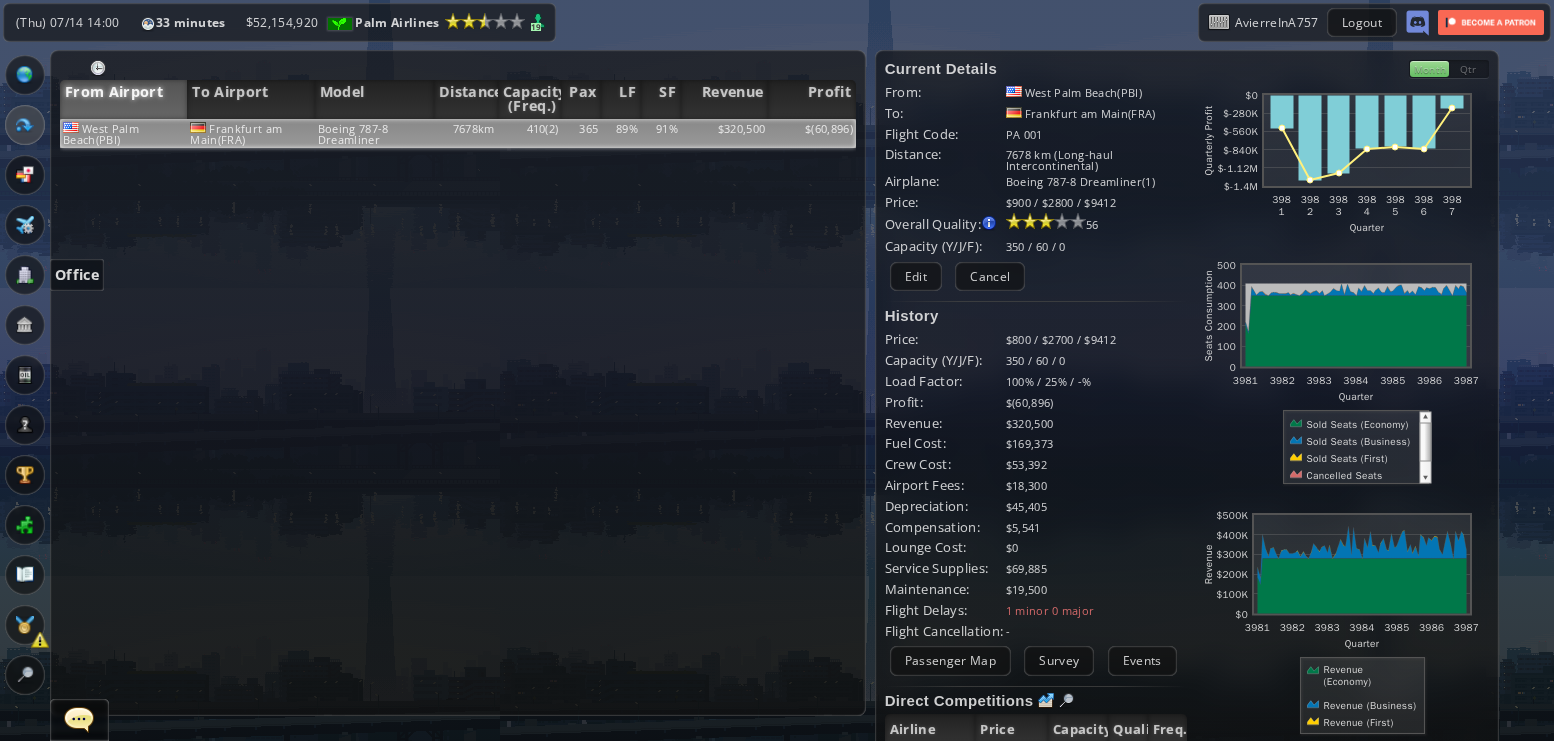 click at bounding box center [25, 275] 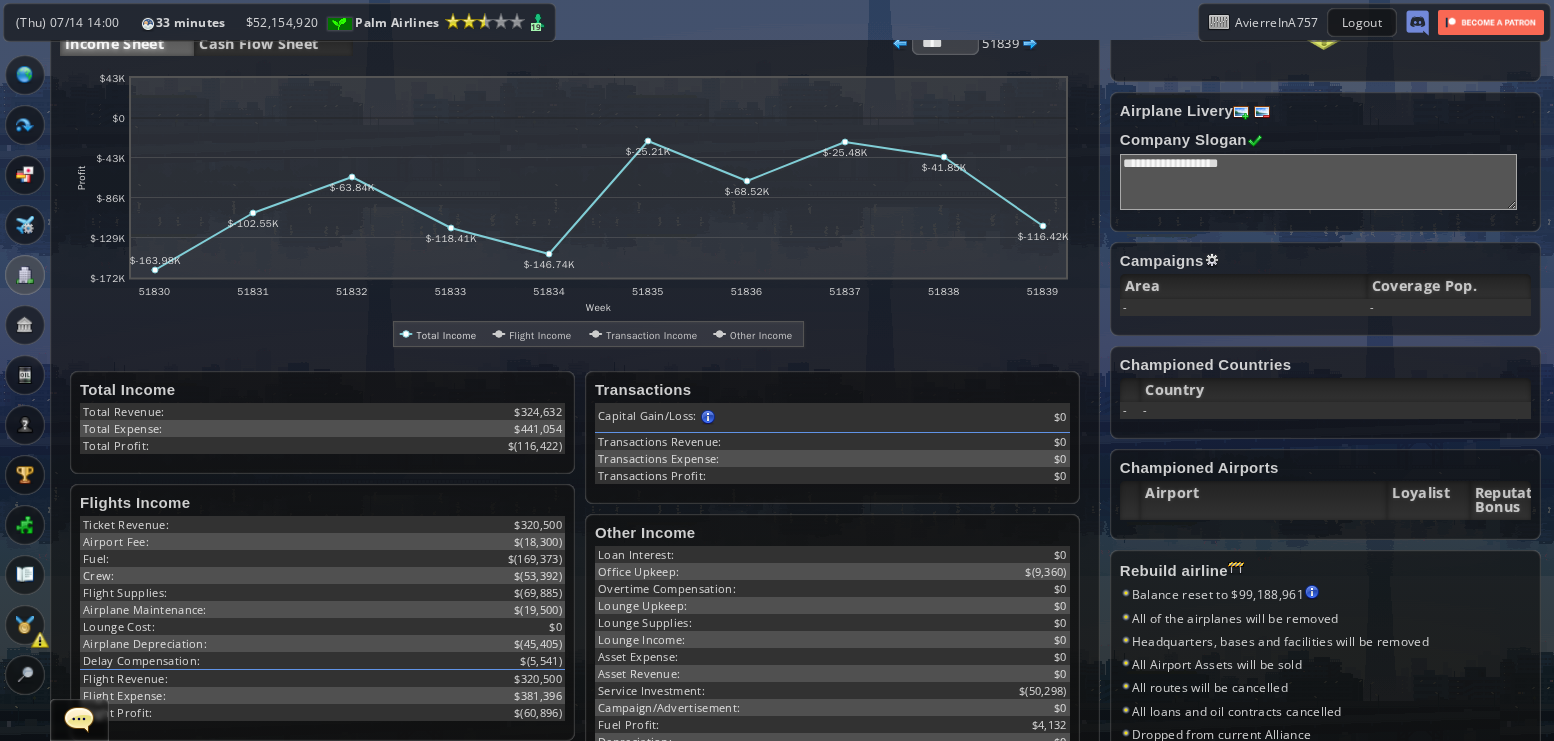 scroll, scrollTop: 274, scrollLeft: 0, axis: vertical 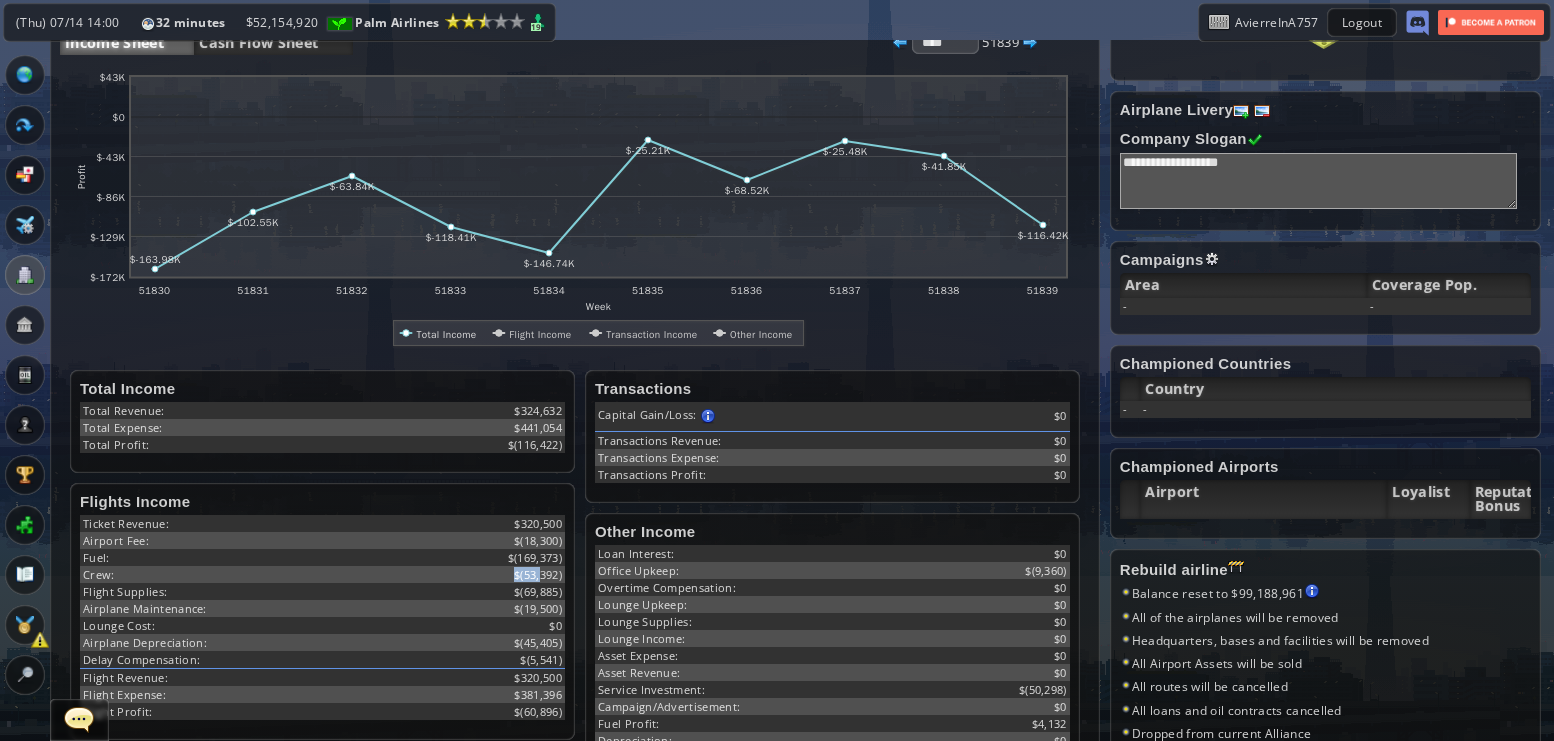 drag, startPoint x: 509, startPoint y: 589, endPoint x: 538, endPoint y: 584, distance: 29.427877 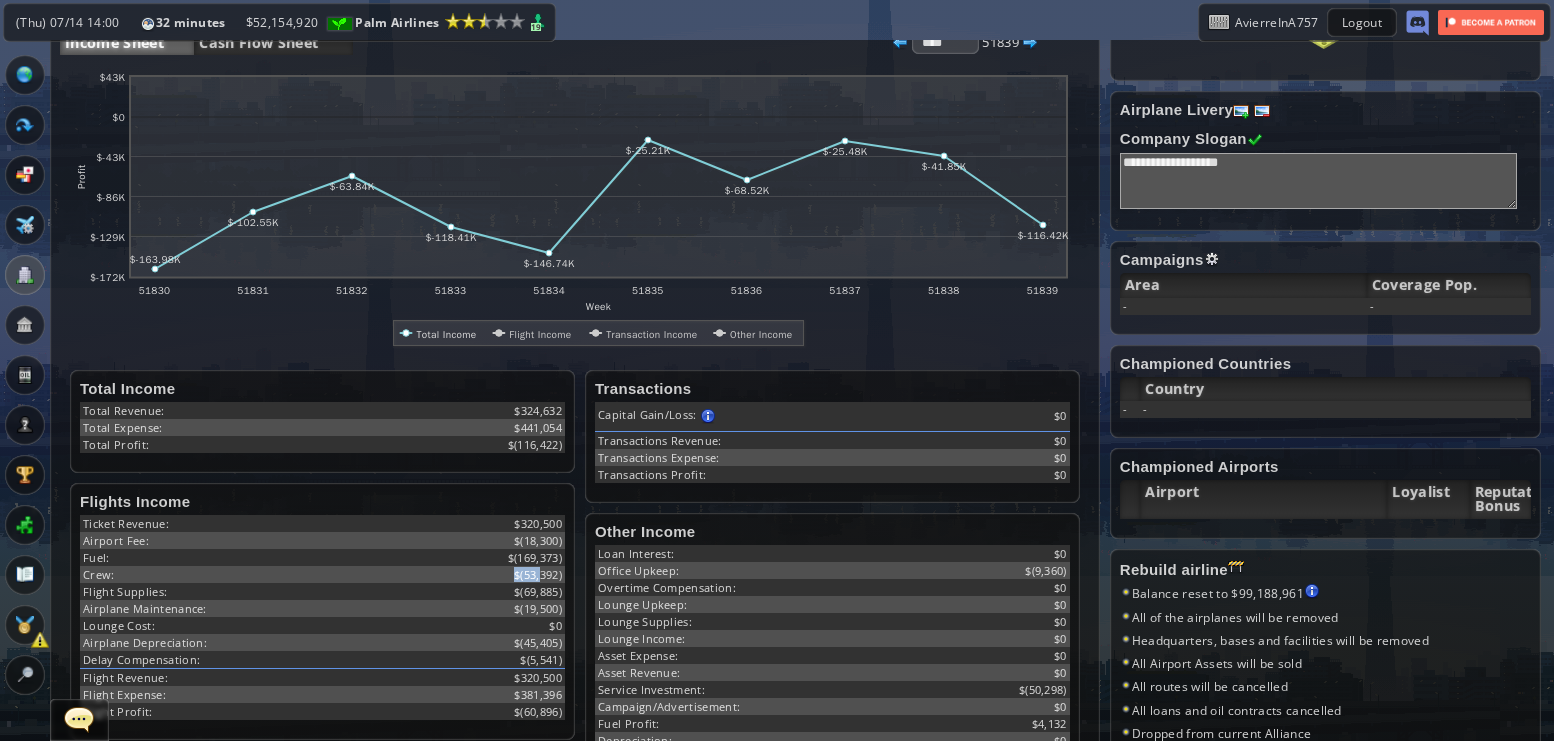 click on "$(53,392)" at bounding box center [443, 574] 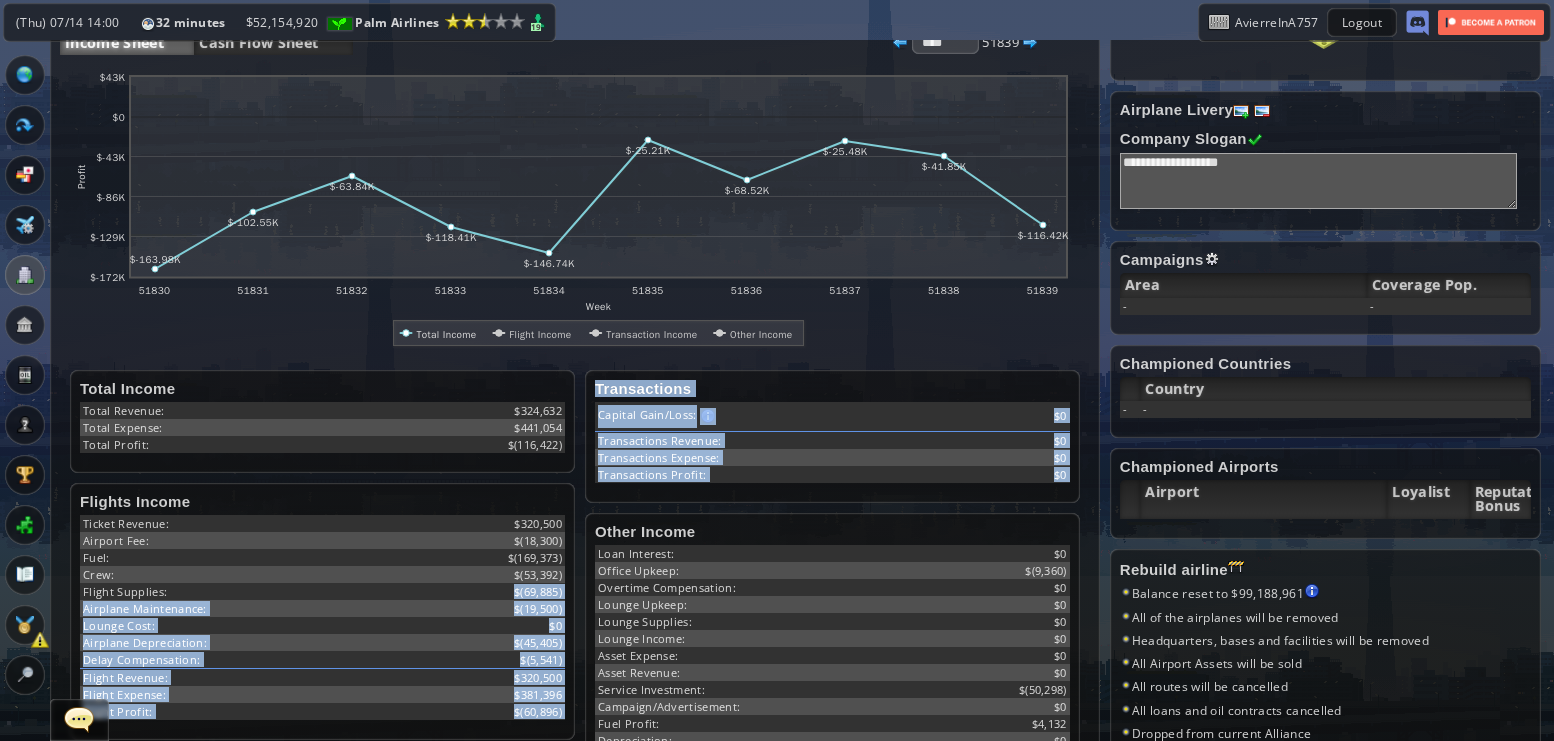 drag, startPoint x: 505, startPoint y: 604, endPoint x: 571, endPoint y: 602, distance: 66.0303 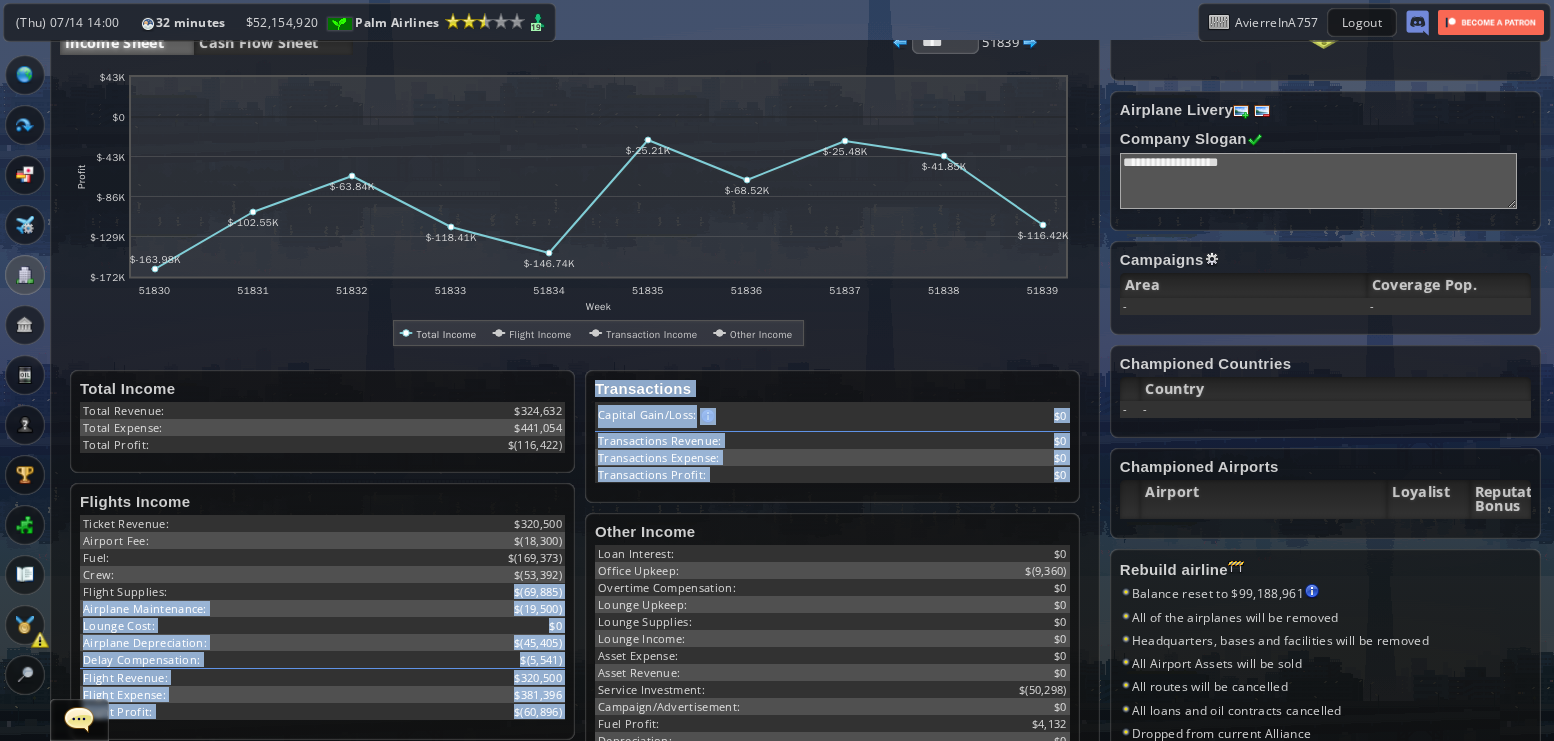 click on "abcdefhiklmnopqrstuvwxyz Loading chart. Please wait. abcdefhiklmnopqrstuvwxyz Week Profit $-172K $-129K $-86K $-43K $0 $43K 51830 51831 51832 51833 51834 51835 51836 51837 51838 51839 $-163.98K $-102.55K $-63.84K $-118.41K $-146.74K $-25.21K $-68.52K $-25.48K $-41.85K $-116.42K Total Income Flight Income Transaction Income Other Income
Total Income
Total Revenue:
$324,632
Total Expense:
$441,054
Total Profit:
$(116,422)
Flights Income
Ticket Revenue:
$320,500
Airport Fee:
$(18,300)
Fuel:
$(169,373)
Crew:
$(53,392)
Flight Supplies:
$(69,885) $0" at bounding box center [575, 445] 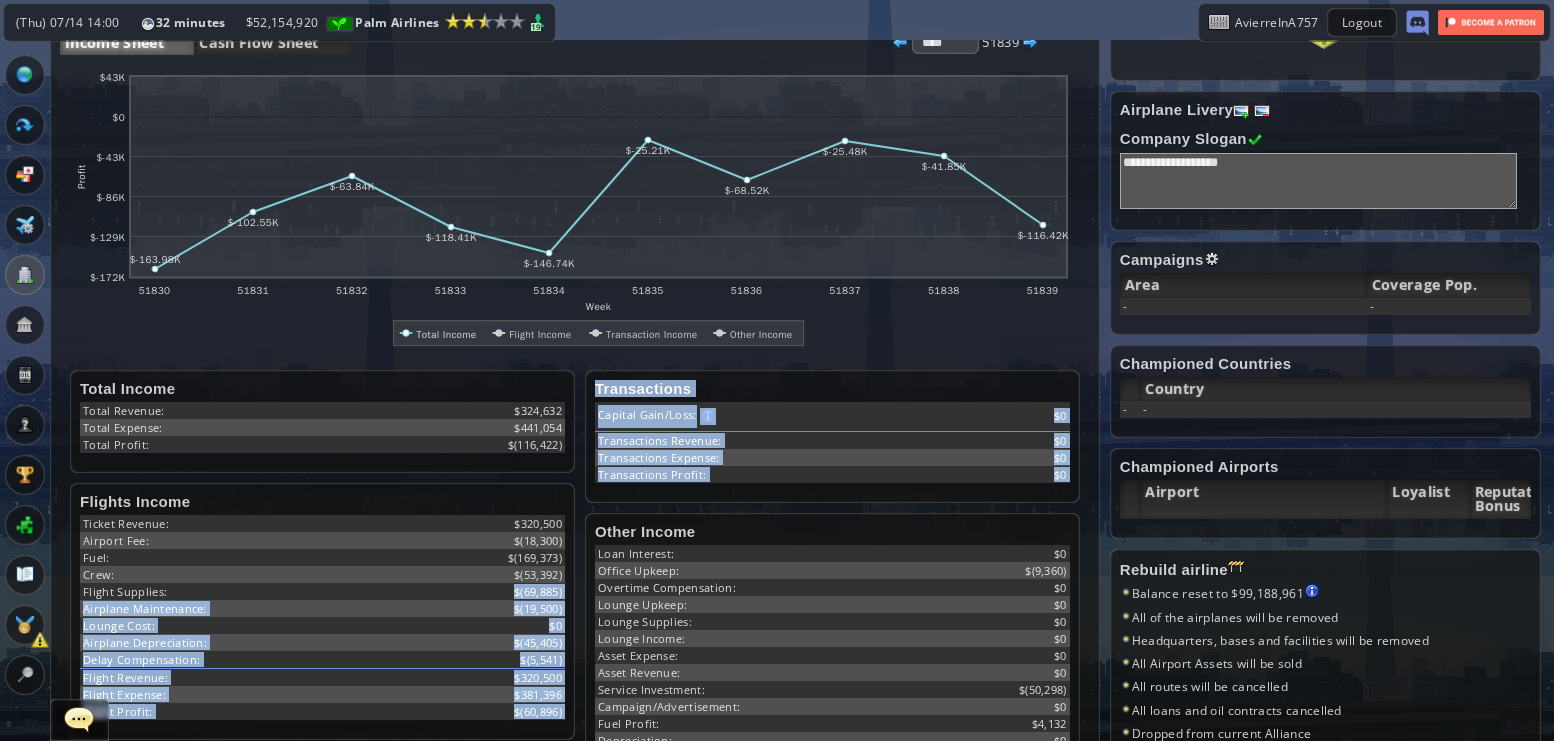 click on "$(69,885)" at bounding box center (443, 591) 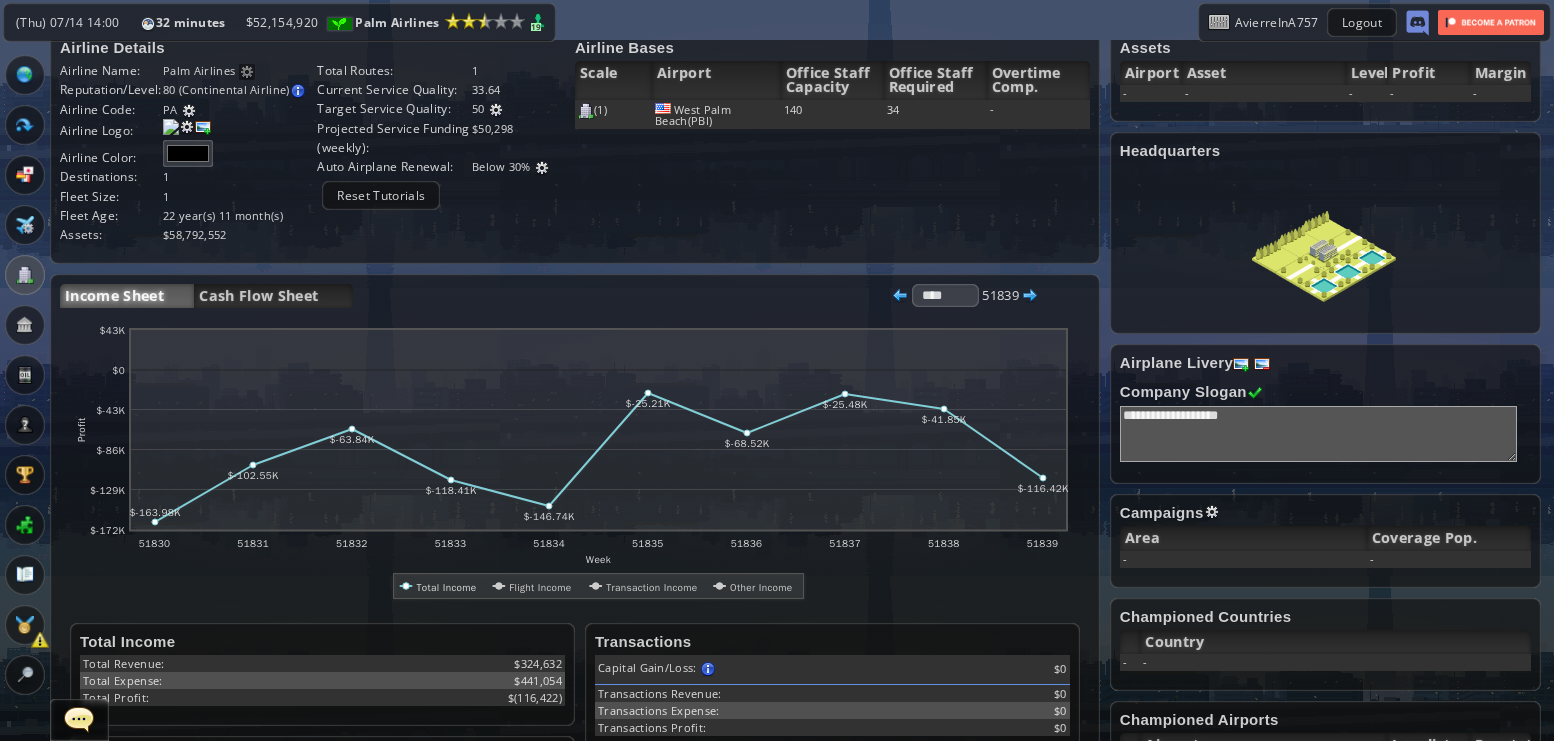 scroll, scrollTop: 20, scrollLeft: 0, axis: vertical 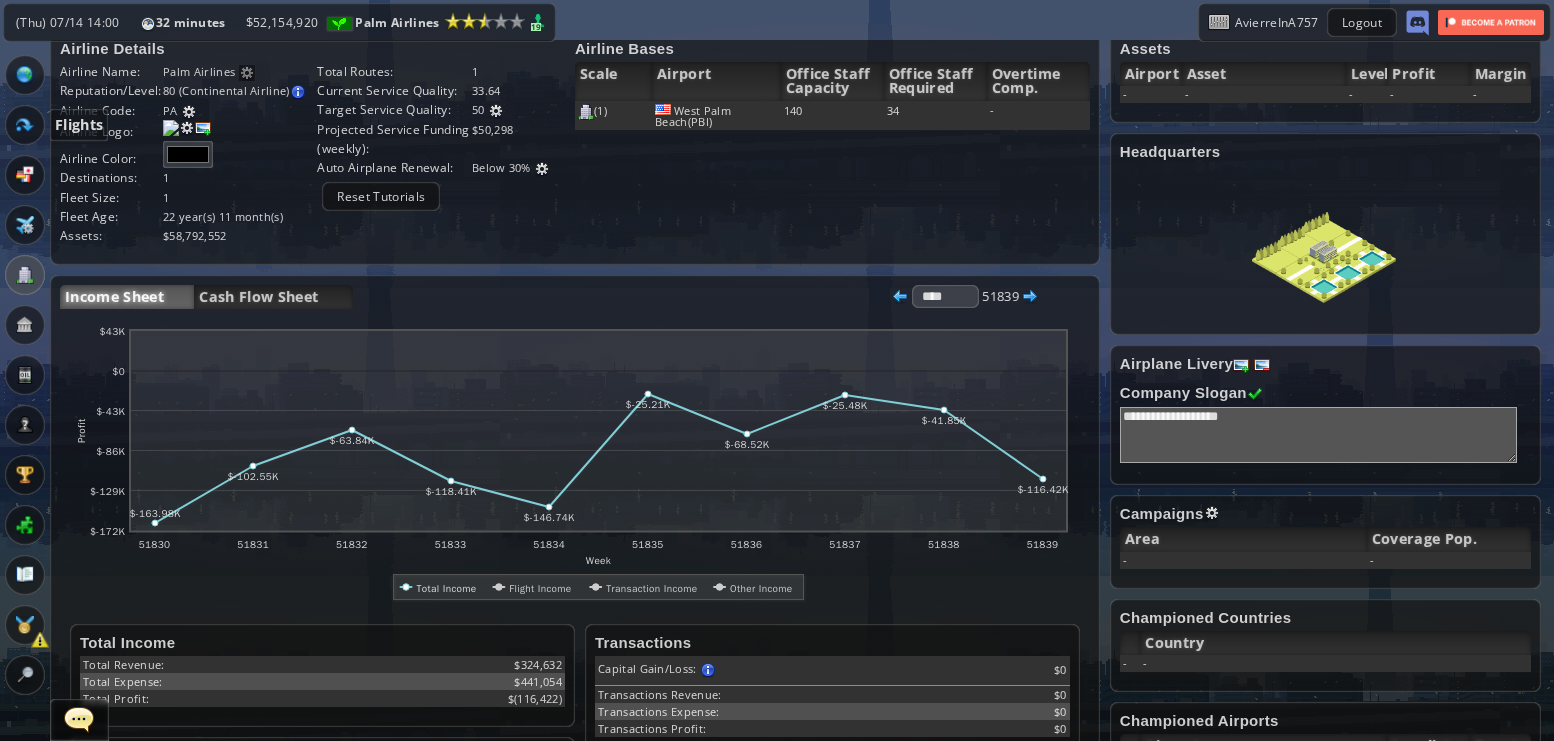 click at bounding box center (25, 125) 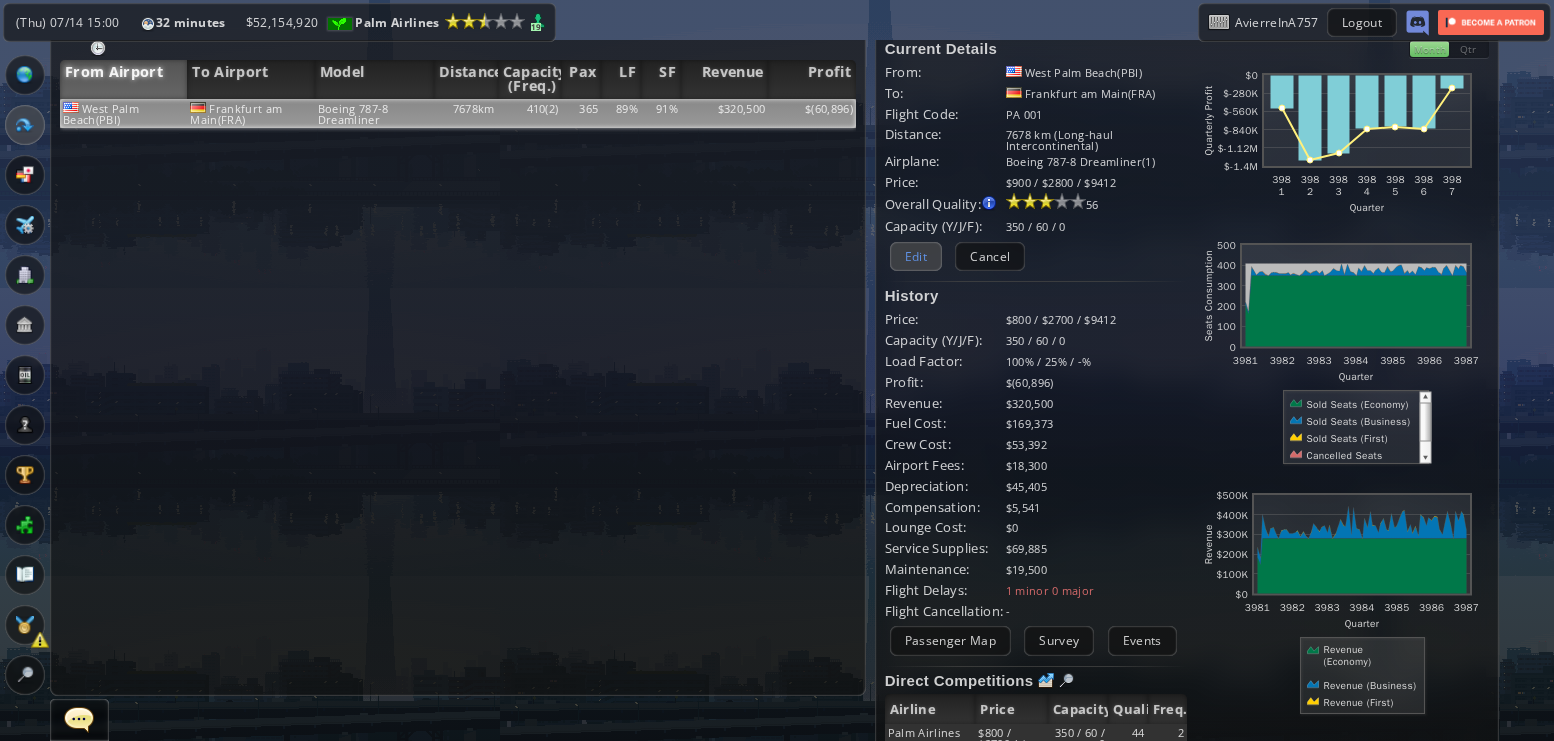 click on "Edit" at bounding box center [916, 256] 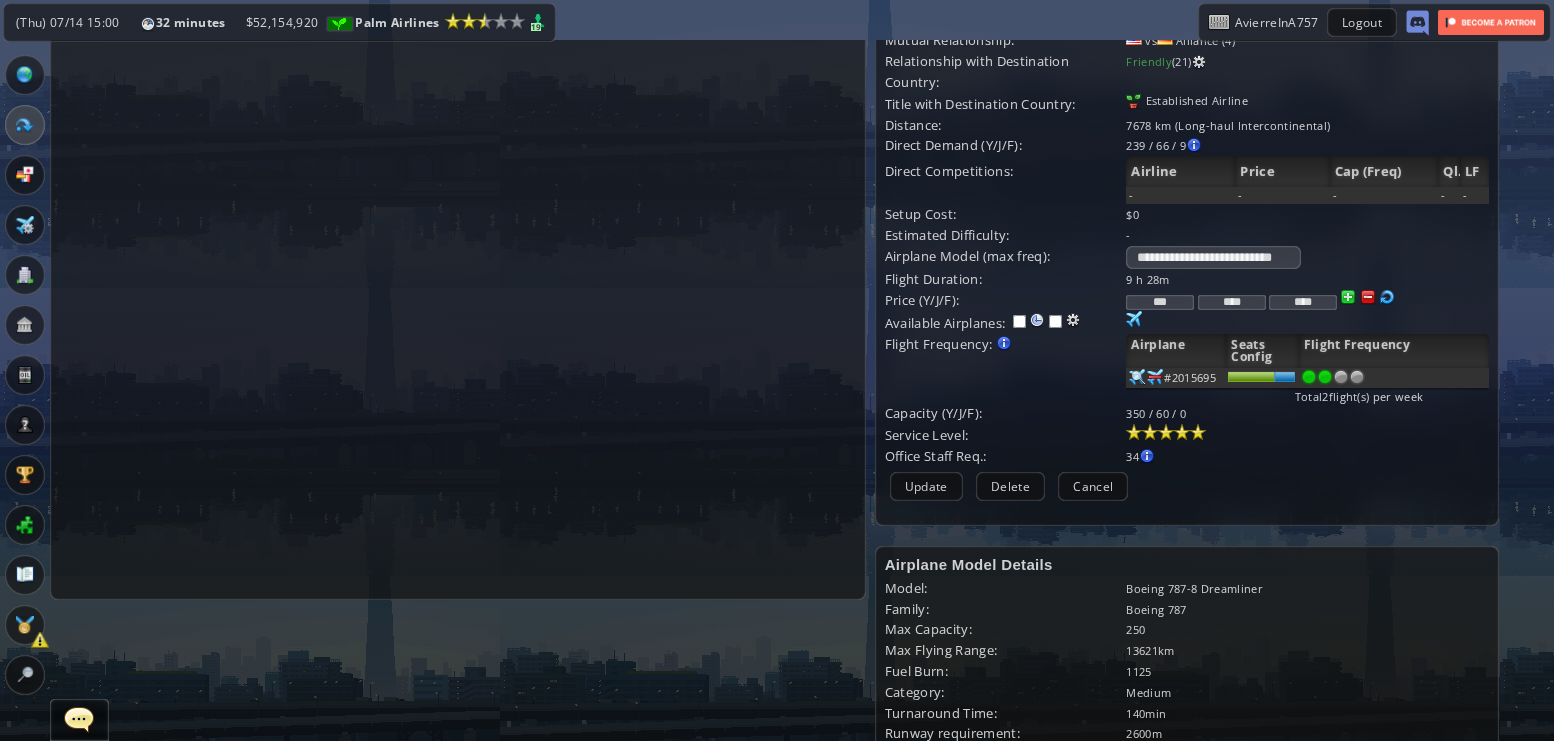 scroll, scrollTop: 117, scrollLeft: 0, axis: vertical 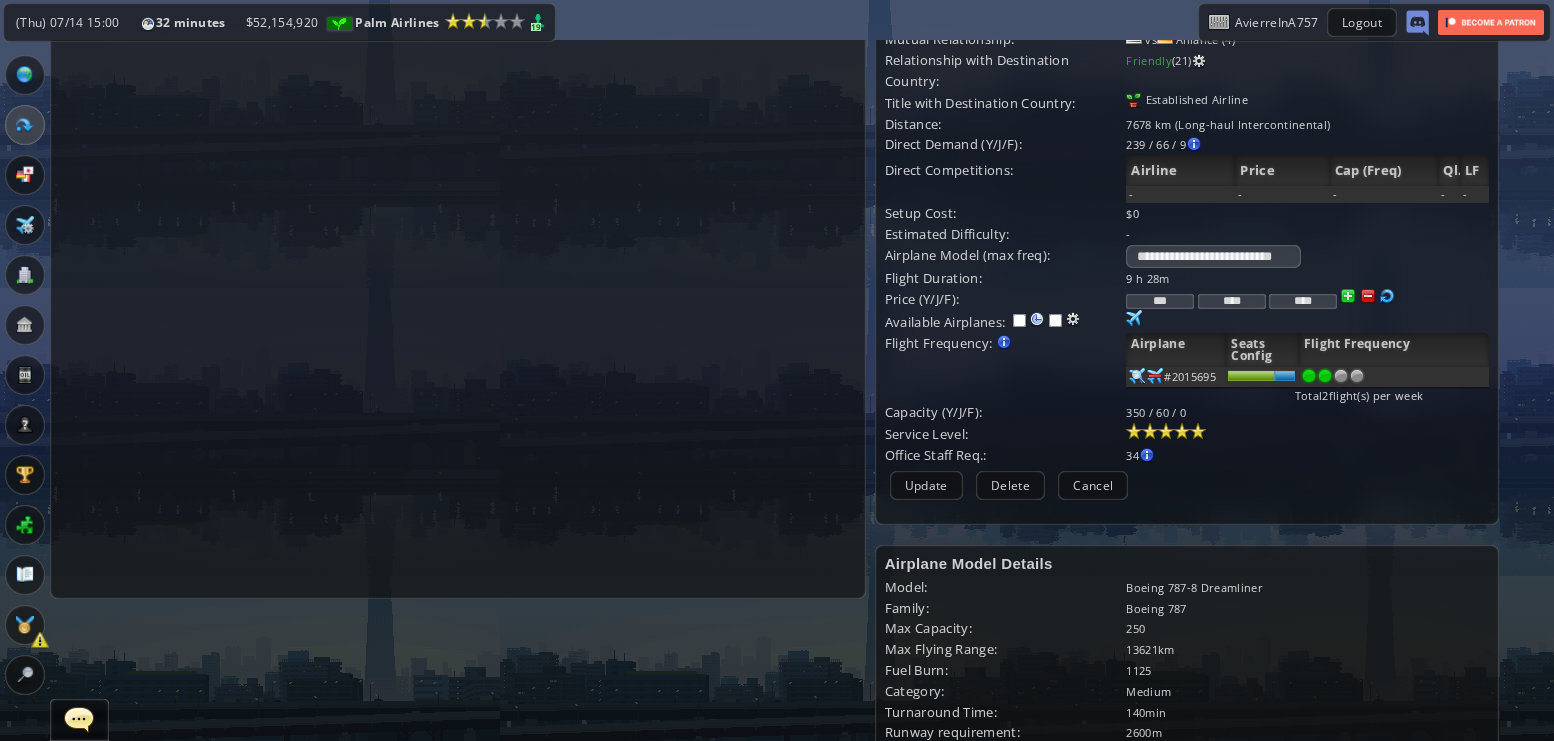 click on "***" at bounding box center (1160, 301) 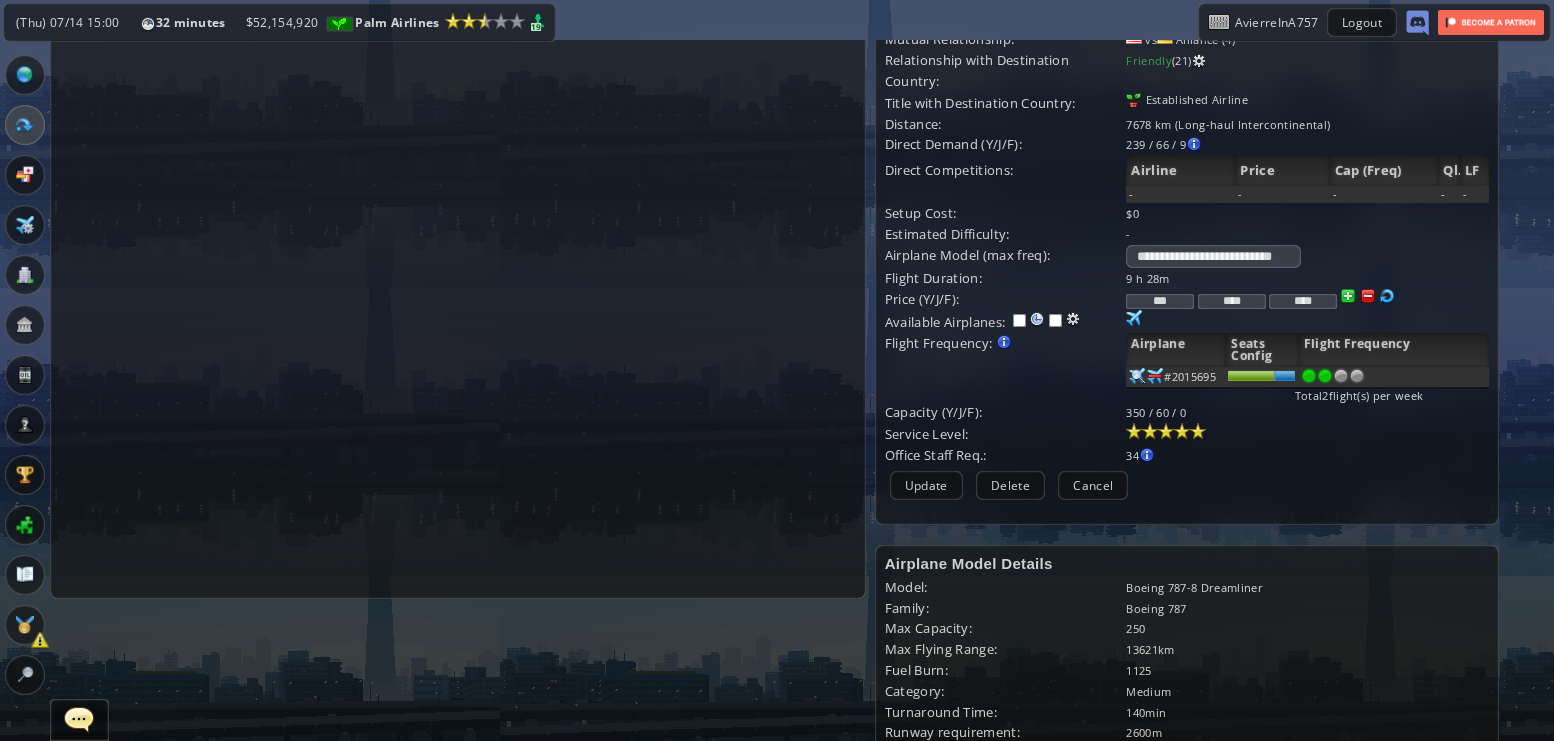 click on "***" at bounding box center (1160, 301) 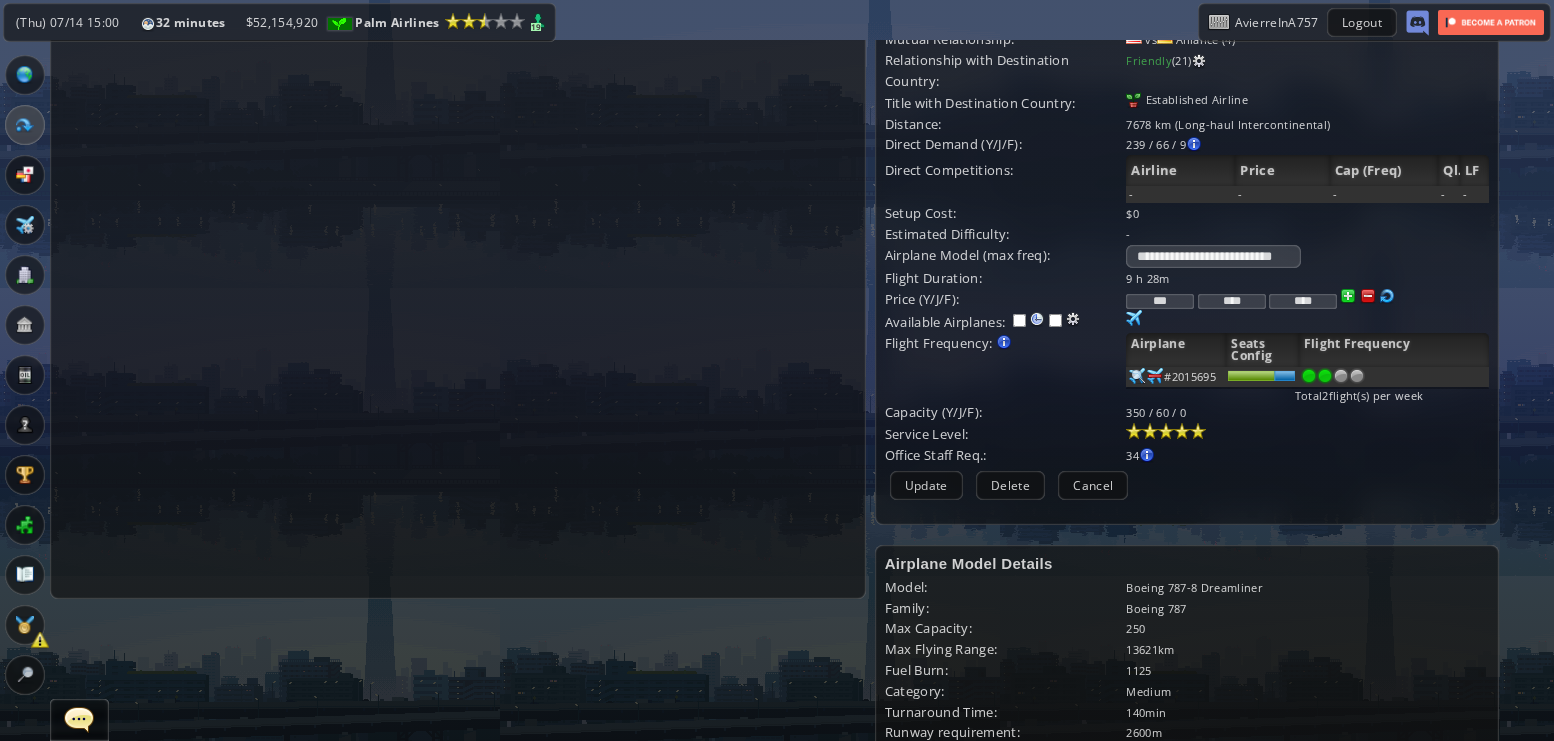 type on "***" 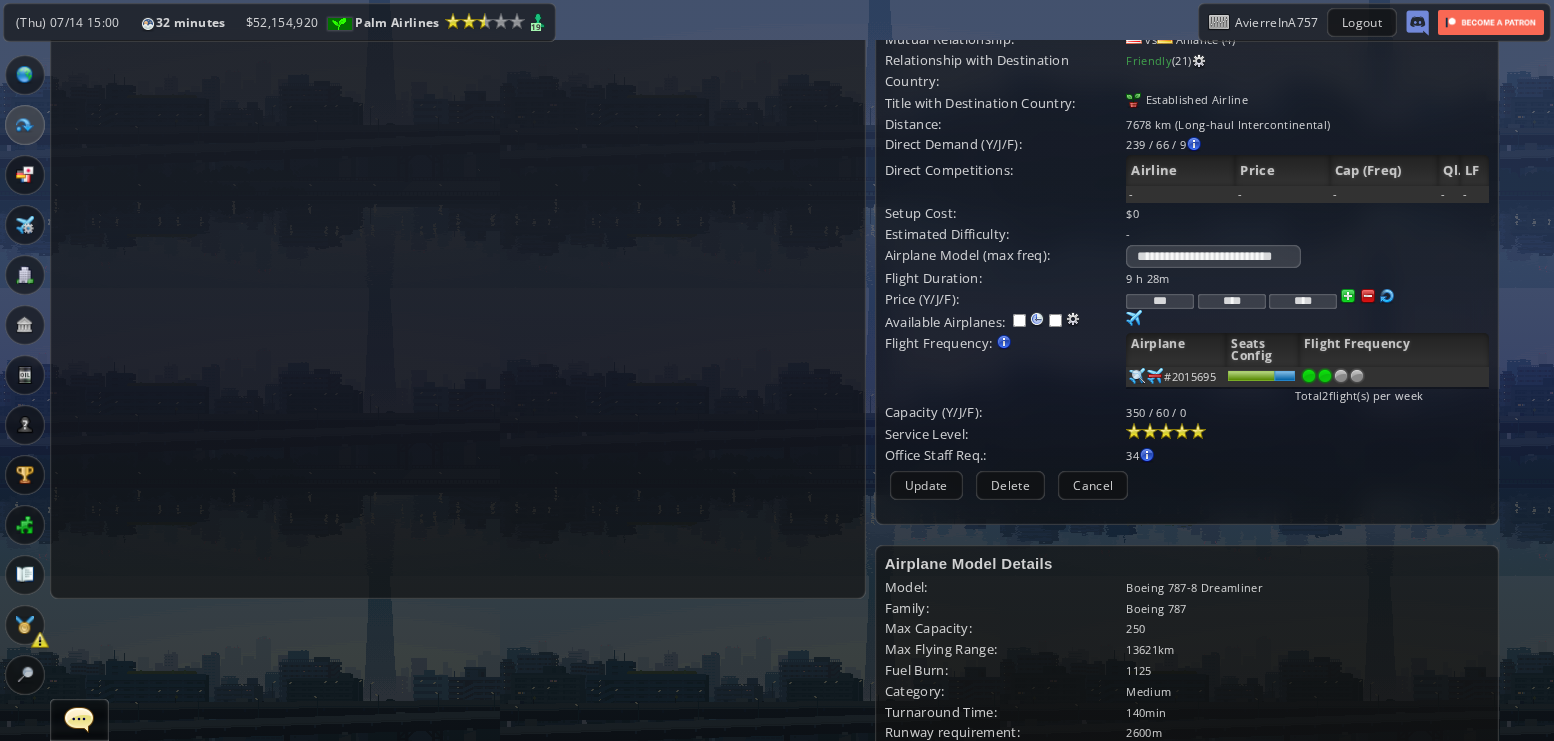click on "****" at bounding box center [1232, 301] 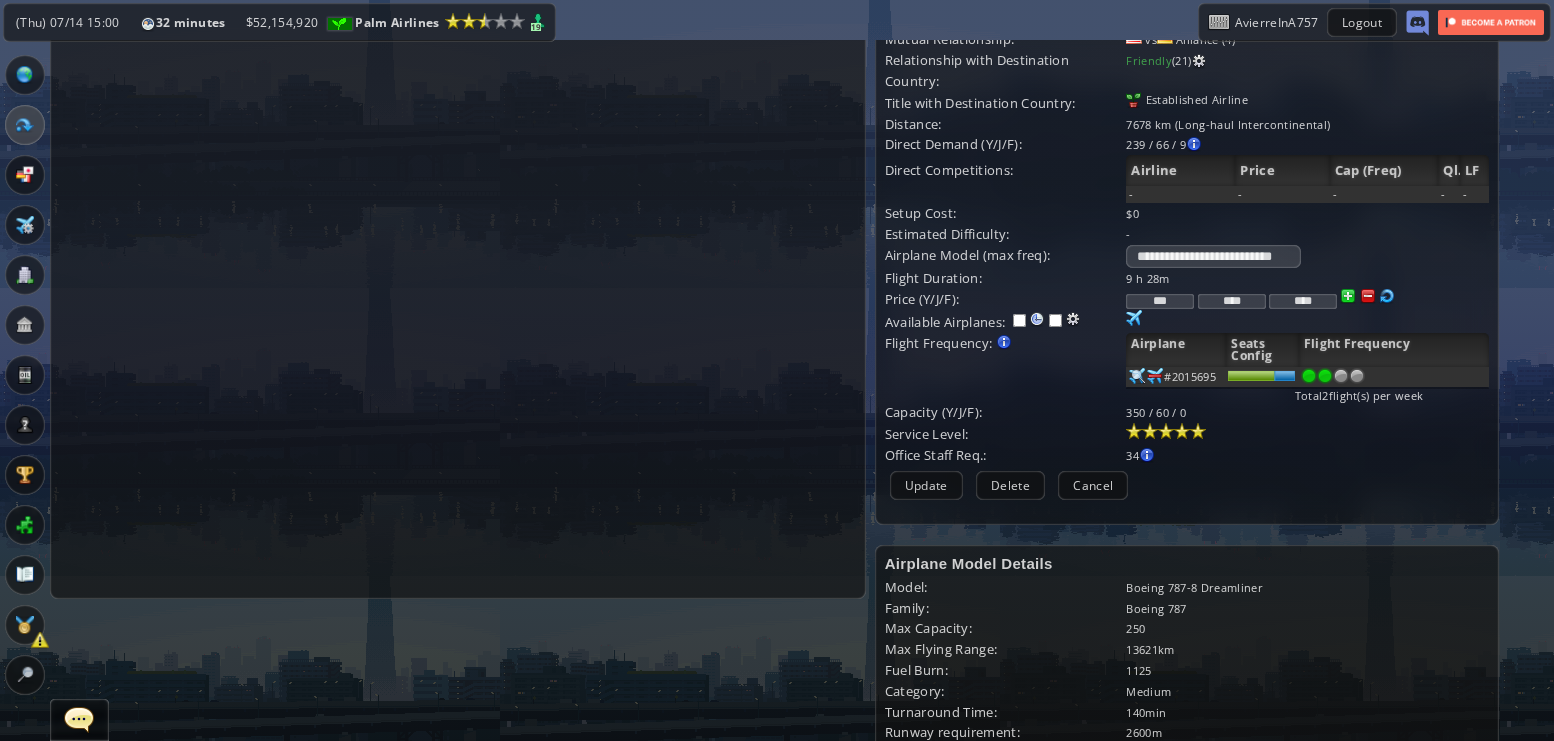 click on "****" at bounding box center [1232, 301] 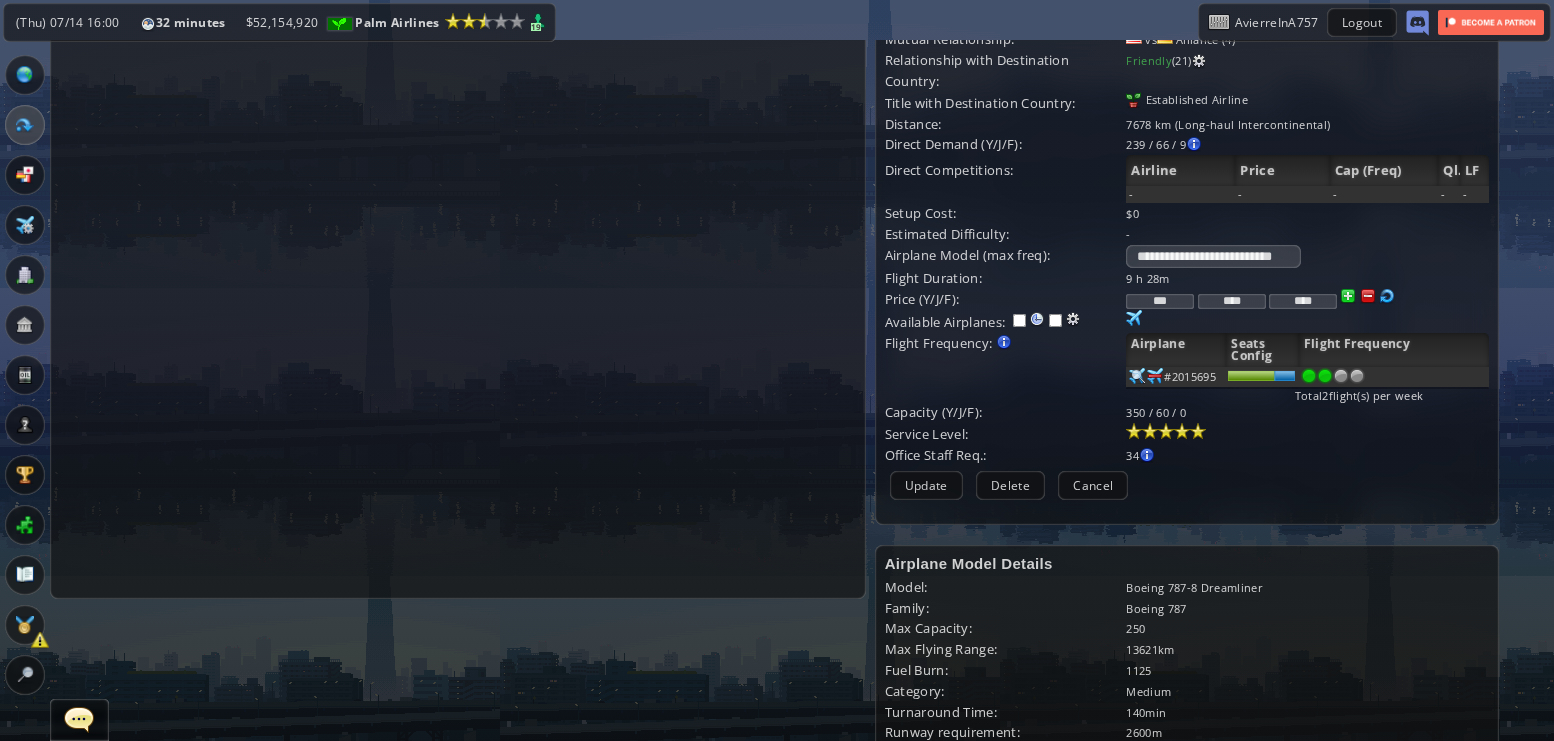 type on "****" 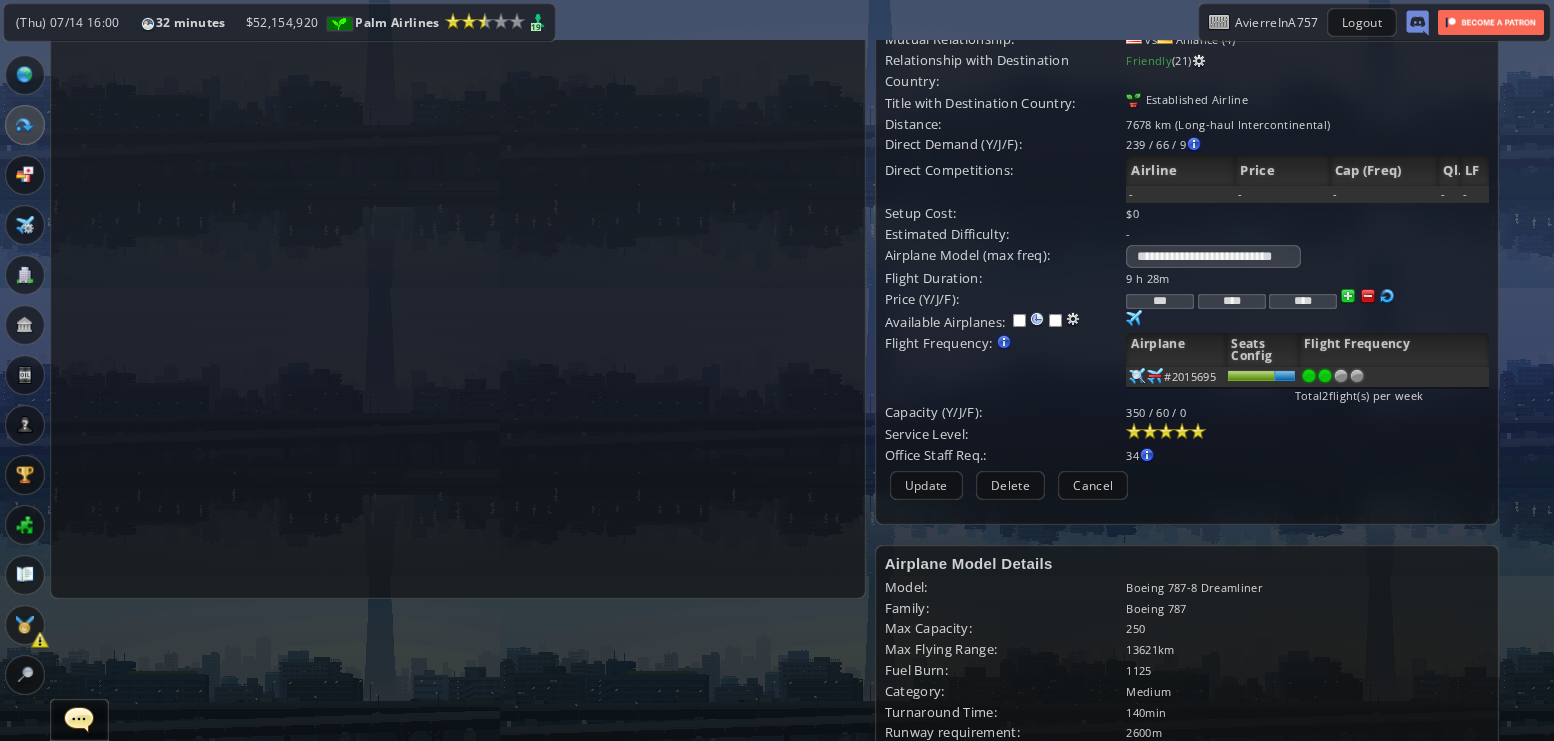 click on "***" at bounding box center (1160, 301) 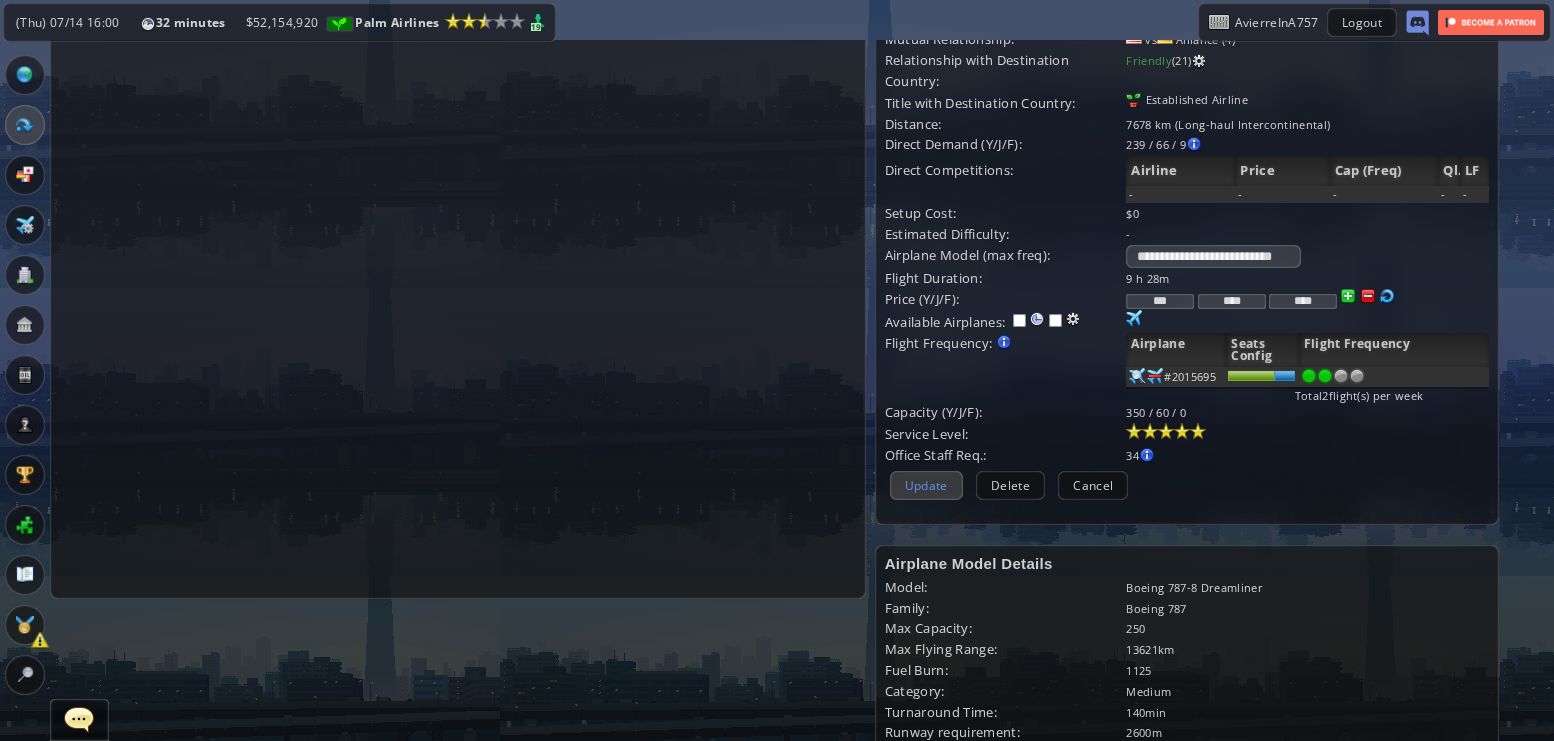 click on "Update" at bounding box center [926, 485] 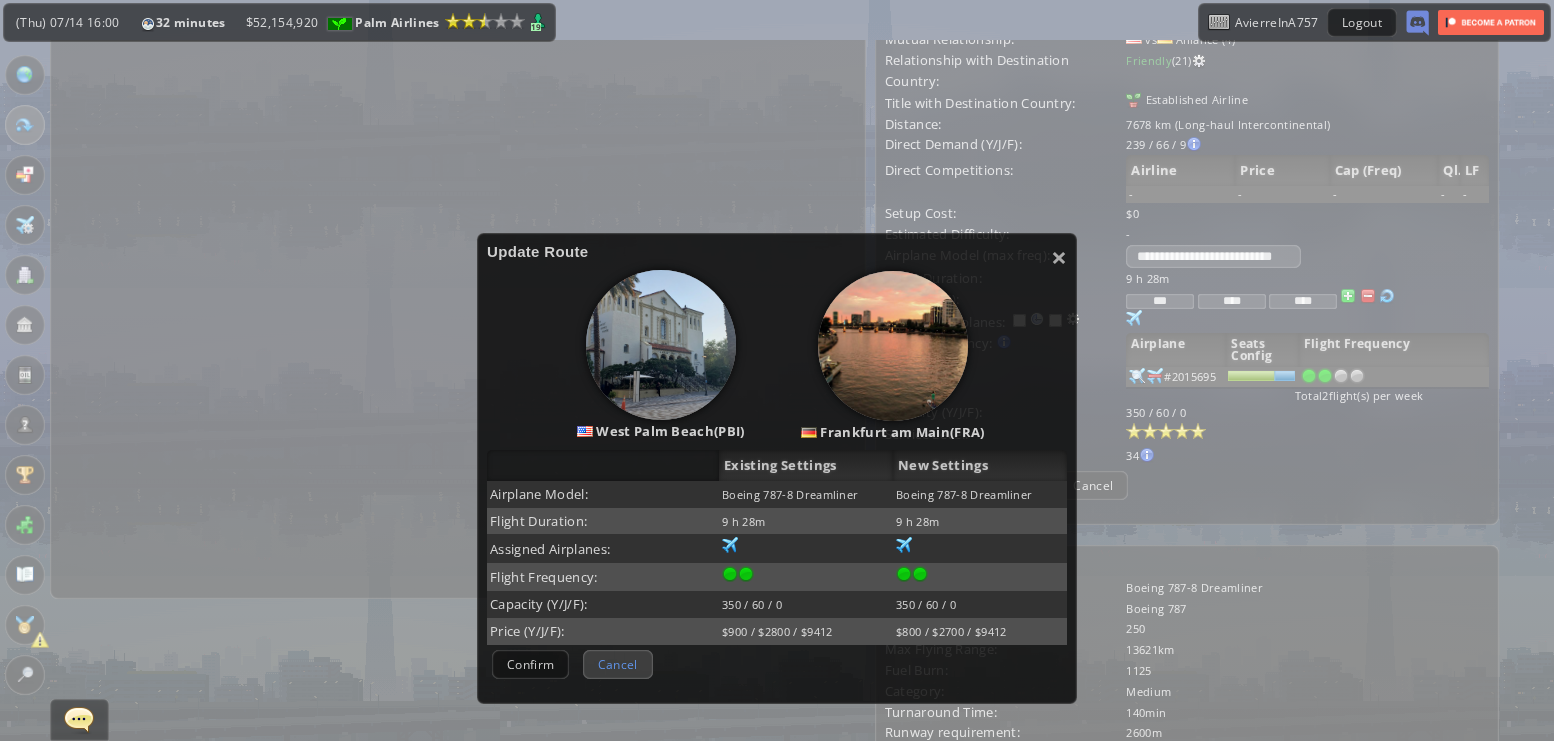 click on "Cancel" at bounding box center (618, 664) 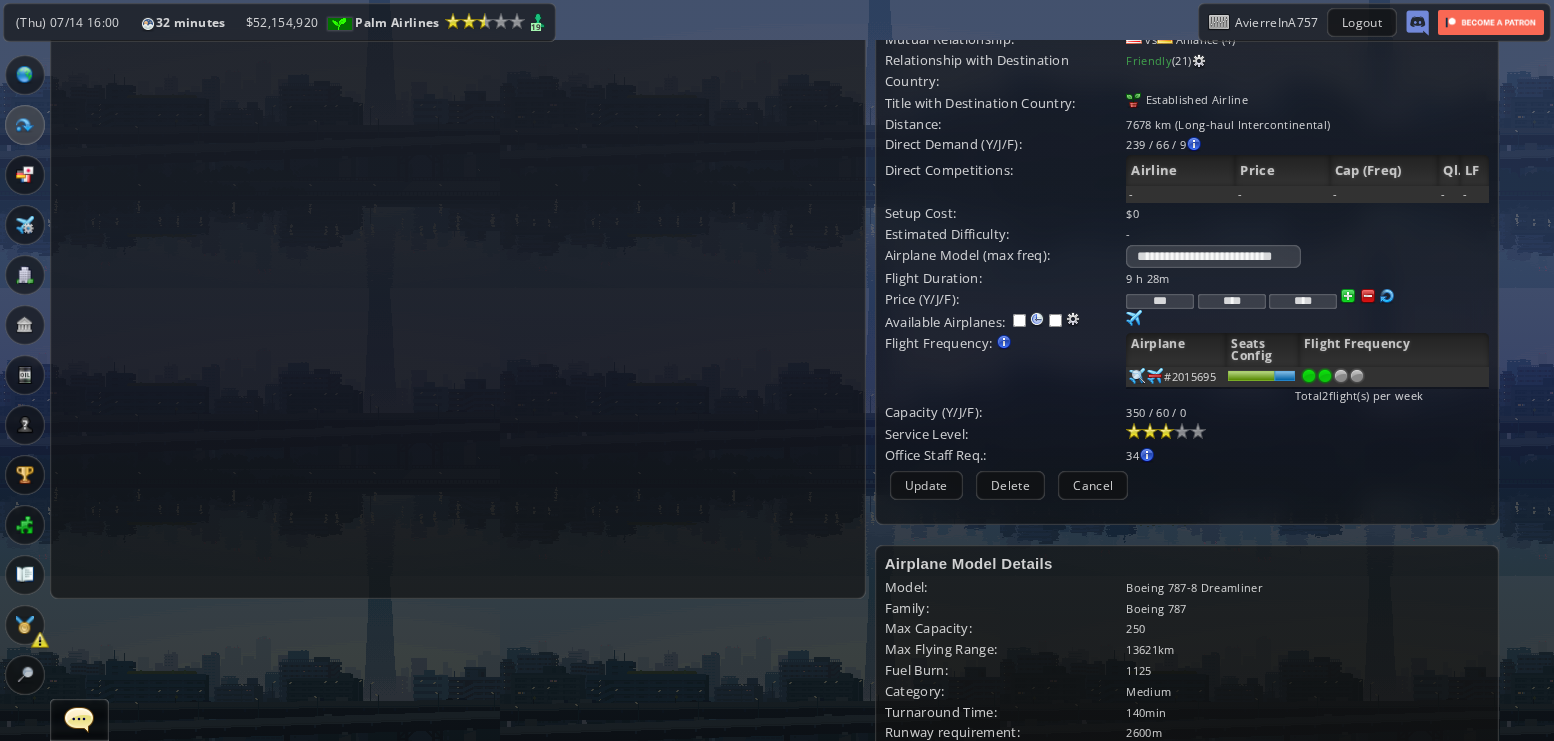 click at bounding box center (1166, 431) 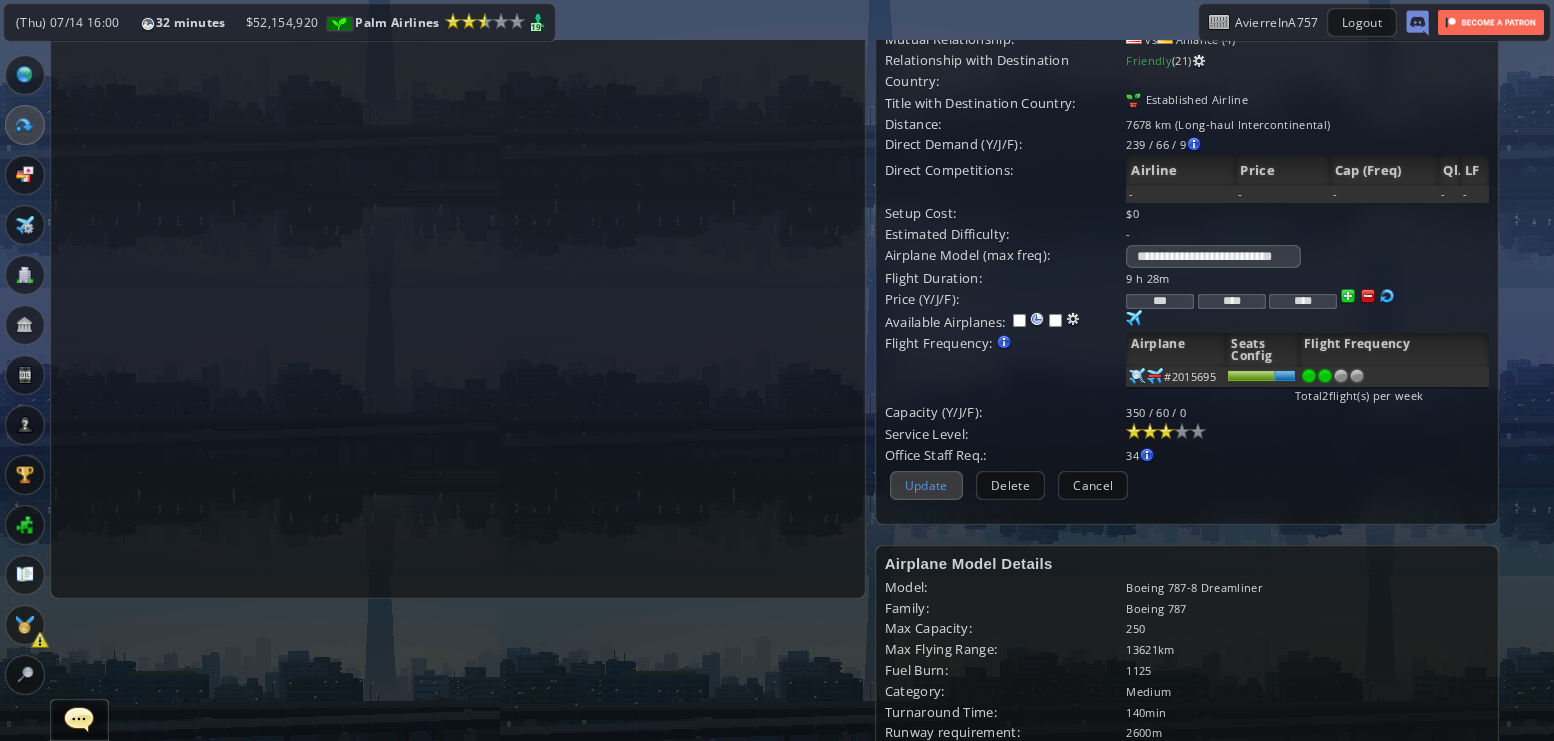 click on "Update" at bounding box center (926, 485) 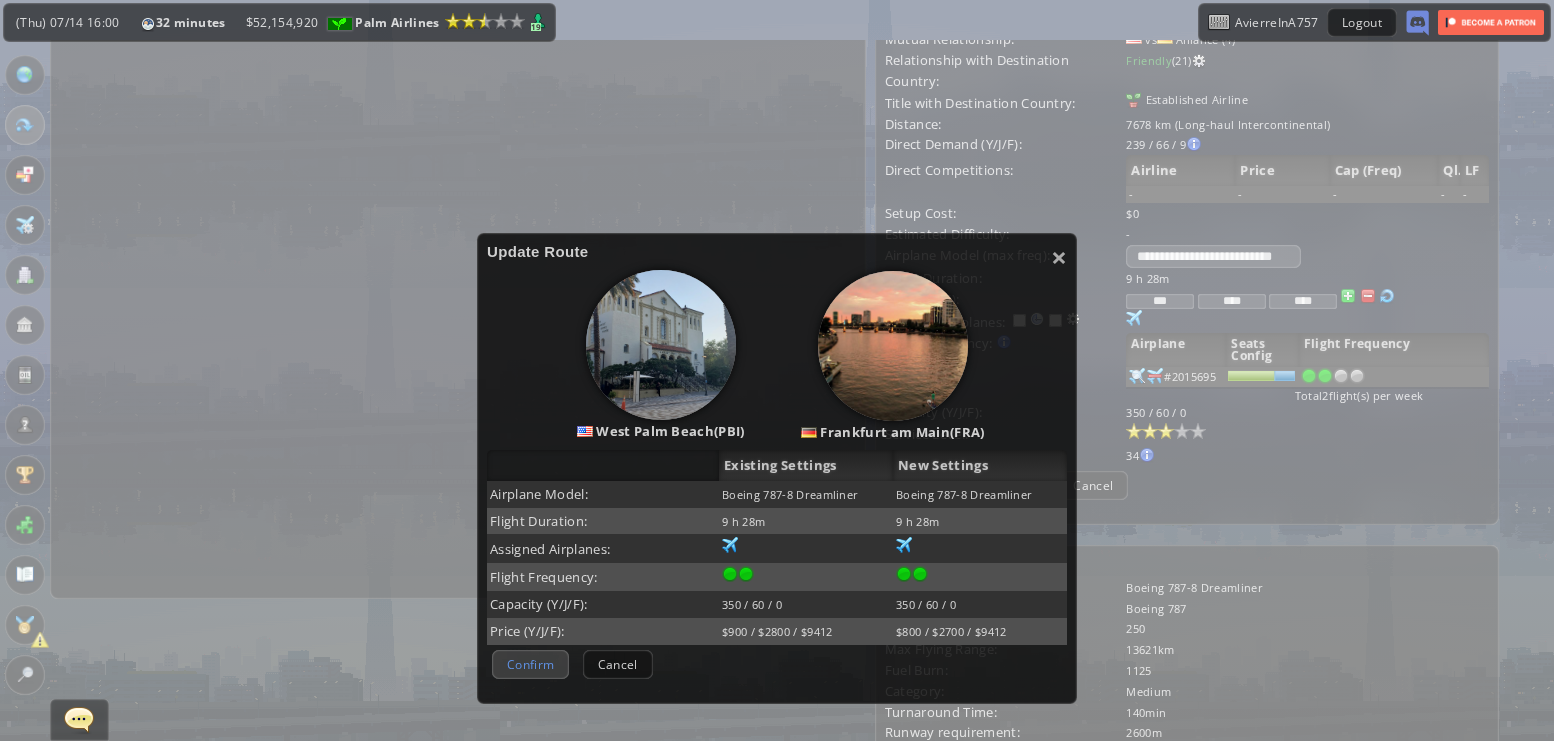 click on "Confirm" at bounding box center (530, 664) 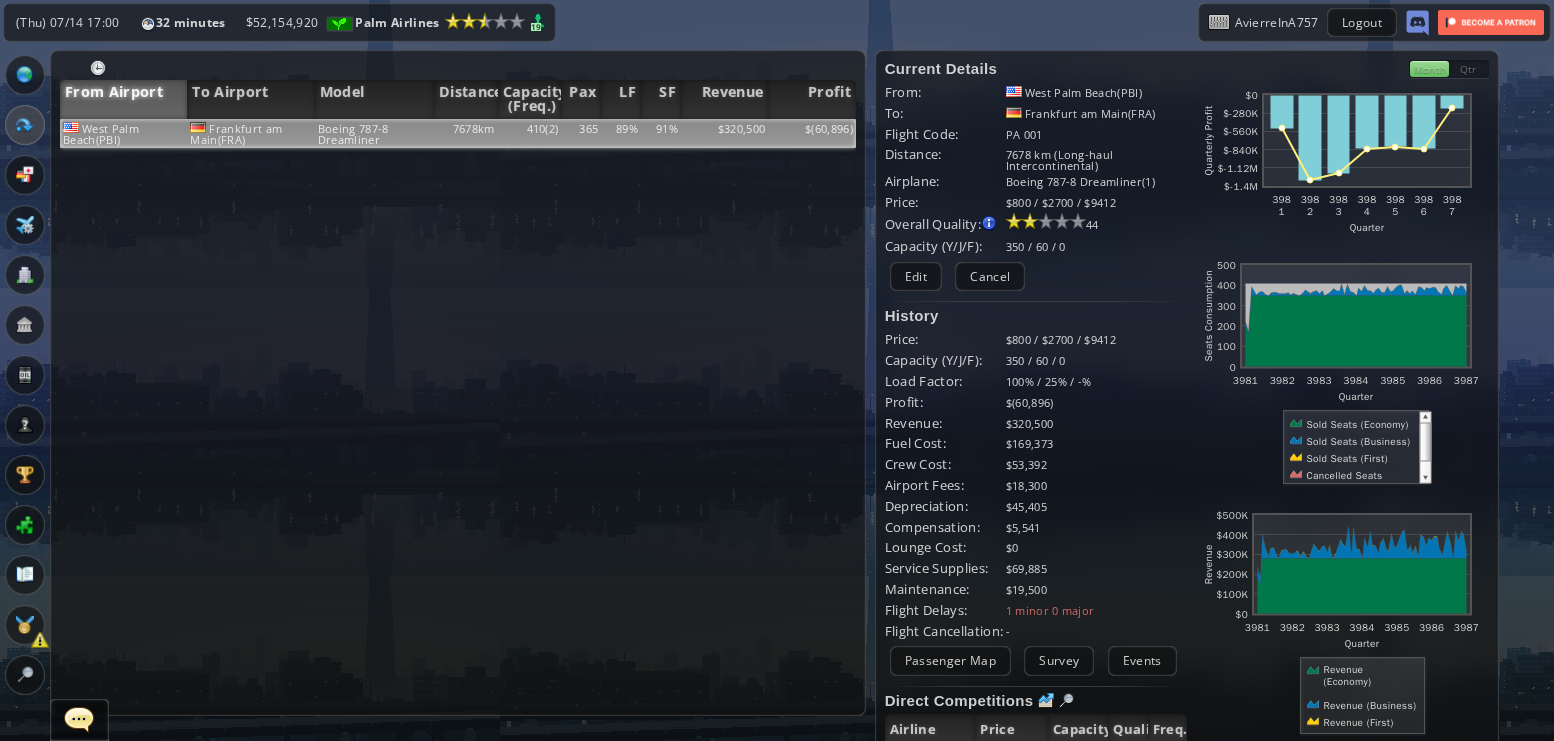 scroll, scrollTop: 18, scrollLeft: 0, axis: vertical 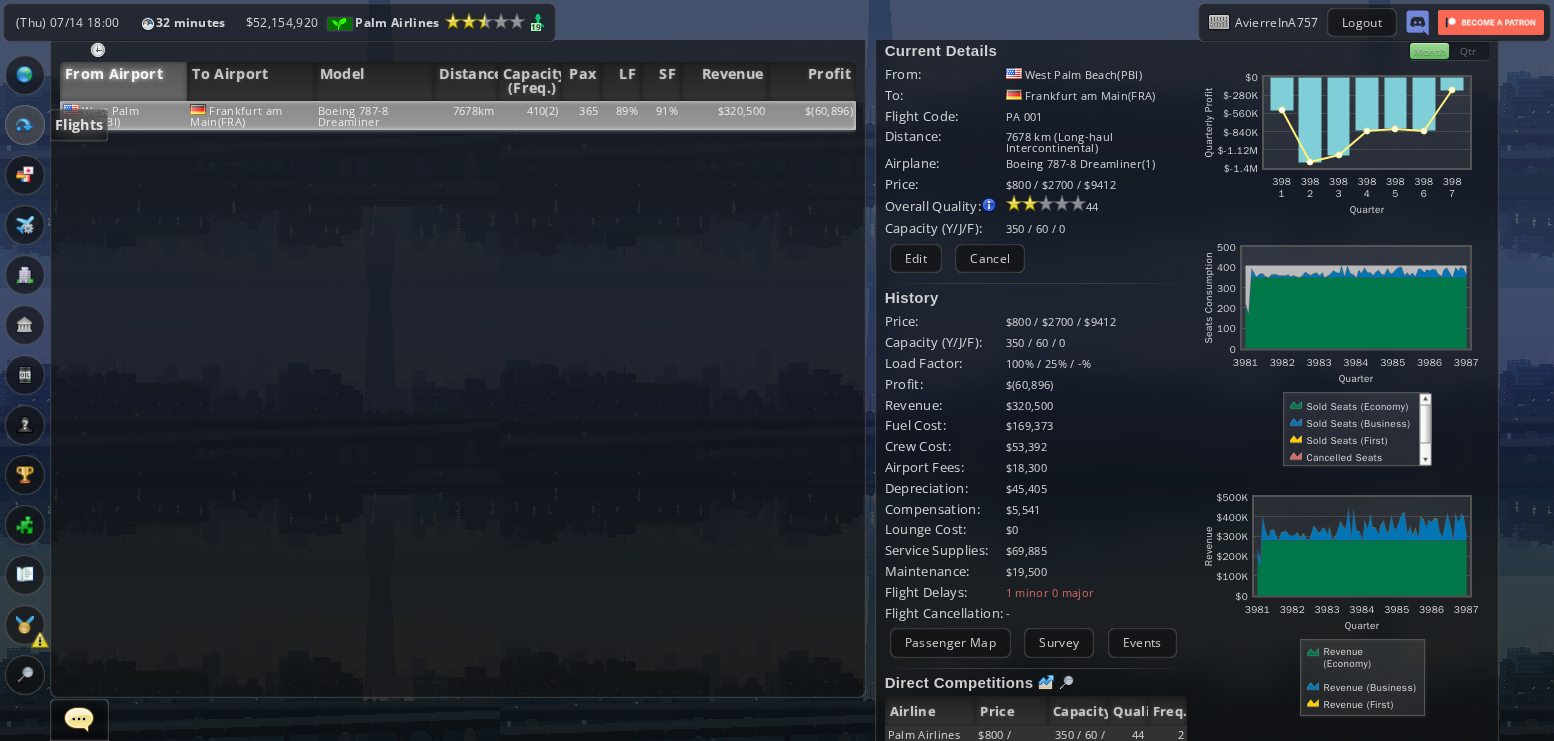 click at bounding box center (25, 125) 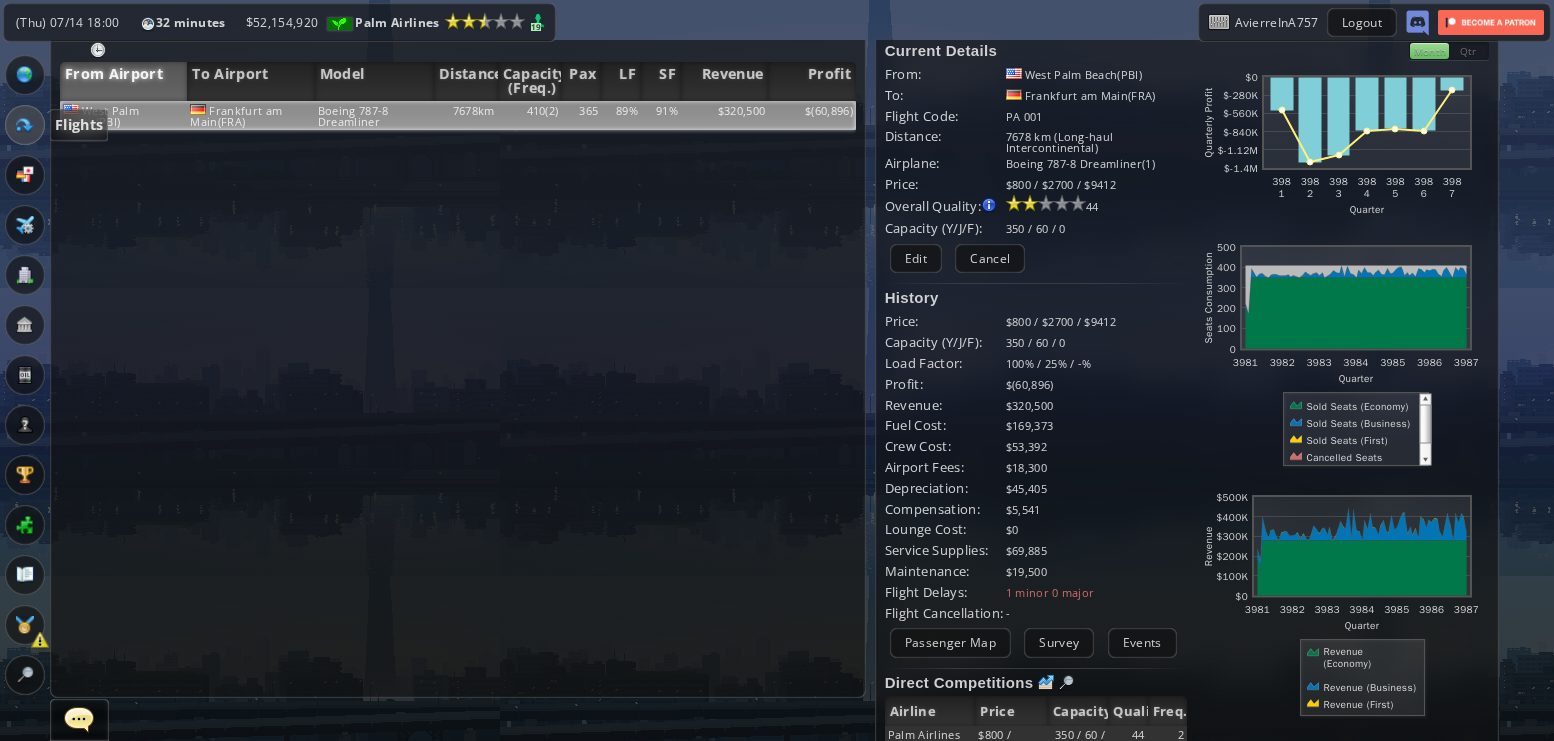 click at bounding box center (25, 125) 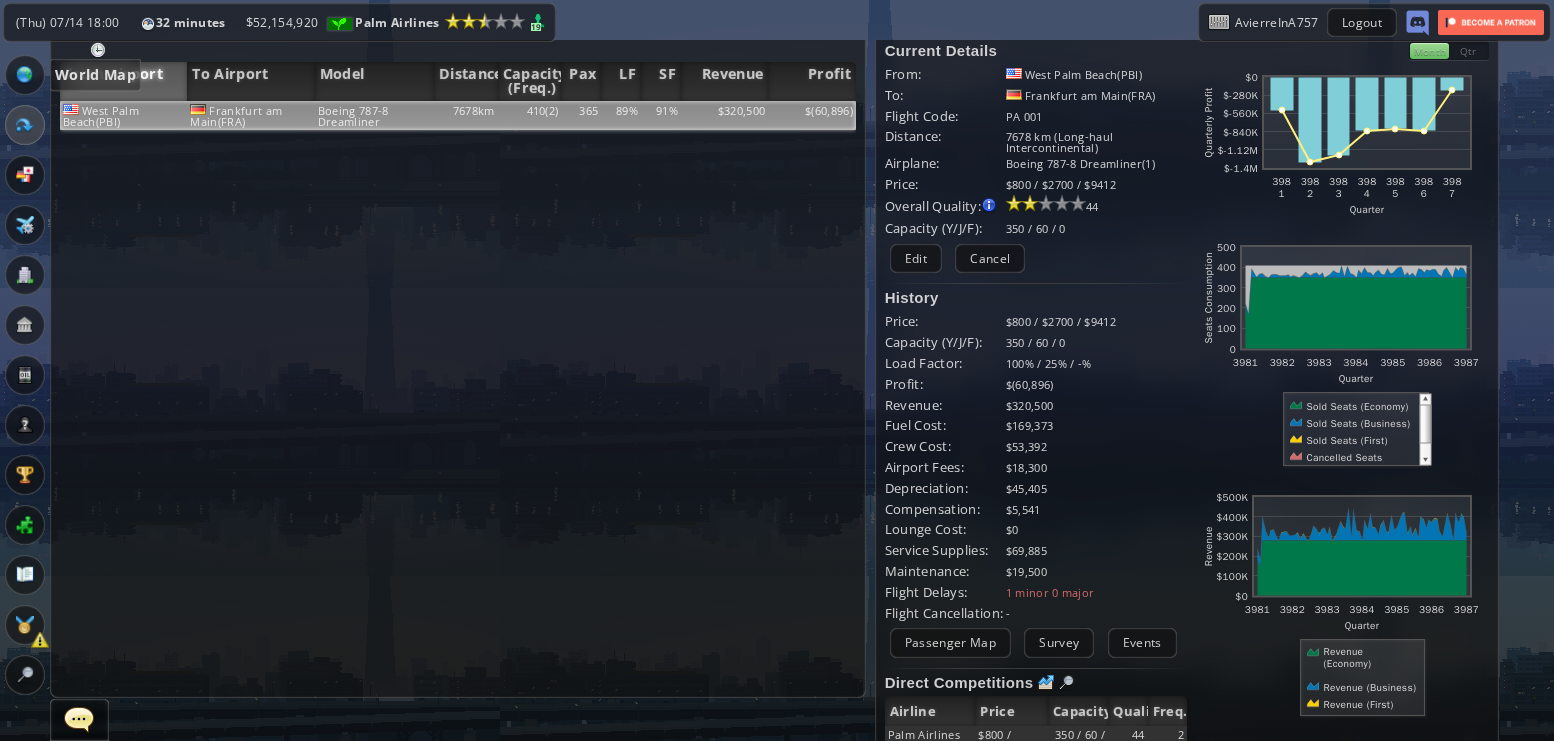 click at bounding box center [25, 75] 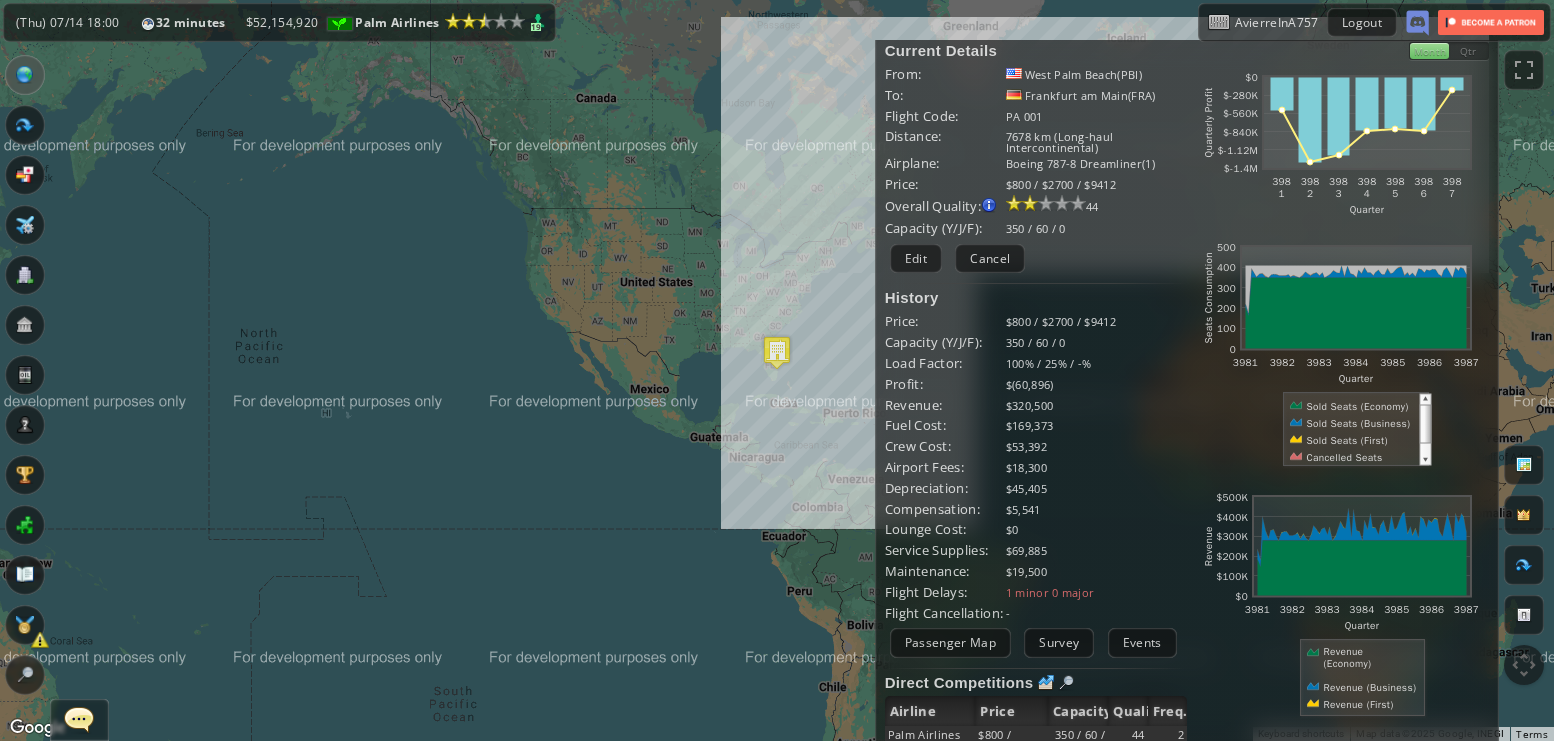 click at bounding box center (777, 352) 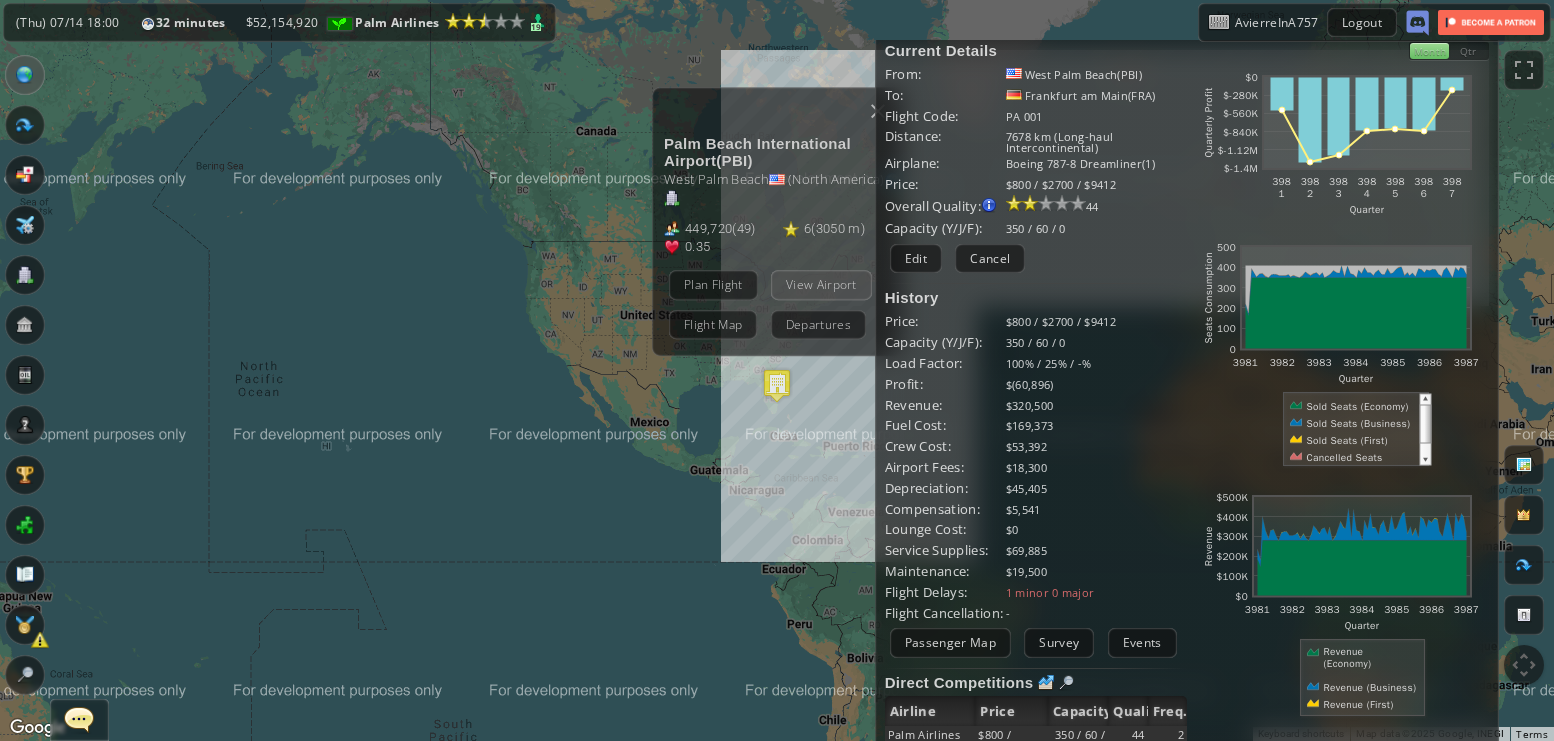 click on "View Airport" at bounding box center (821, 284) 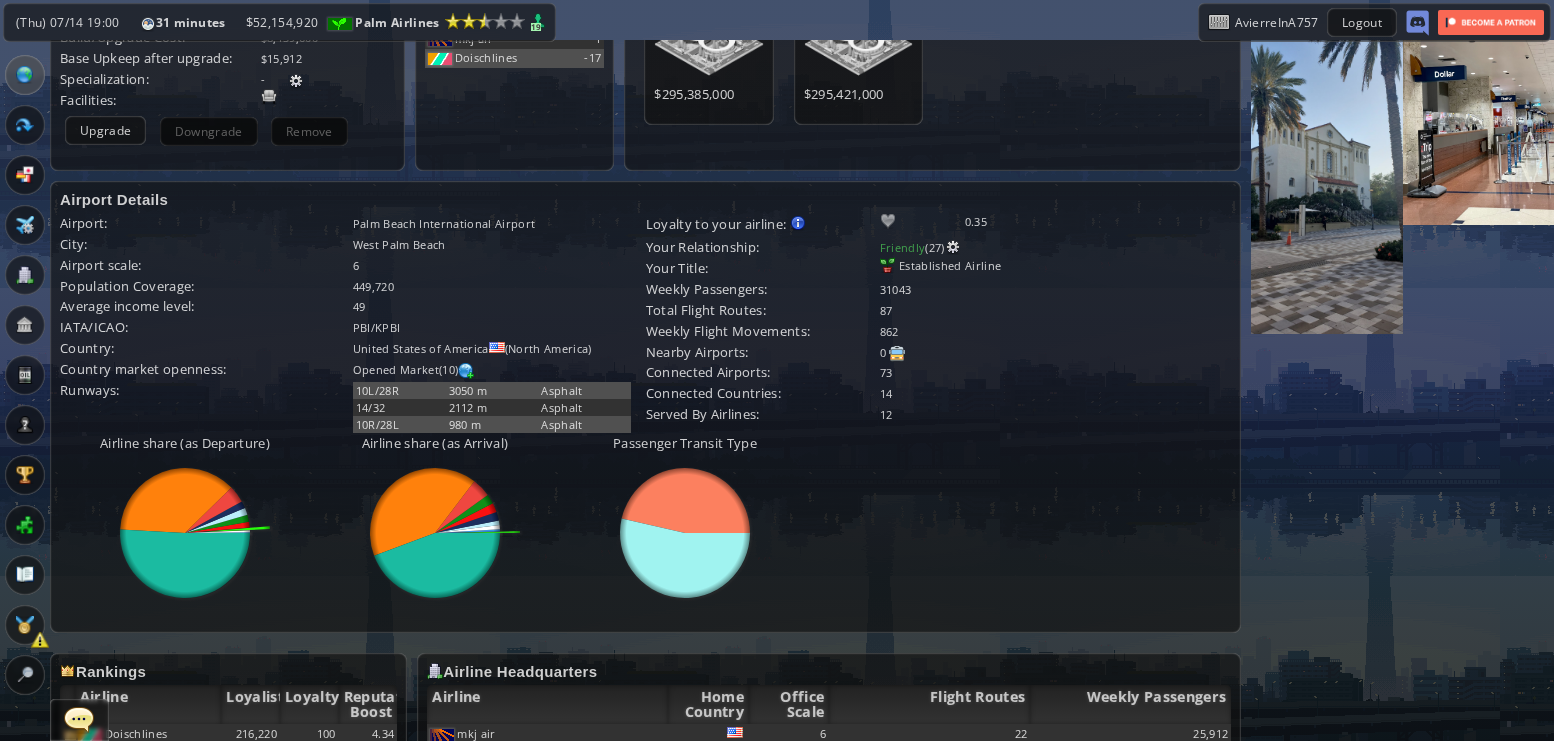 scroll, scrollTop: 0, scrollLeft: 0, axis: both 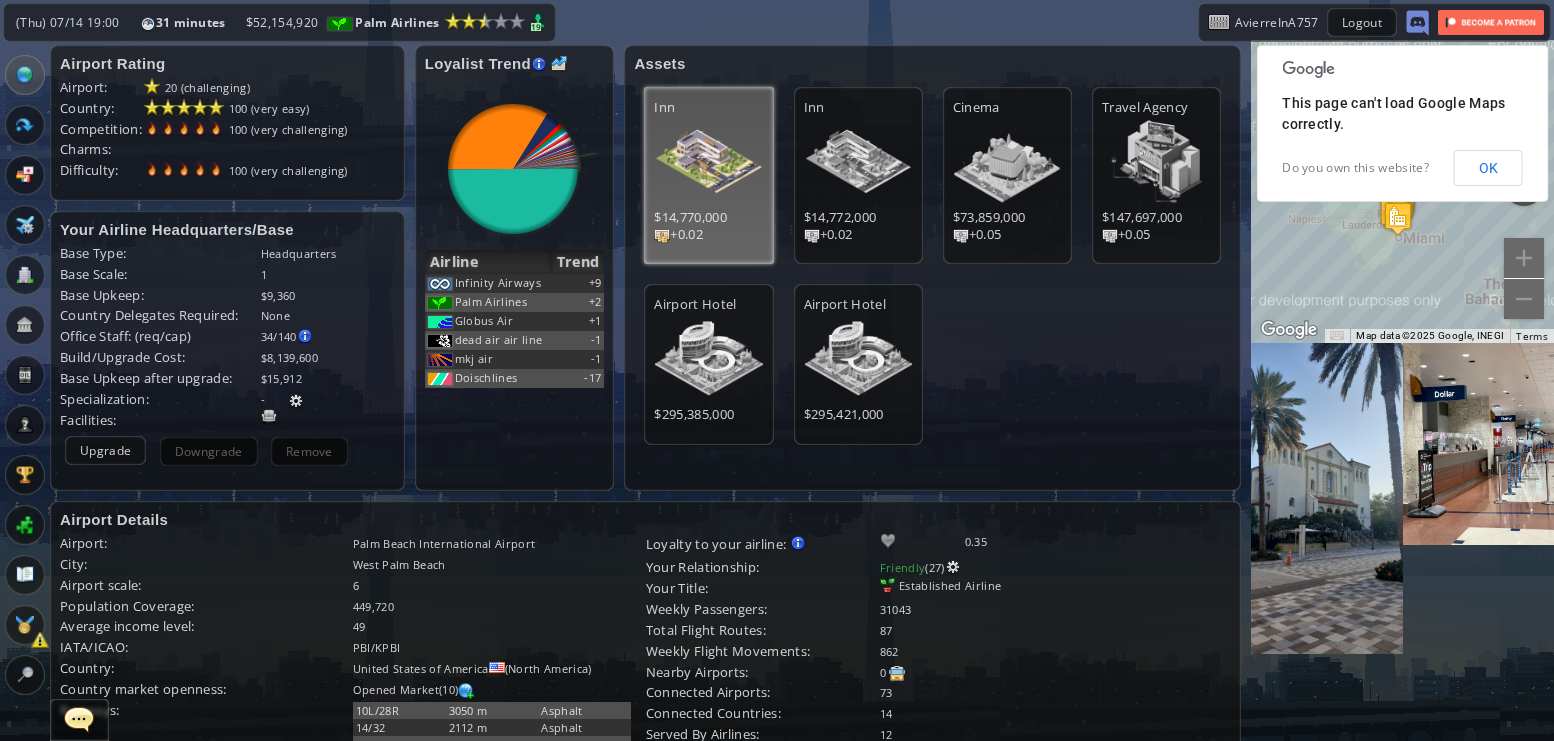 click at bounding box center [708, 161] 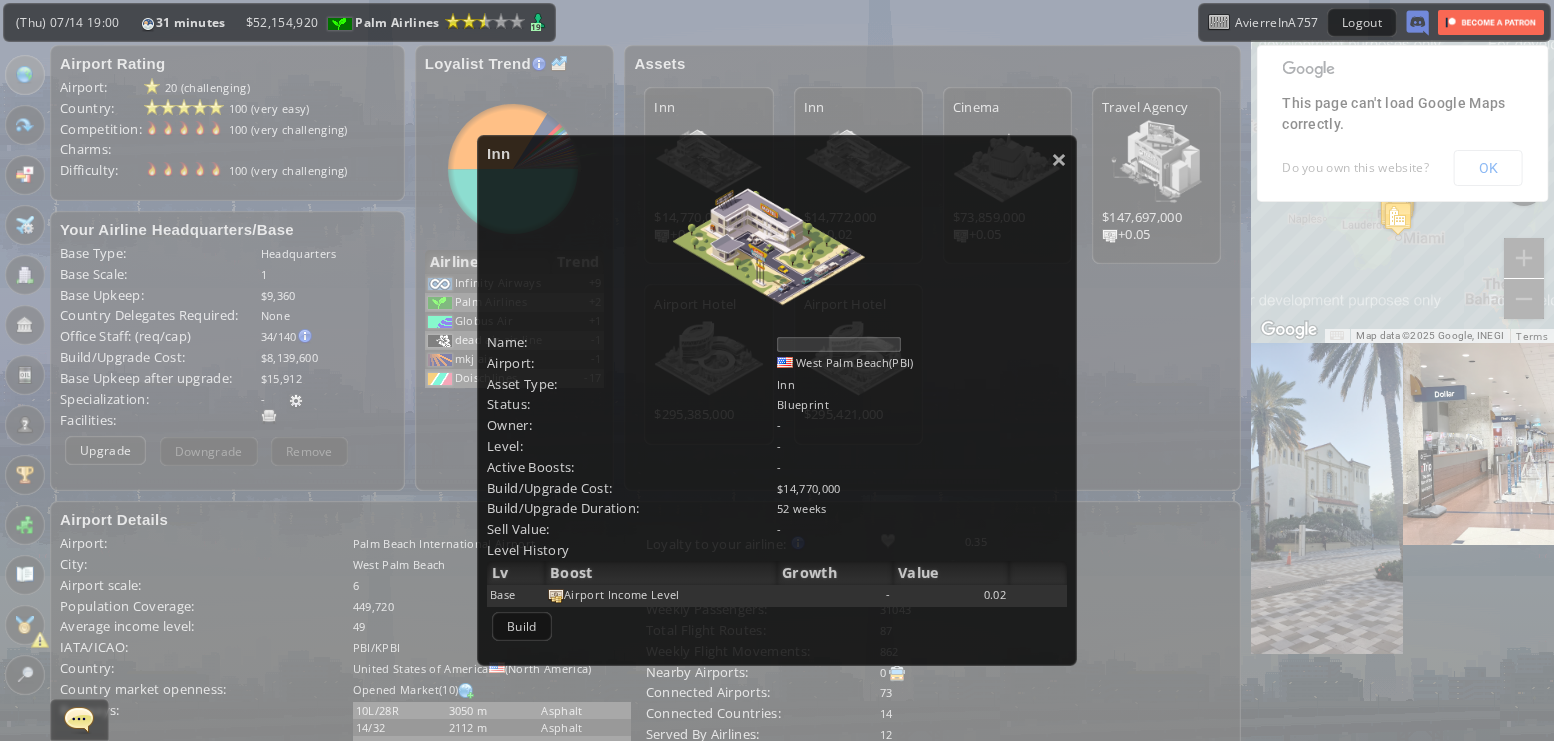scroll, scrollTop: 119, scrollLeft: 0, axis: vertical 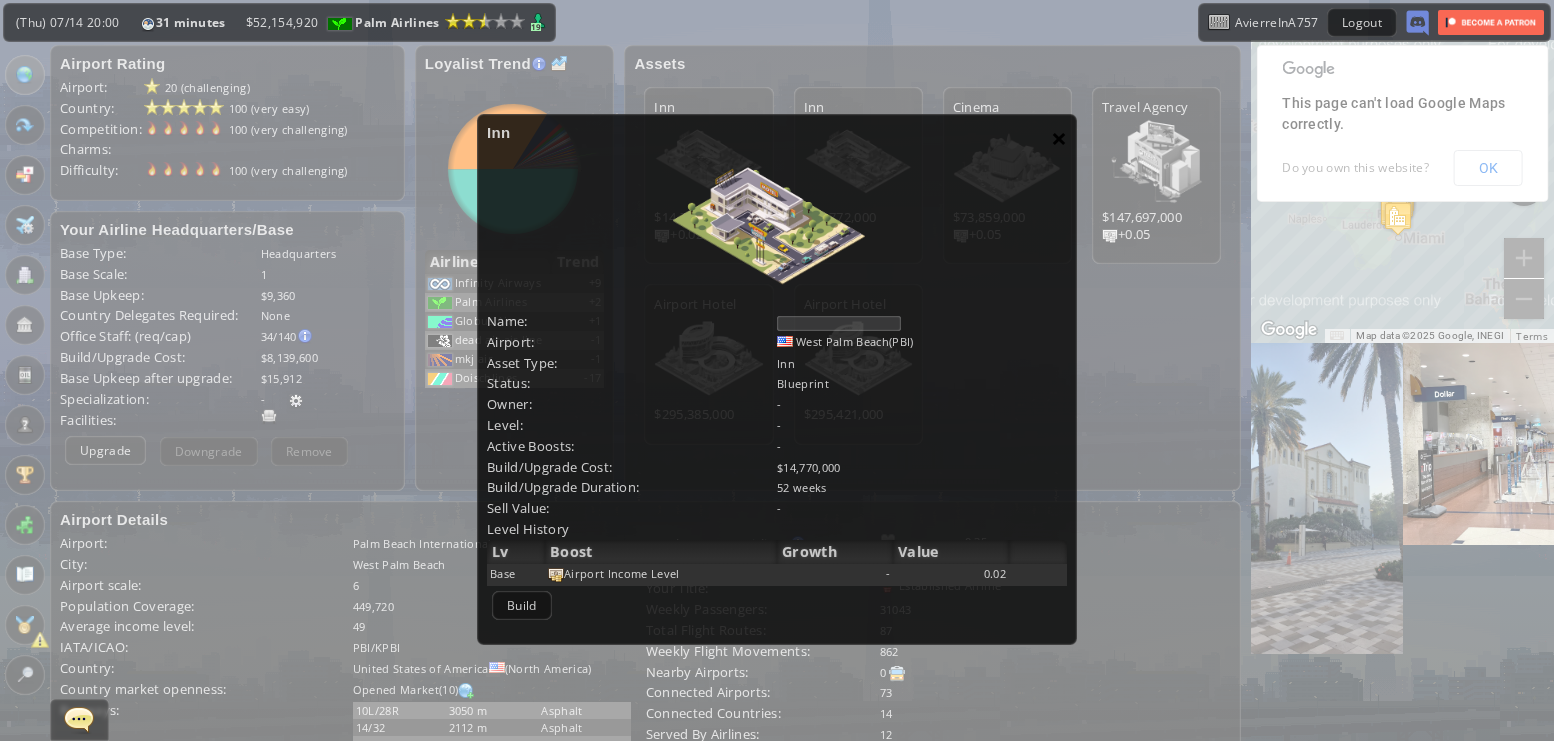 click on "×" at bounding box center (1059, 138) 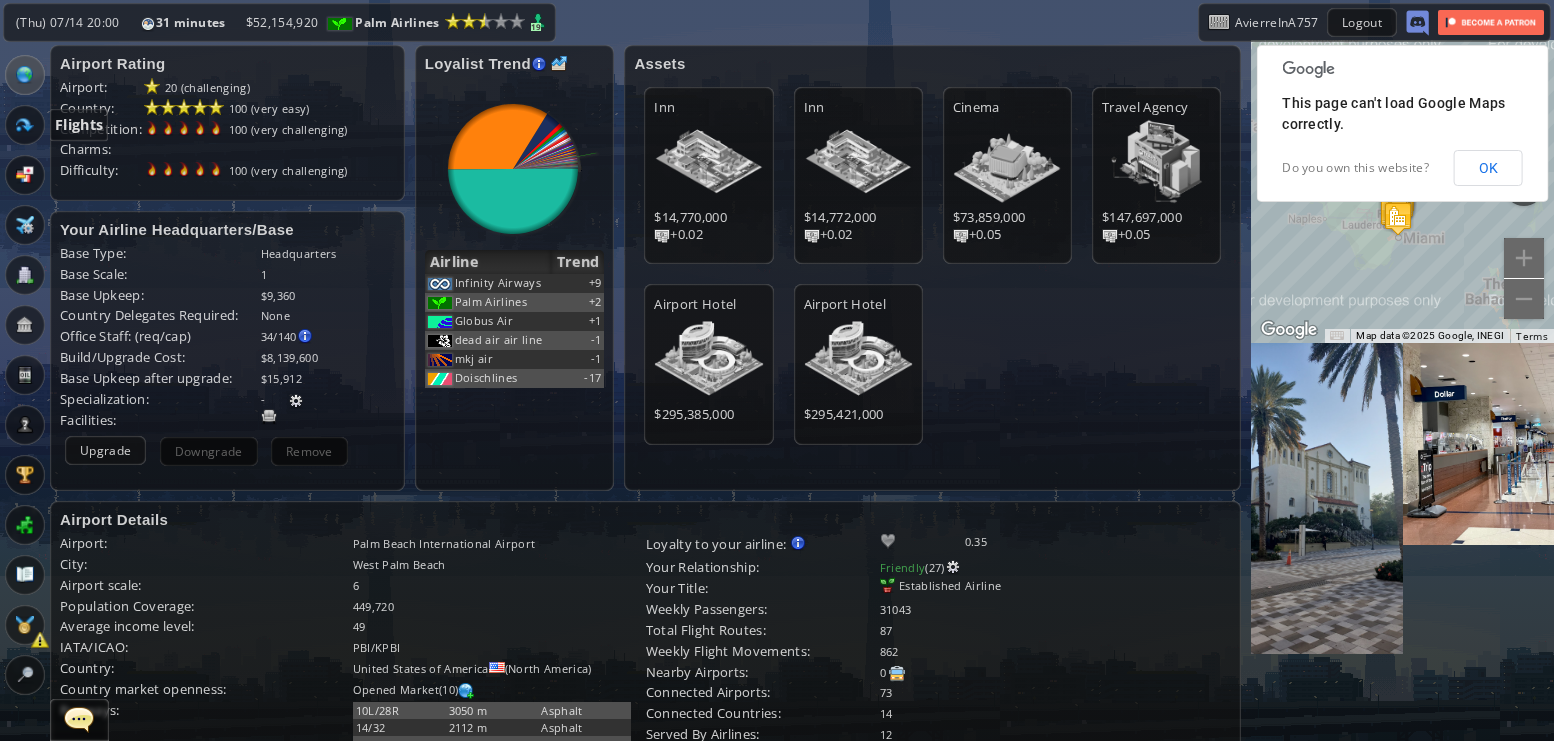 click at bounding box center [25, 125] 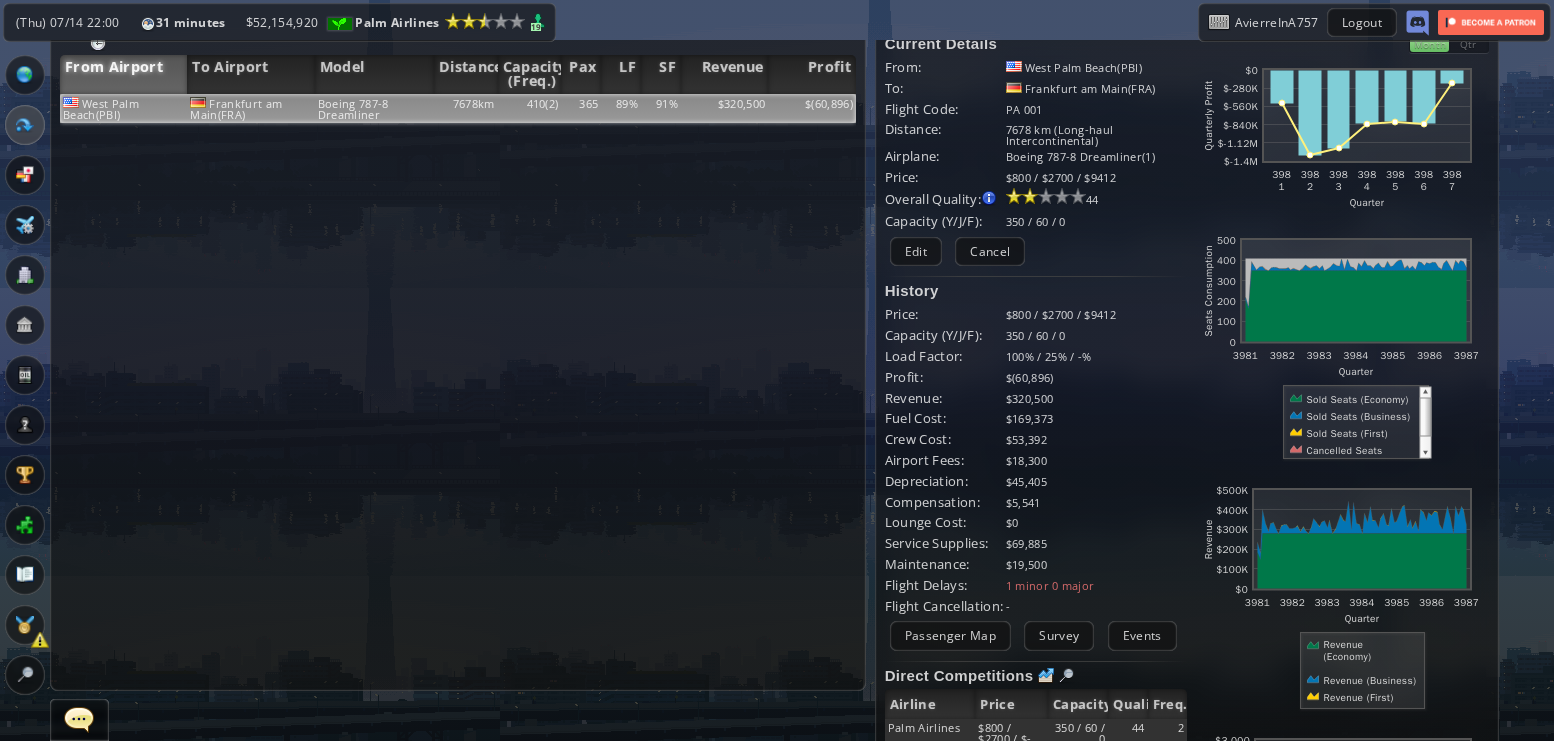 scroll, scrollTop: 24, scrollLeft: 0, axis: vertical 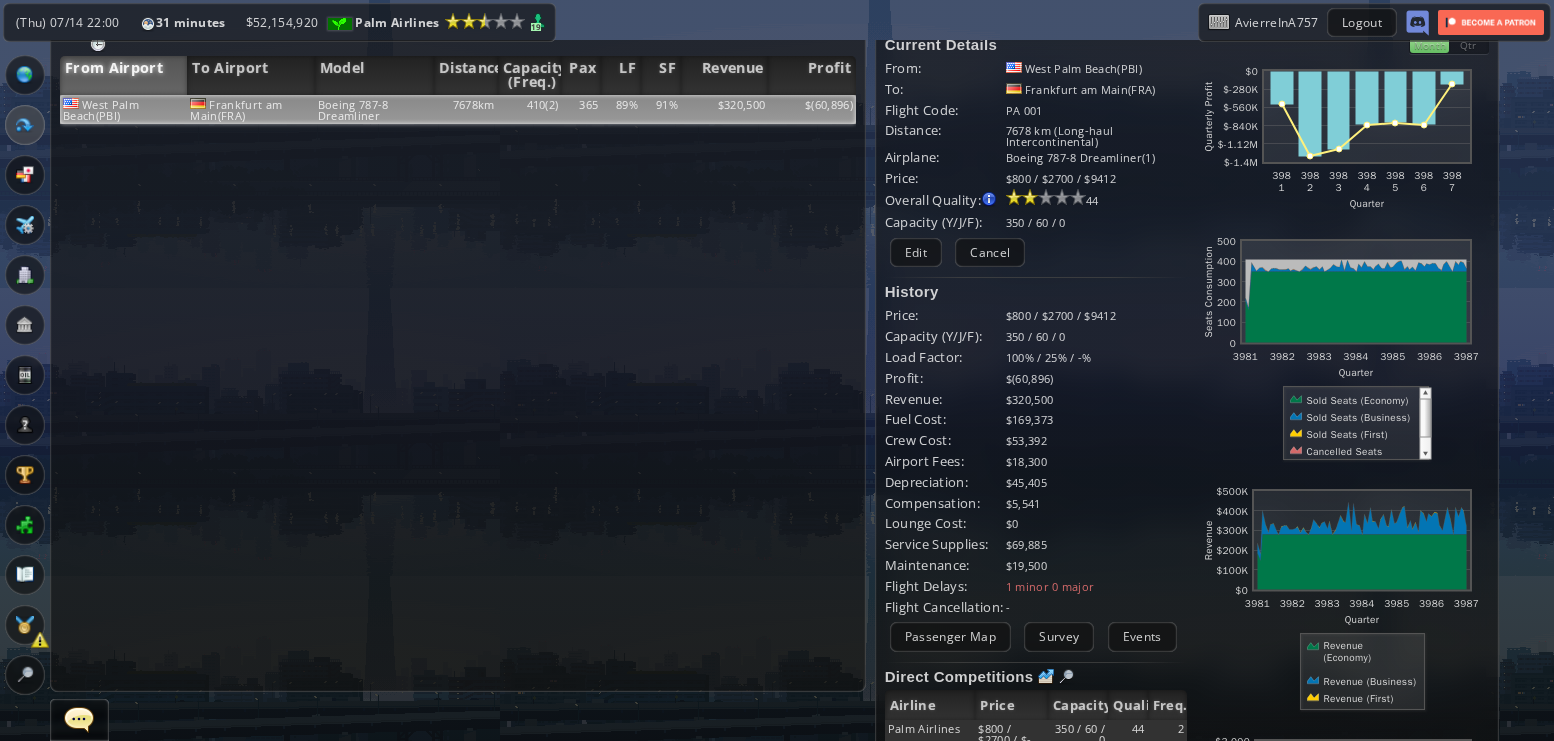 click at bounding box center (7, 370) 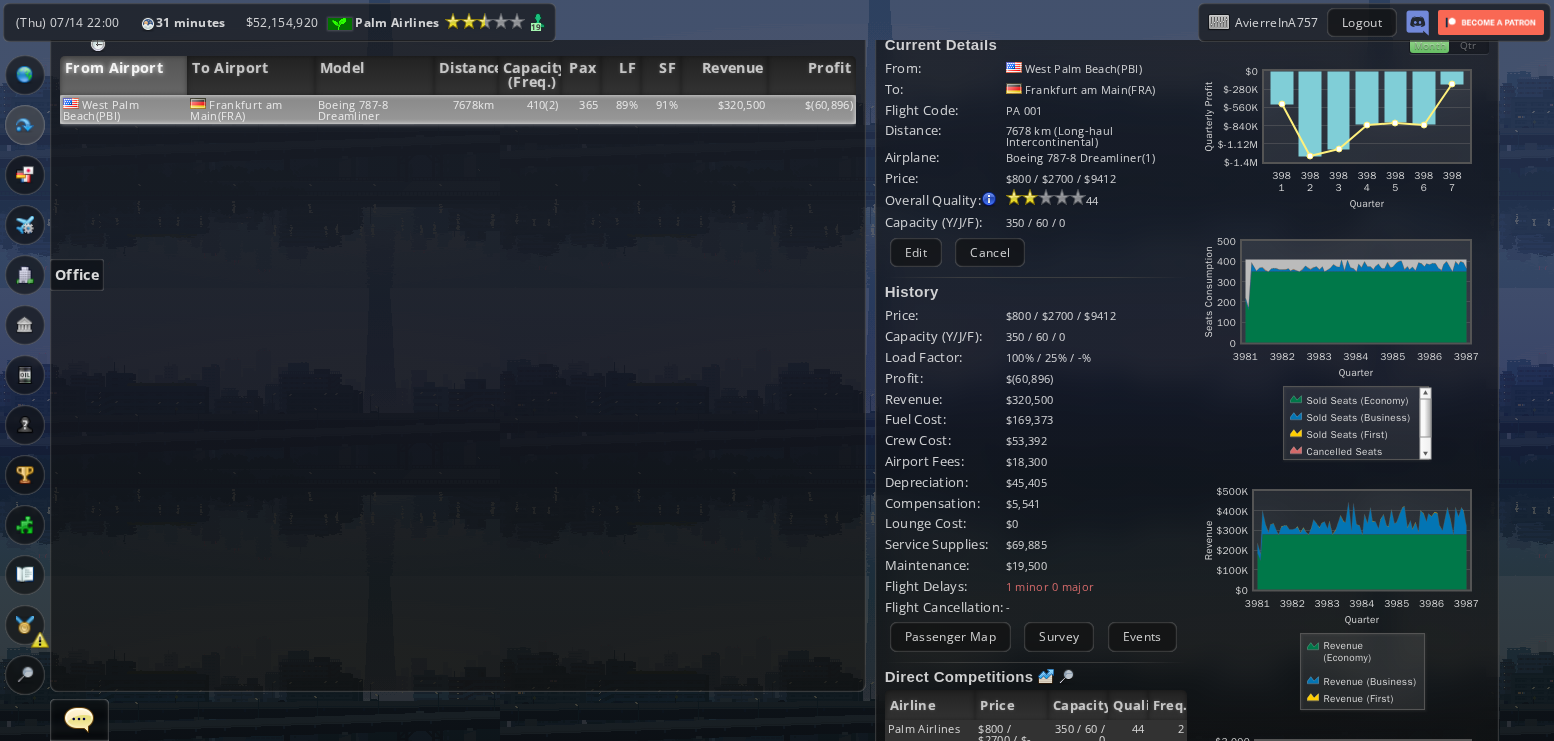 click at bounding box center [25, 275] 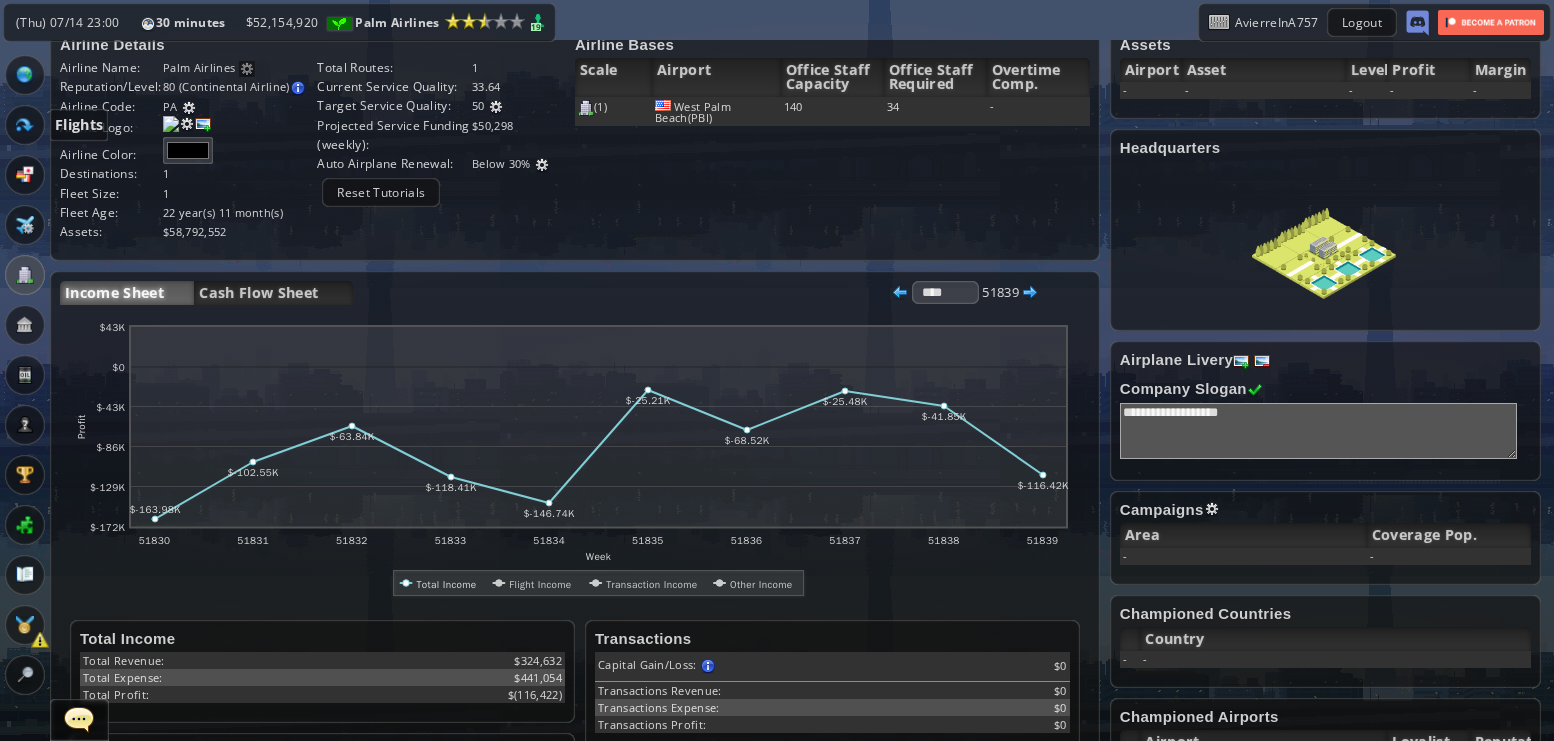 click at bounding box center (25, 125) 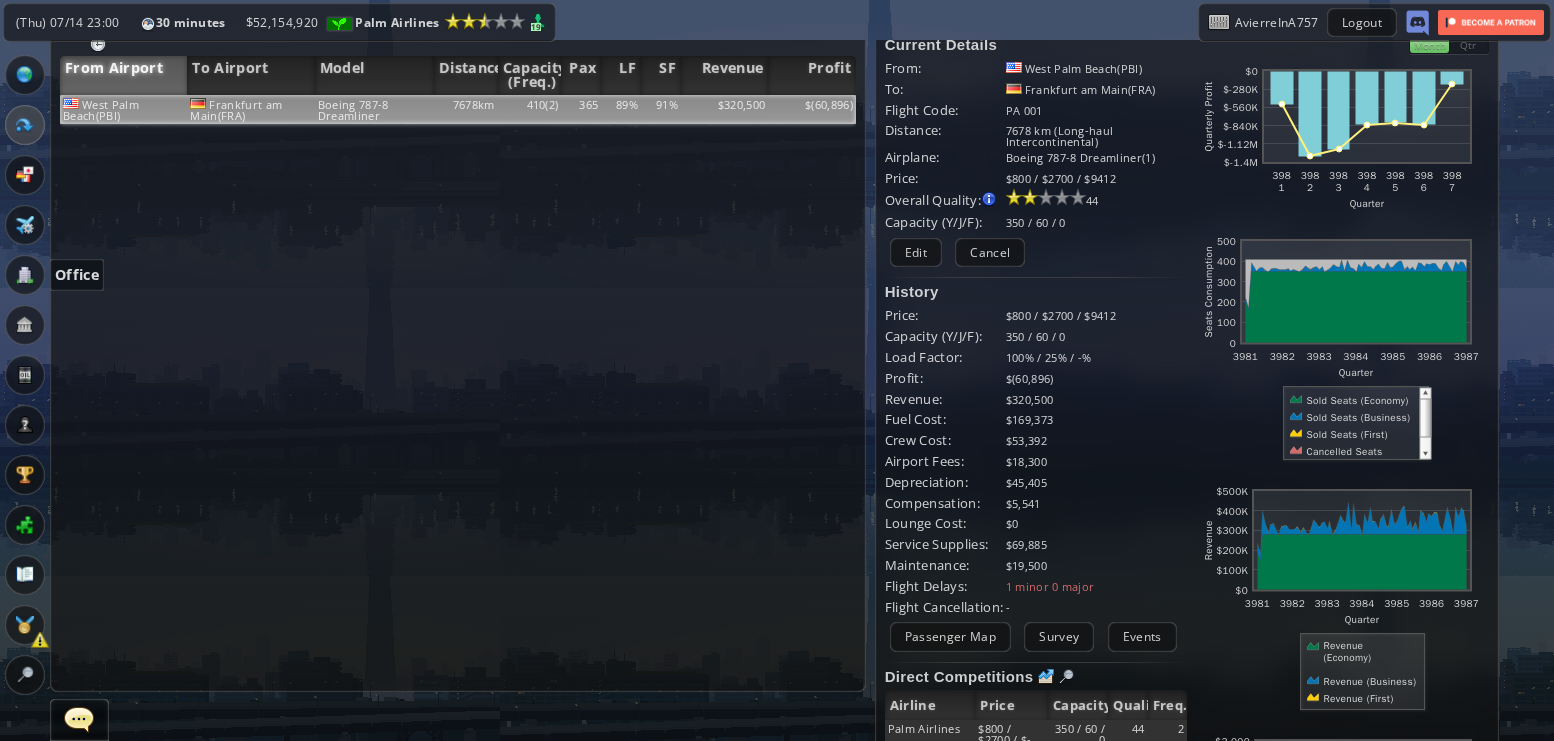 click at bounding box center [25, 275] 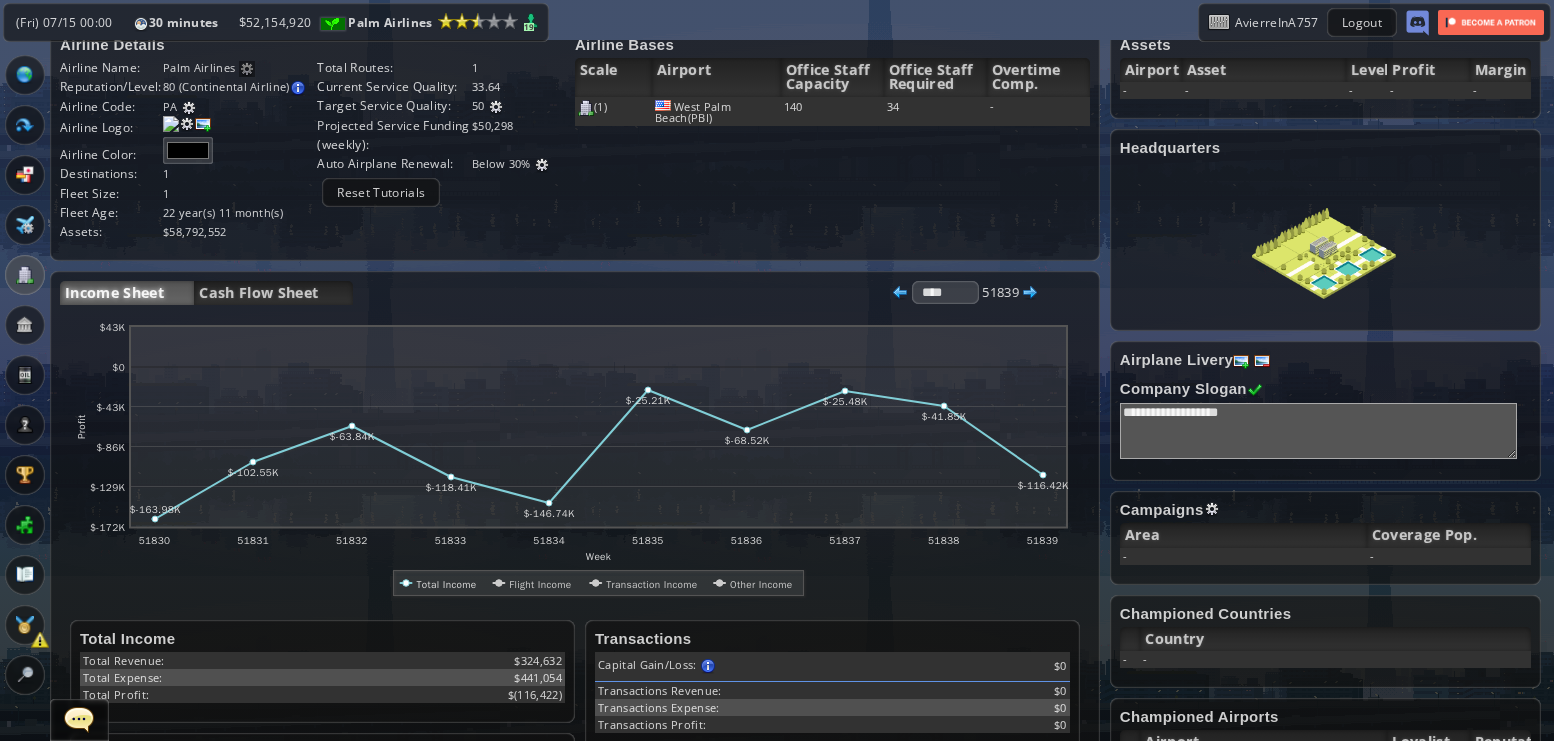 click at bounding box center [1324, 253] 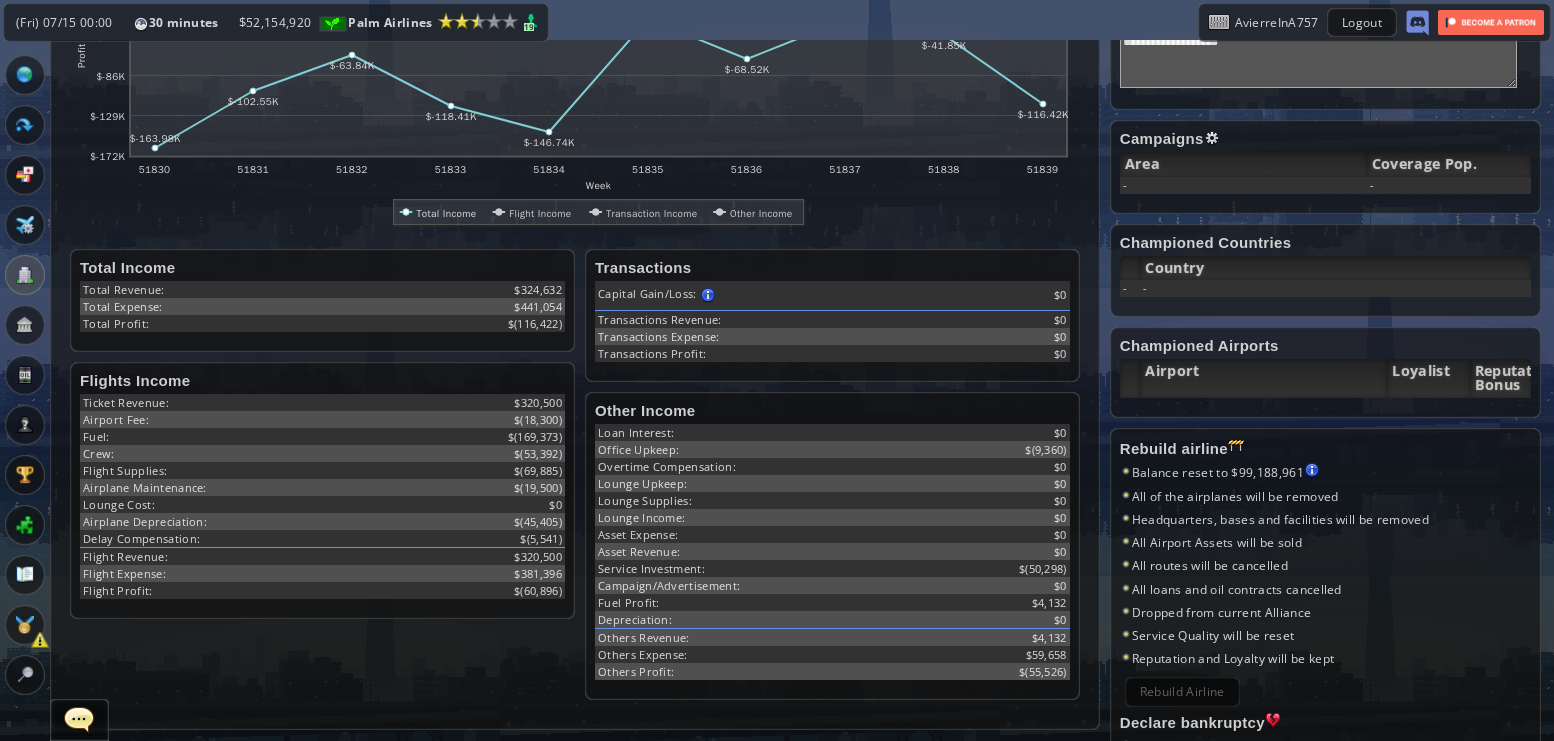 scroll, scrollTop: 512, scrollLeft: 0, axis: vertical 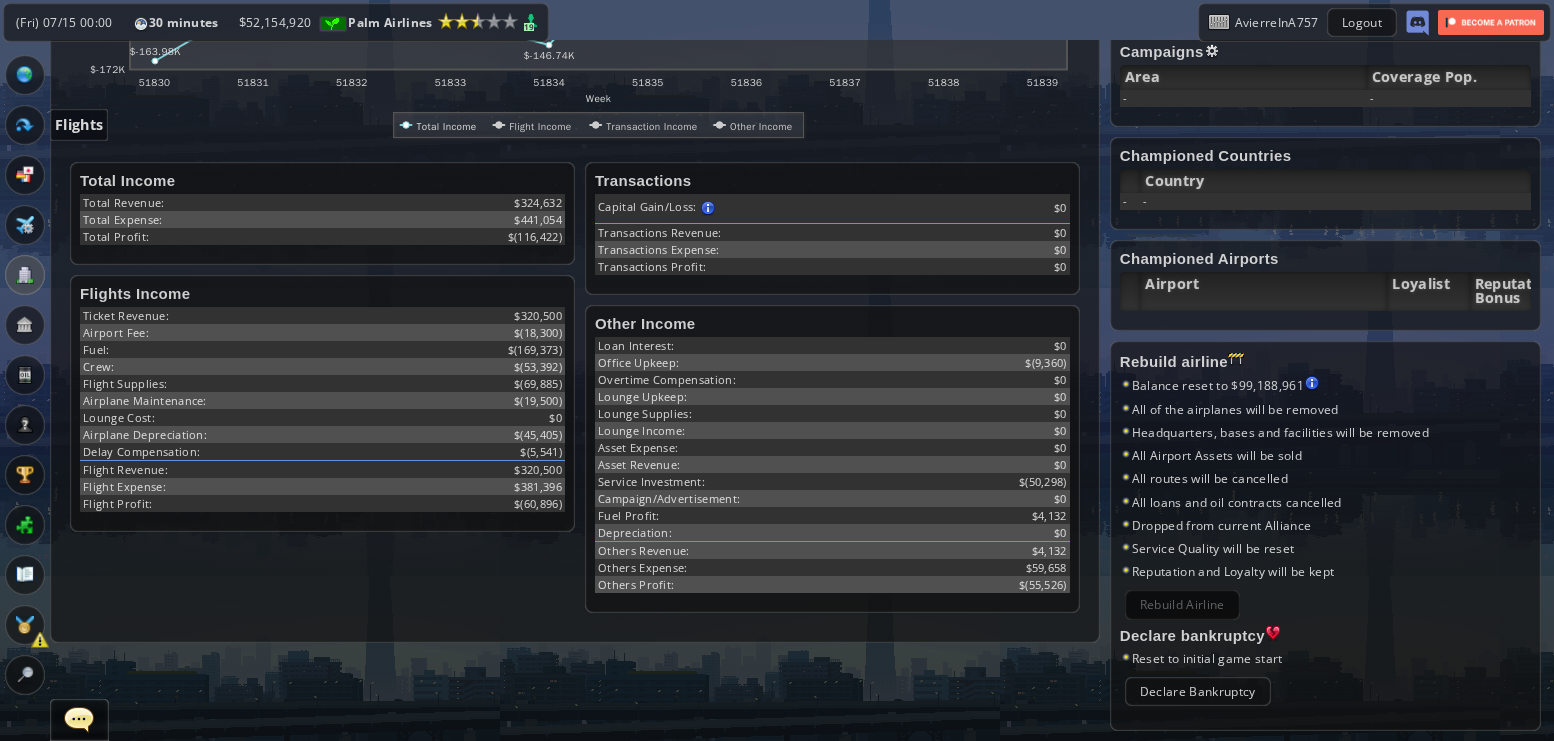 click at bounding box center (25, 125) 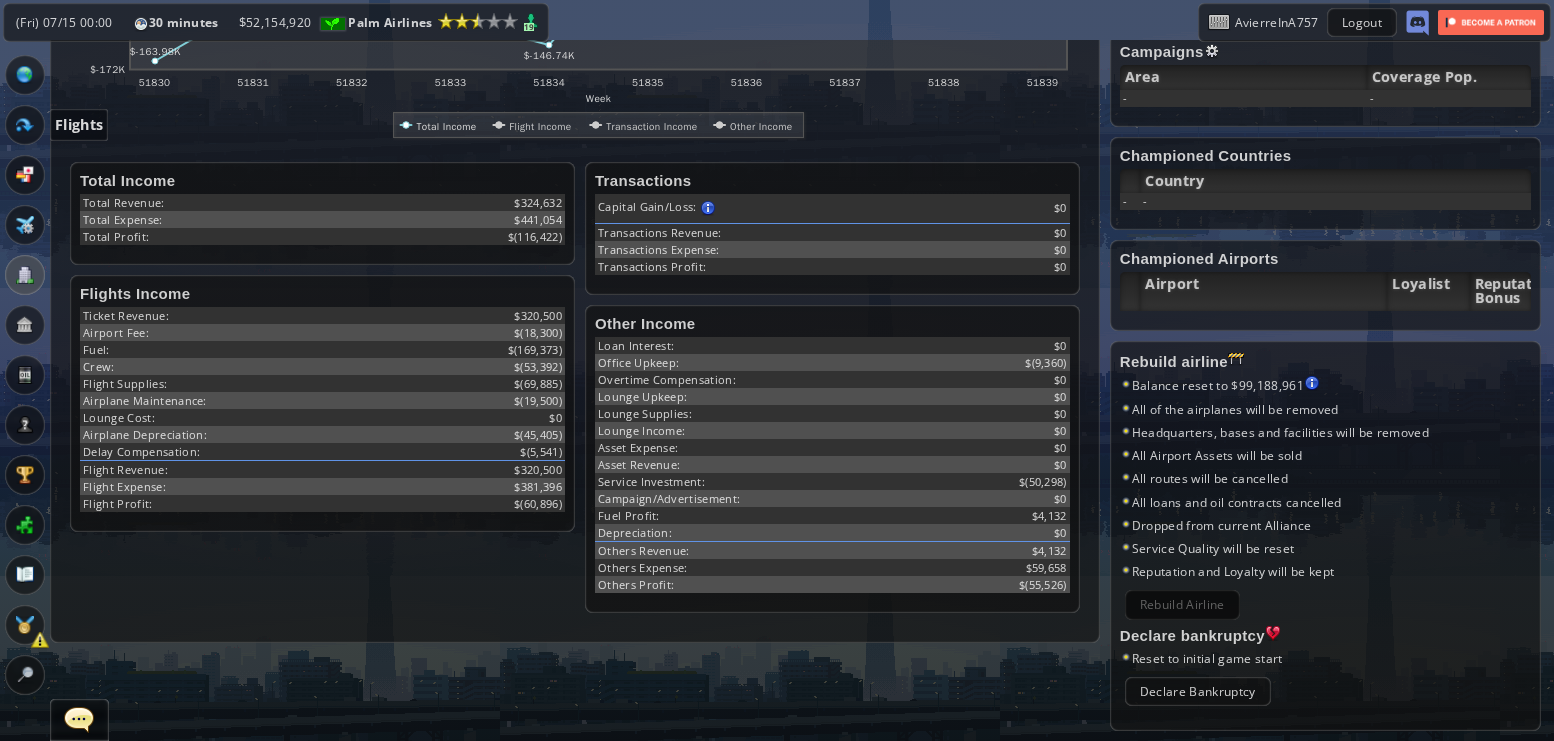 scroll, scrollTop: 287, scrollLeft: 0, axis: vertical 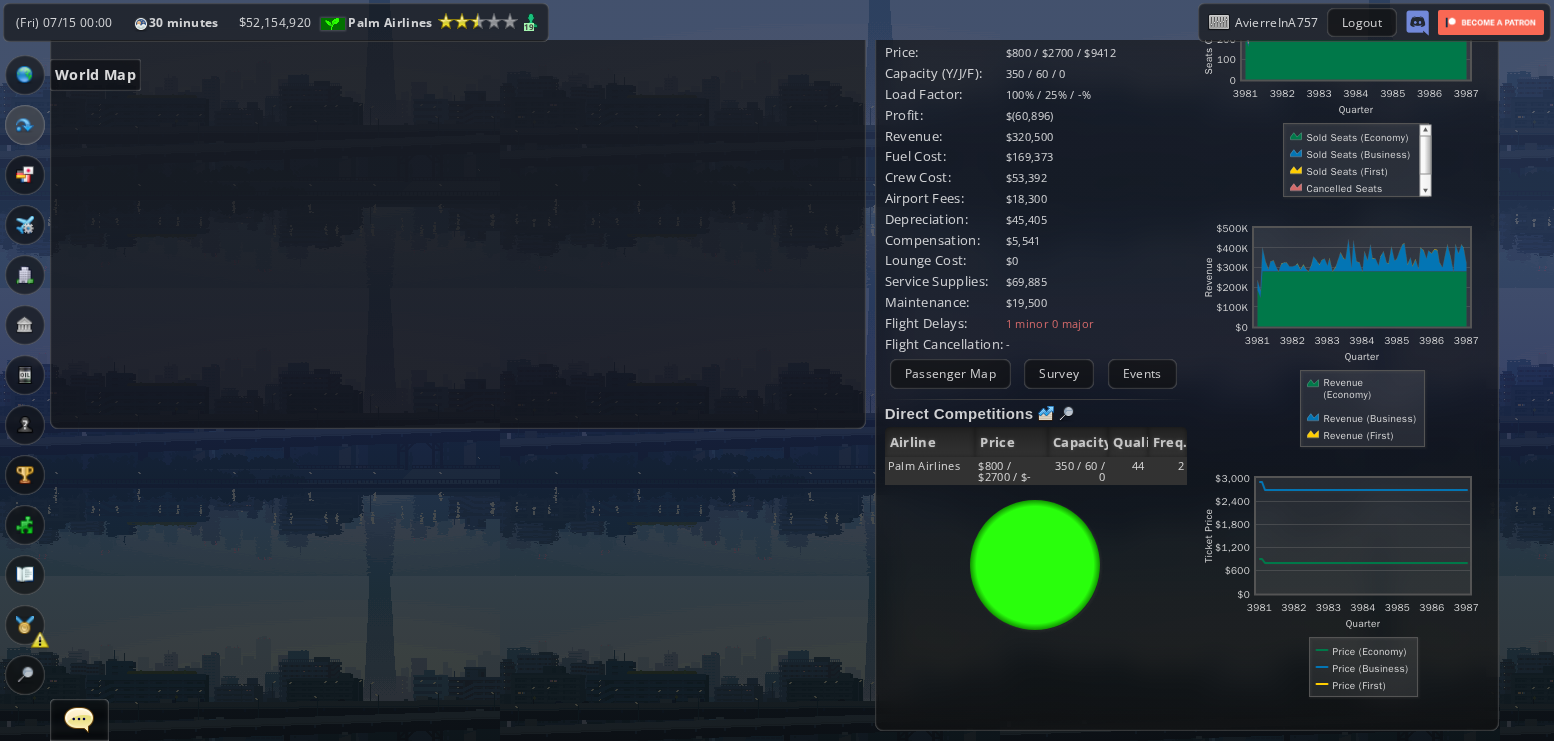click at bounding box center [25, 75] 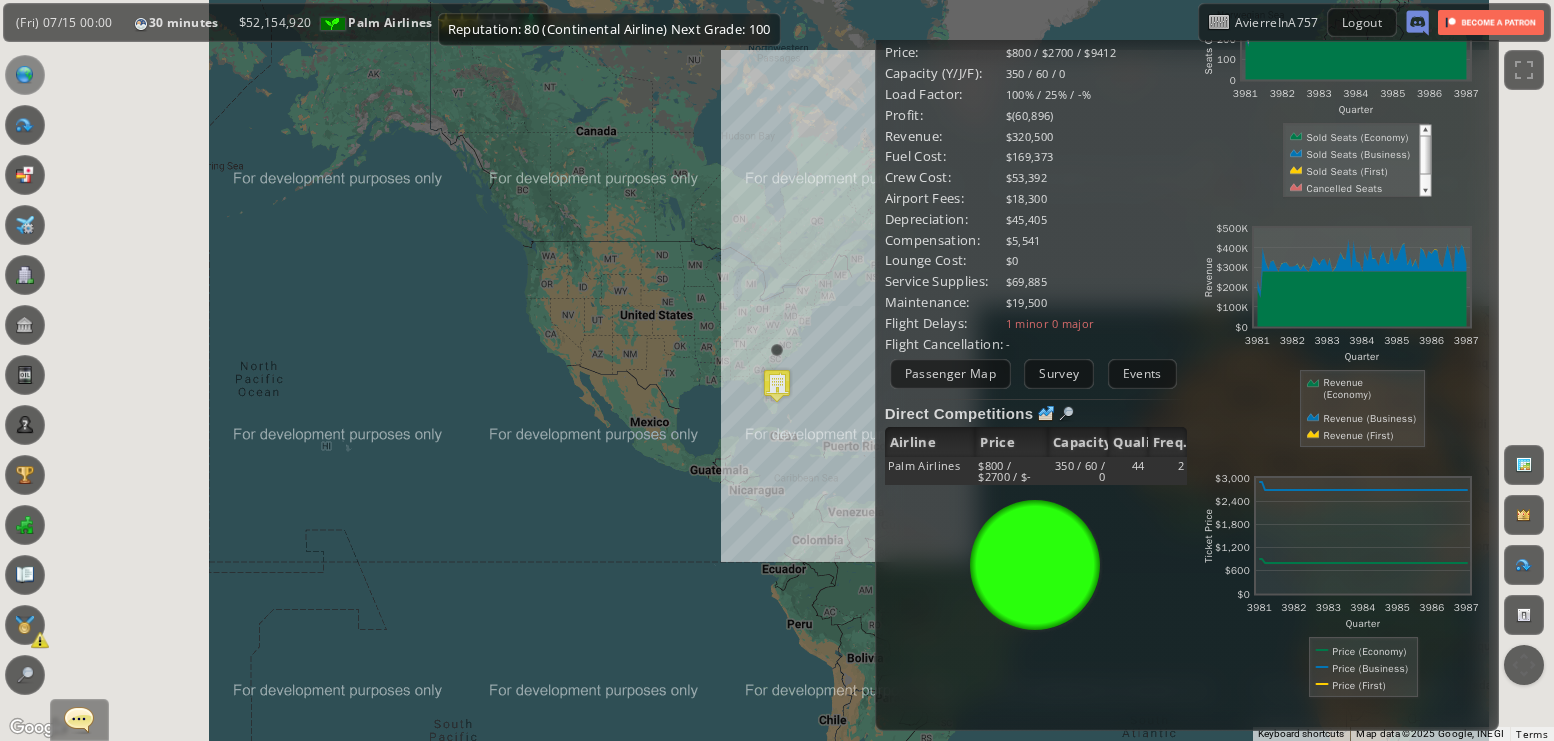 click on "Reputation: 80 (Continental Airline) Next Grade: 100" at bounding box center (609, 29) 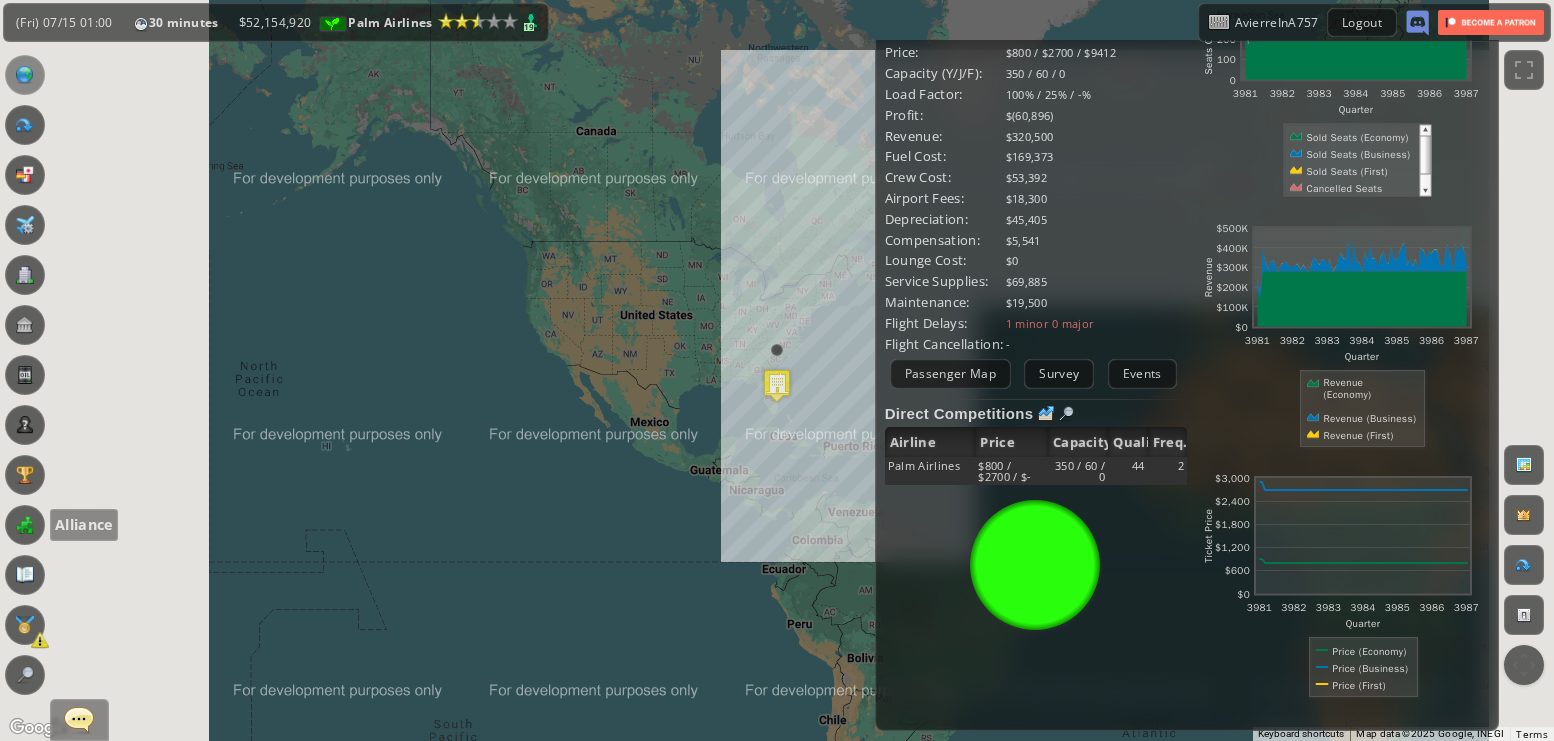 click at bounding box center [25, 525] 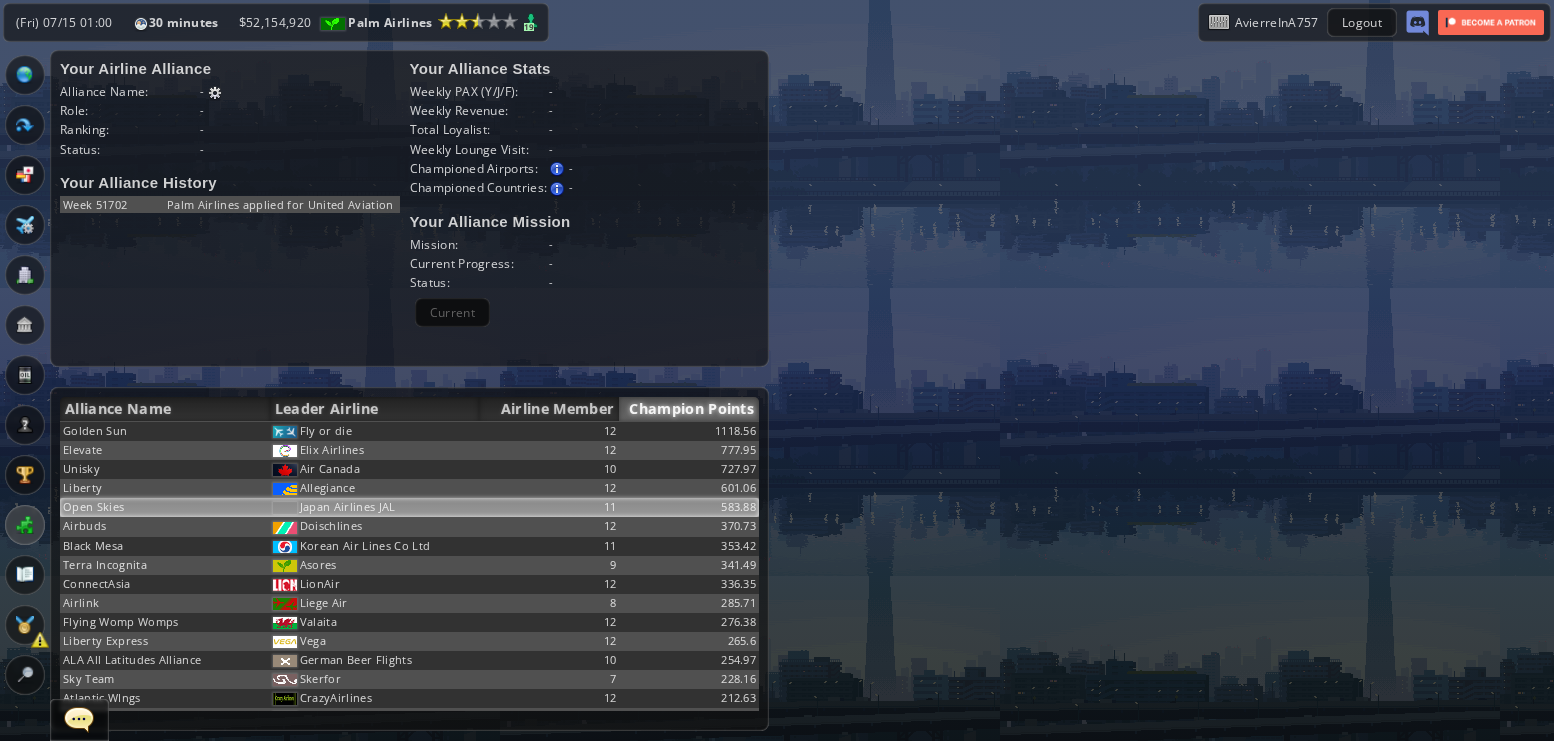 scroll, scrollTop: 0, scrollLeft: 0, axis: both 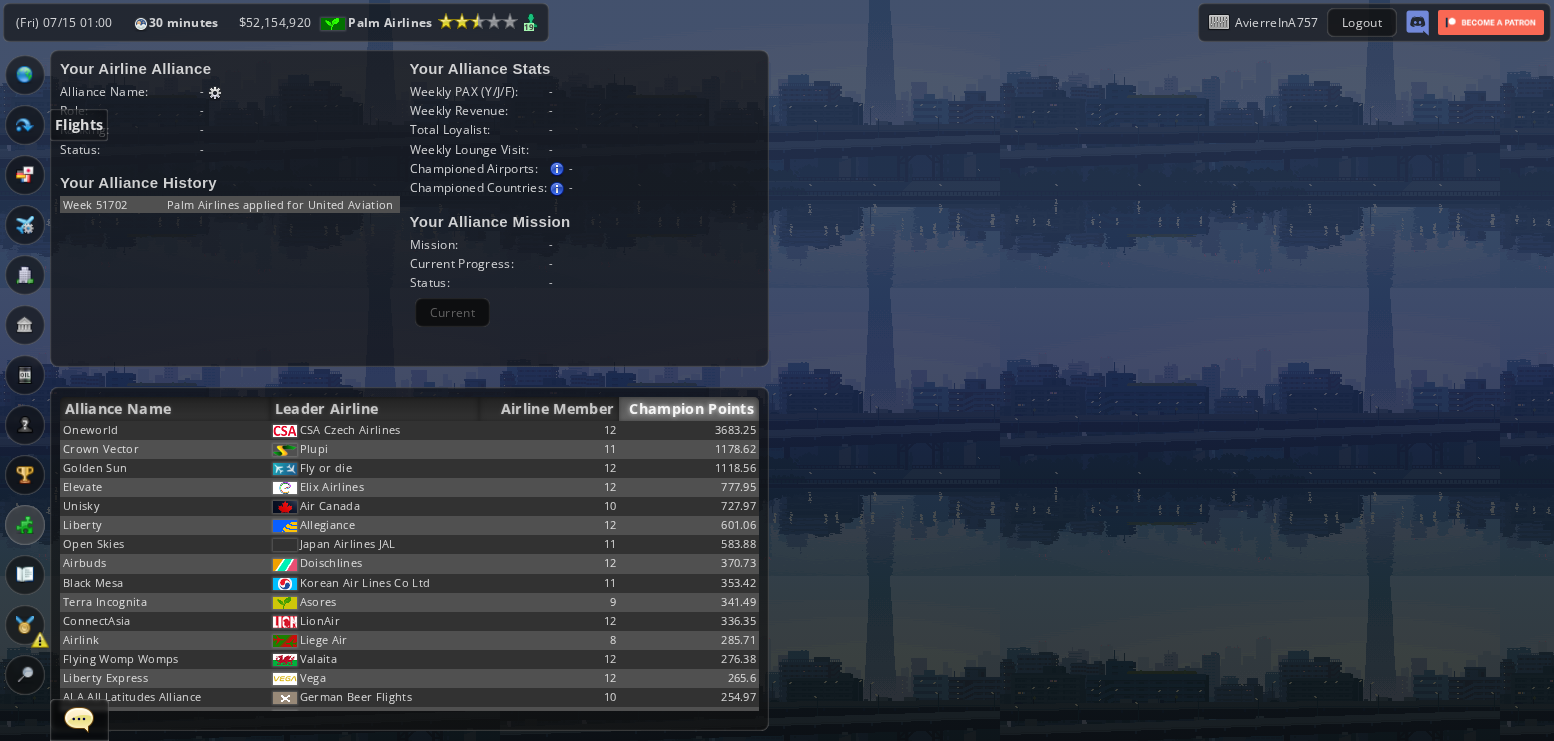 click at bounding box center [25, 125] 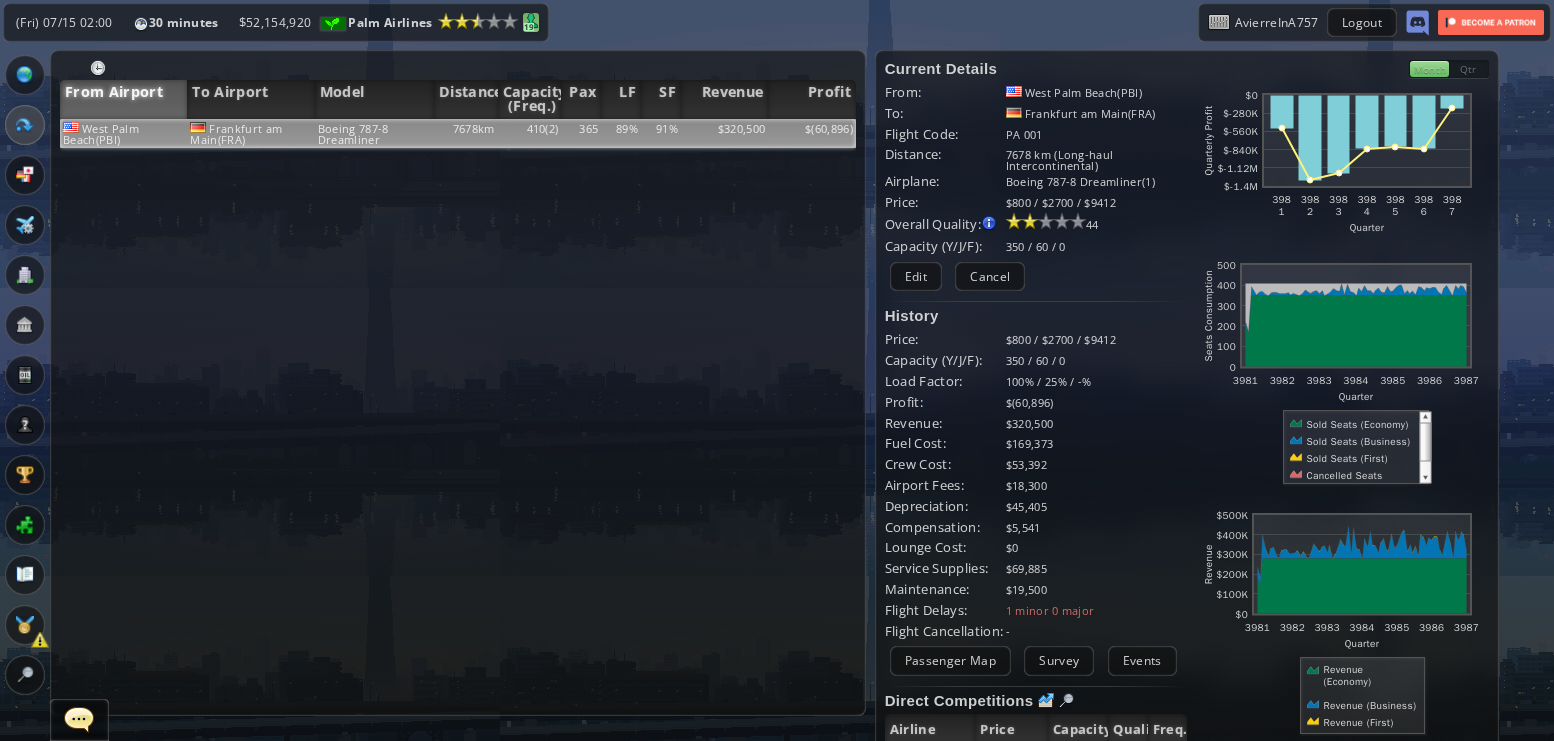 click on "19" at bounding box center [529, 27] 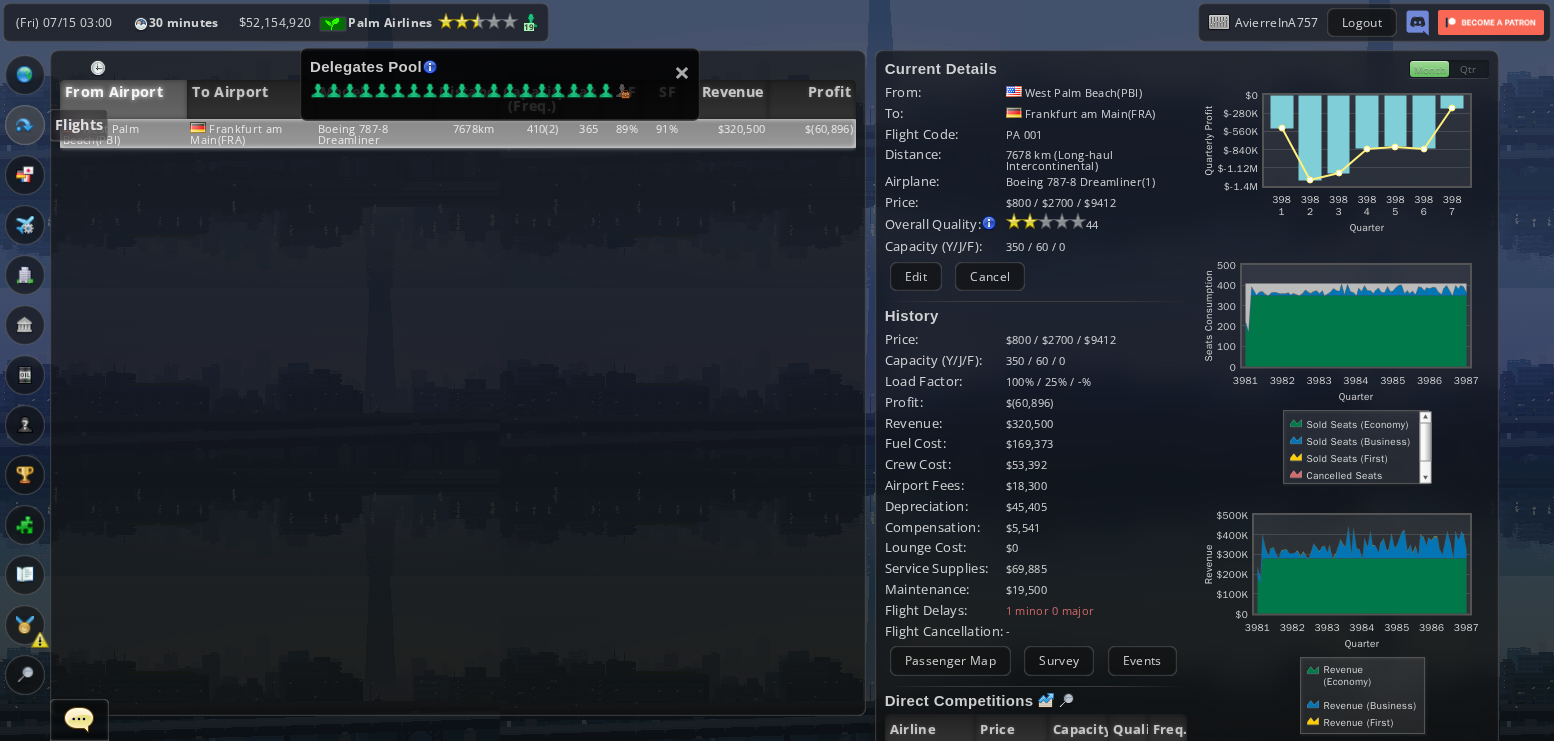 click at bounding box center (25, 125) 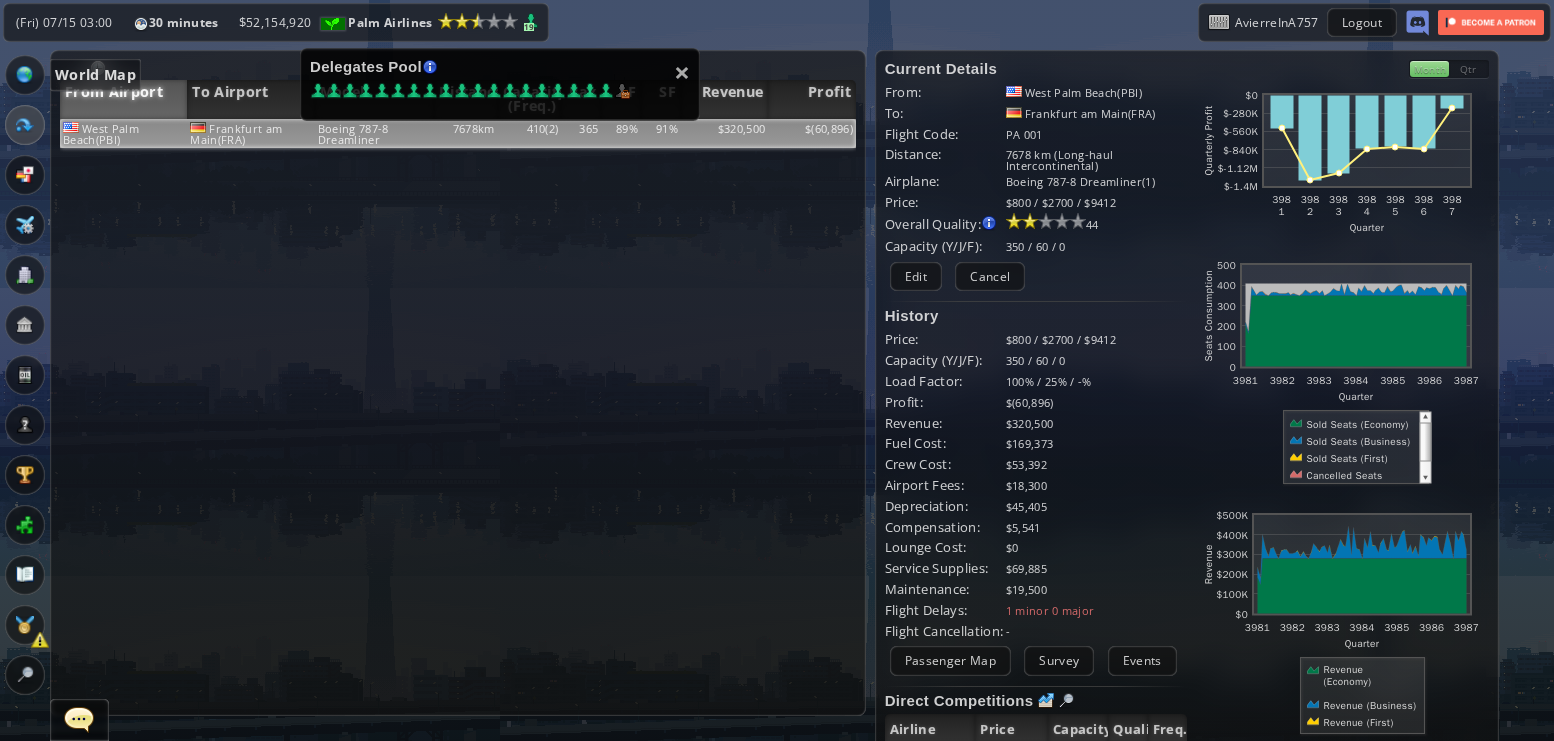 click at bounding box center (25, 75) 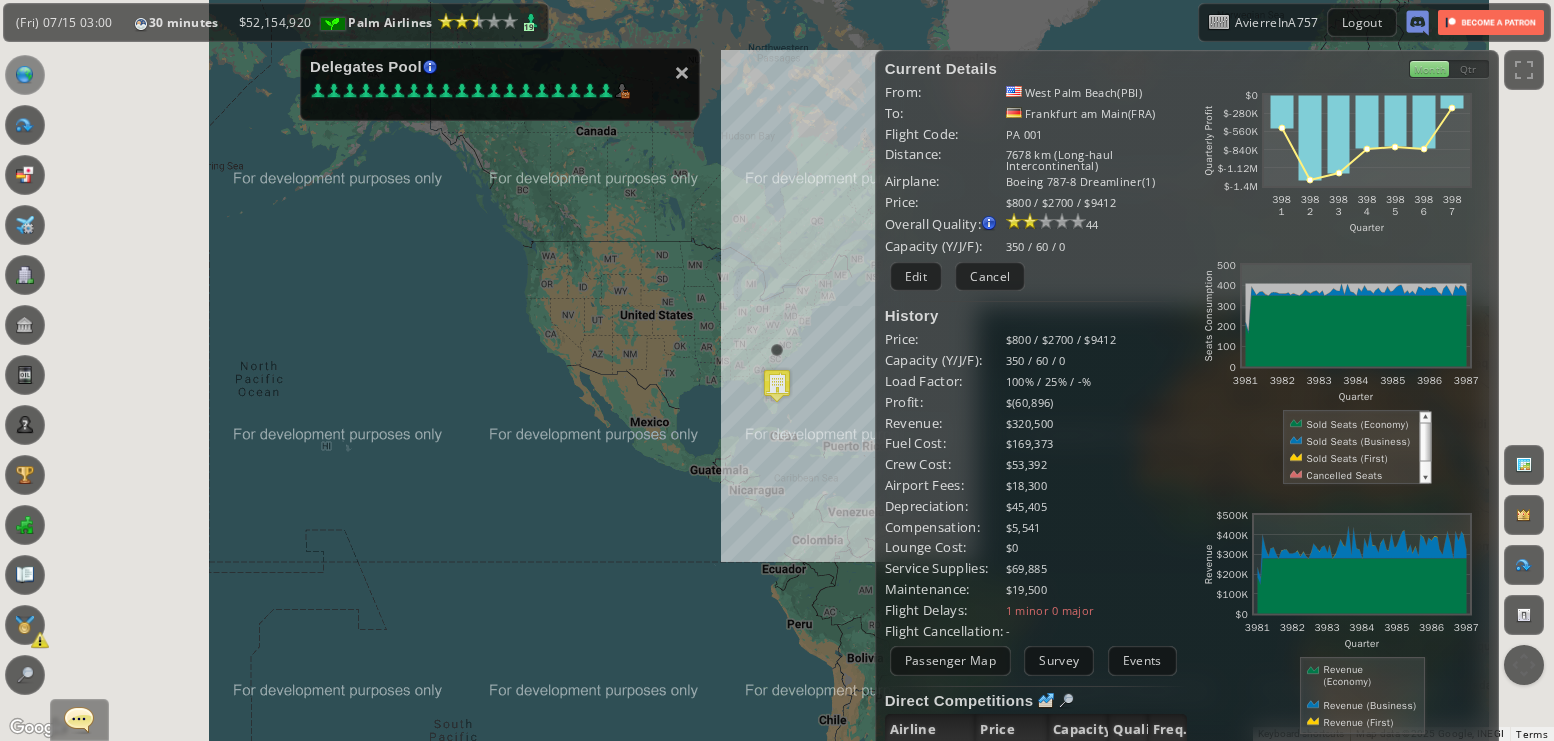 click at bounding box center [777, 385] 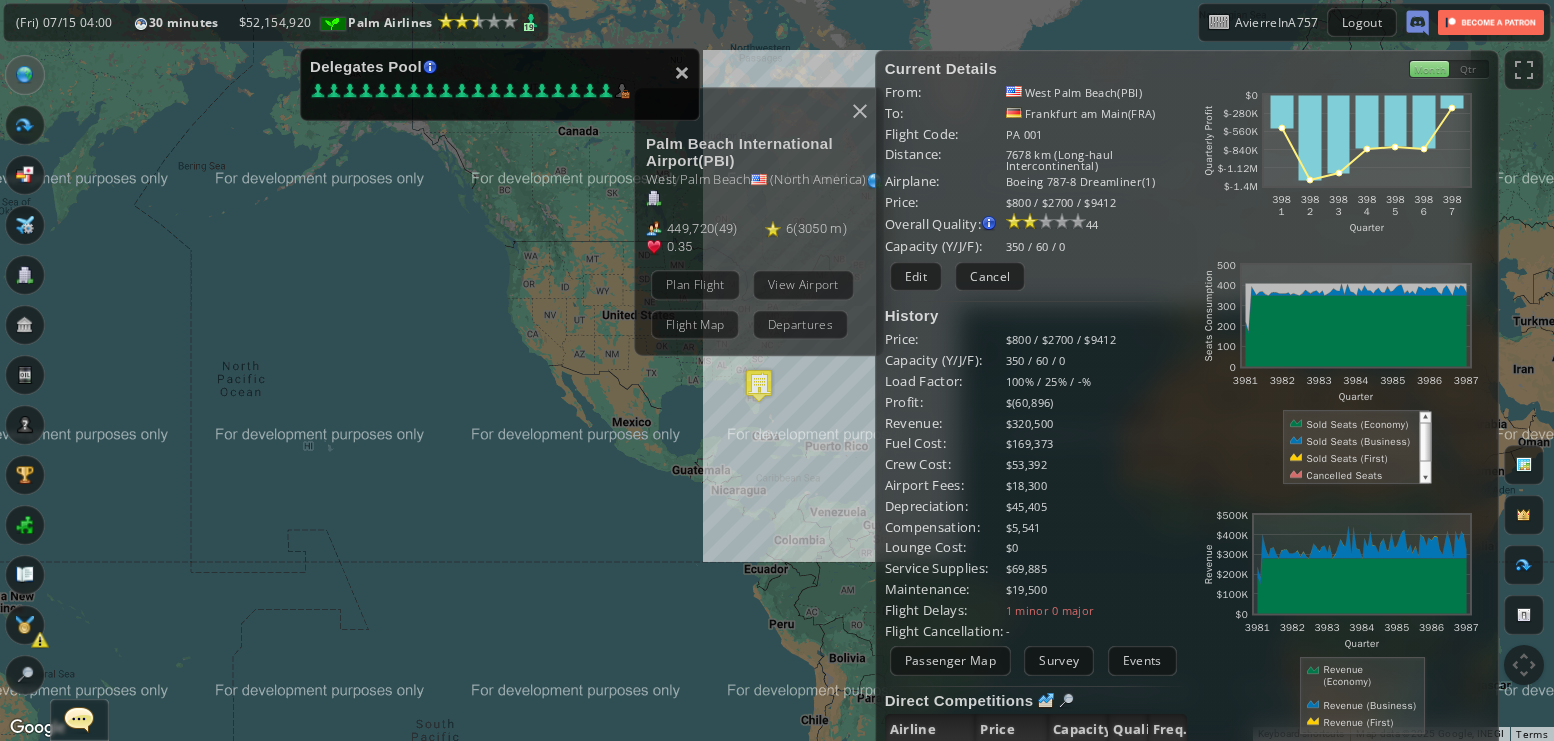 drag, startPoint x: 690, startPoint y: 508, endPoint x: 534, endPoint y: 520, distance: 156.46086 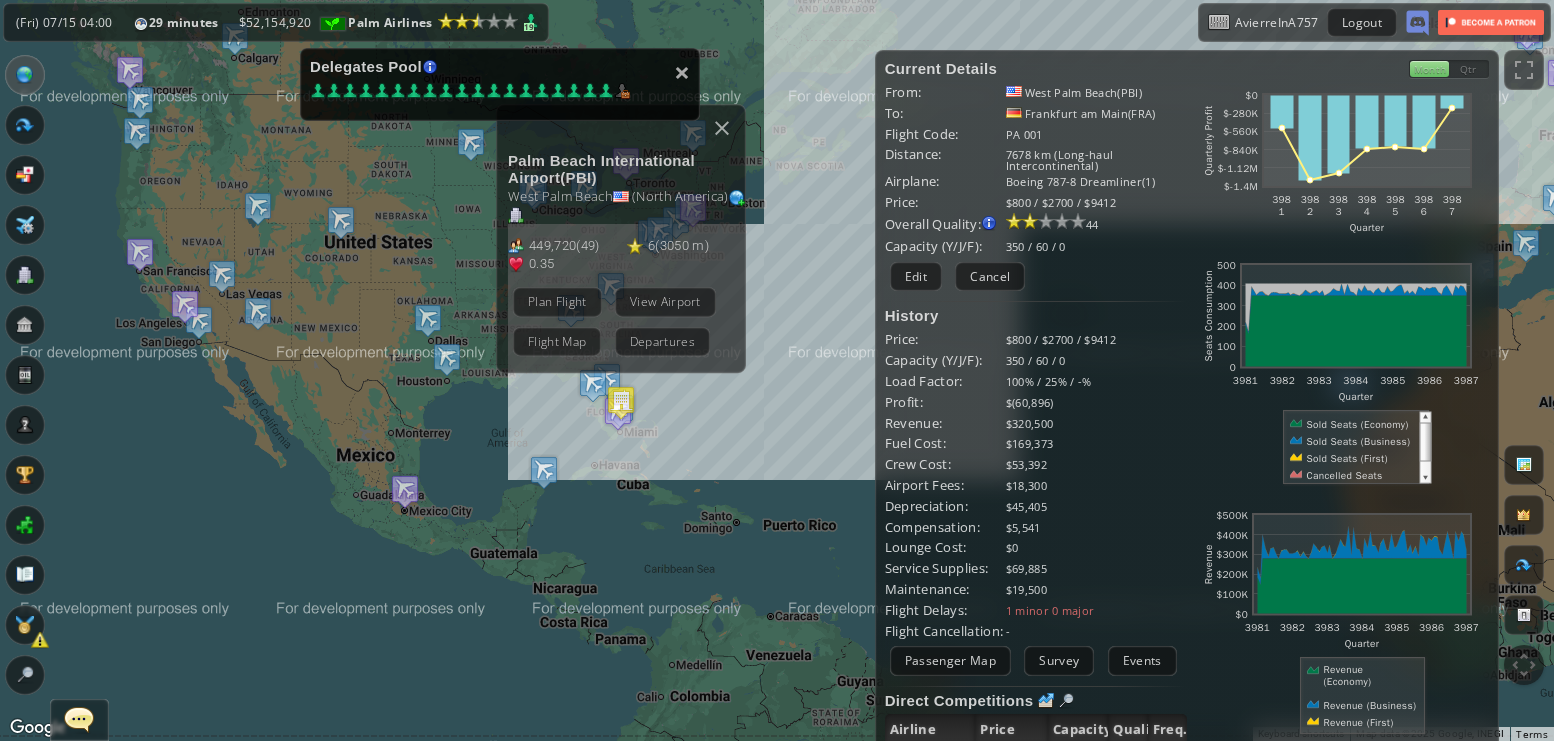 drag, startPoint x: 623, startPoint y: 440, endPoint x: 453, endPoint y: 484, distance: 175.60182 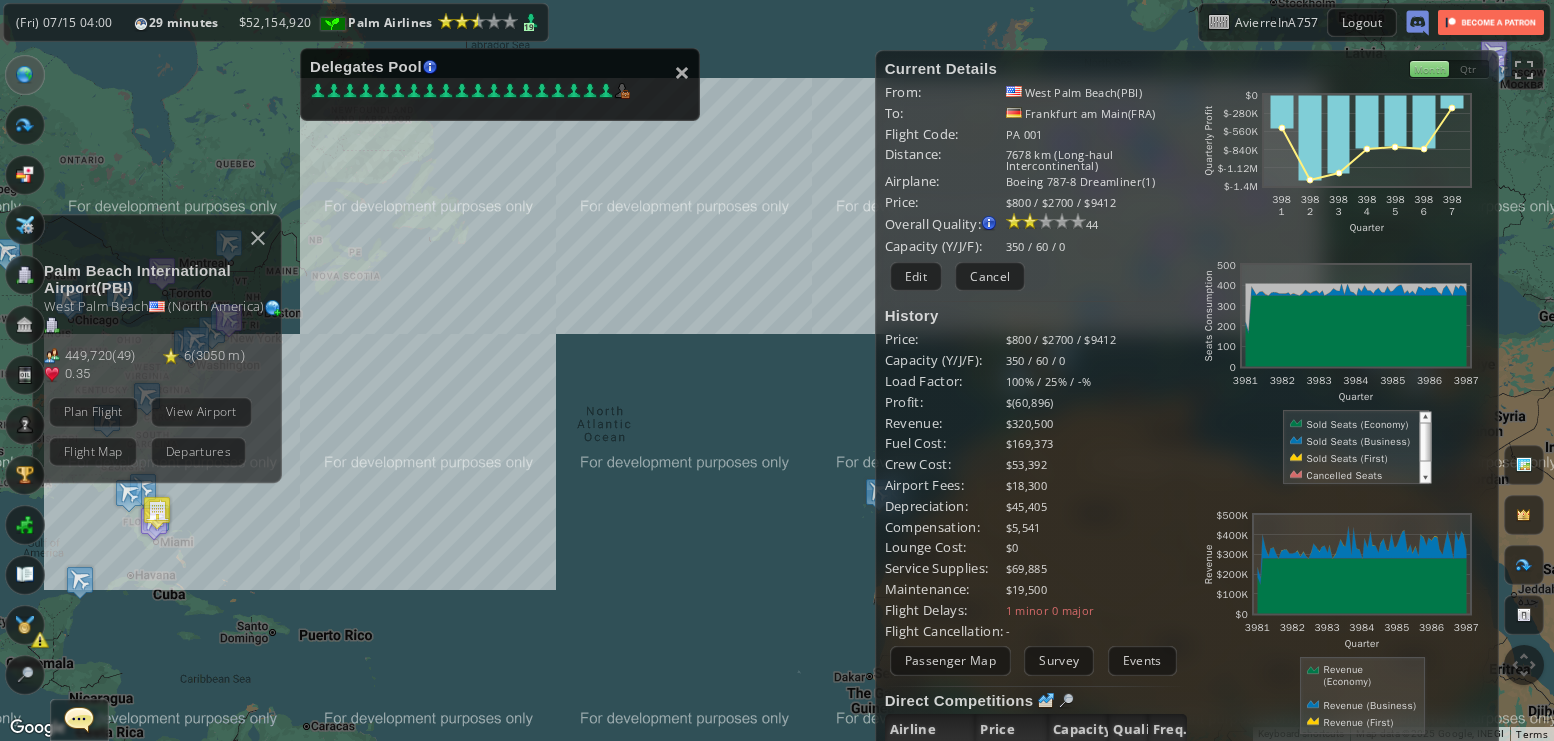 drag, startPoint x: 630, startPoint y: 334, endPoint x: 506, endPoint y: 345, distance: 124.486946 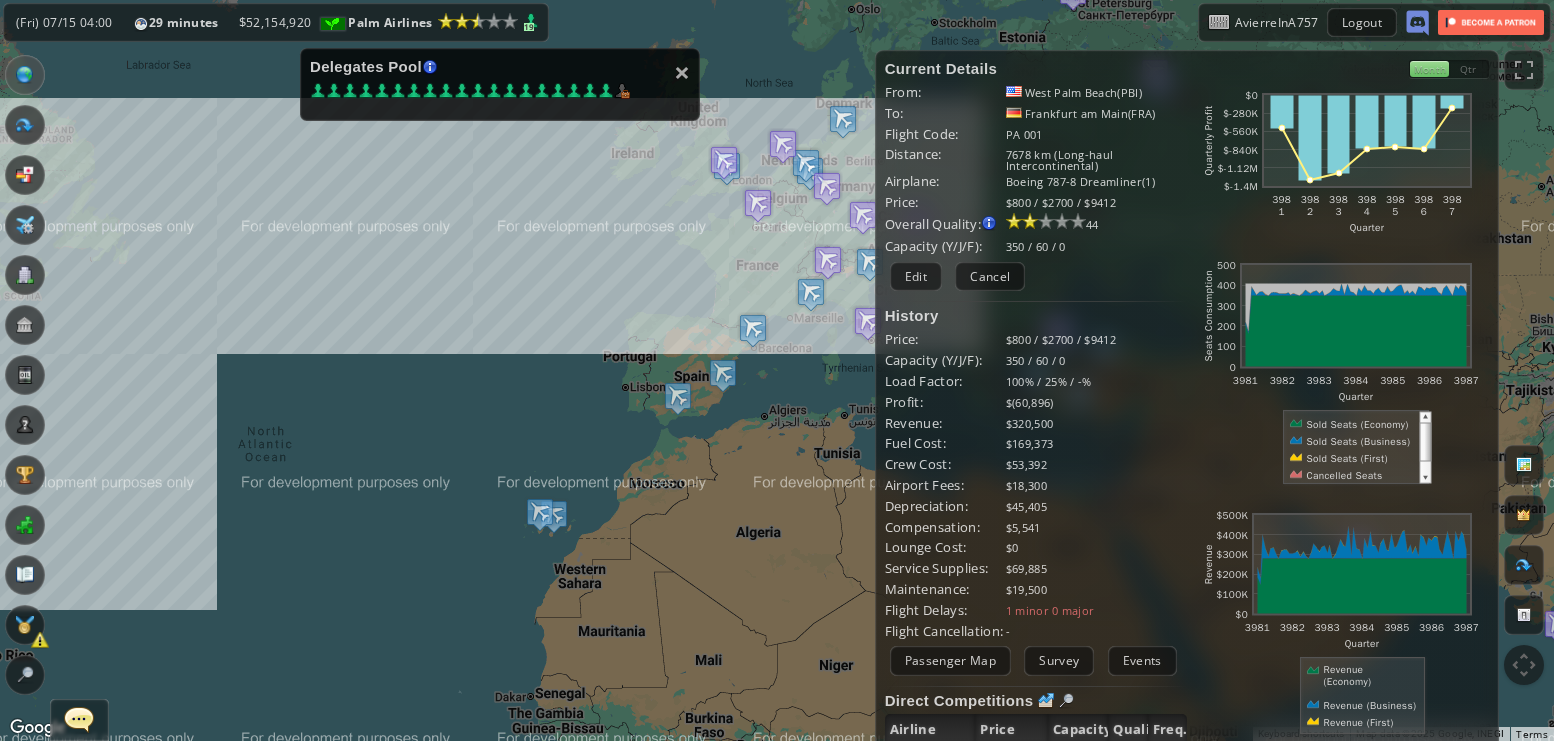 drag, startPoint x: 624, startPoint y: 270, endPoint x: 584, endPoint y: 289, distance: 44.28318 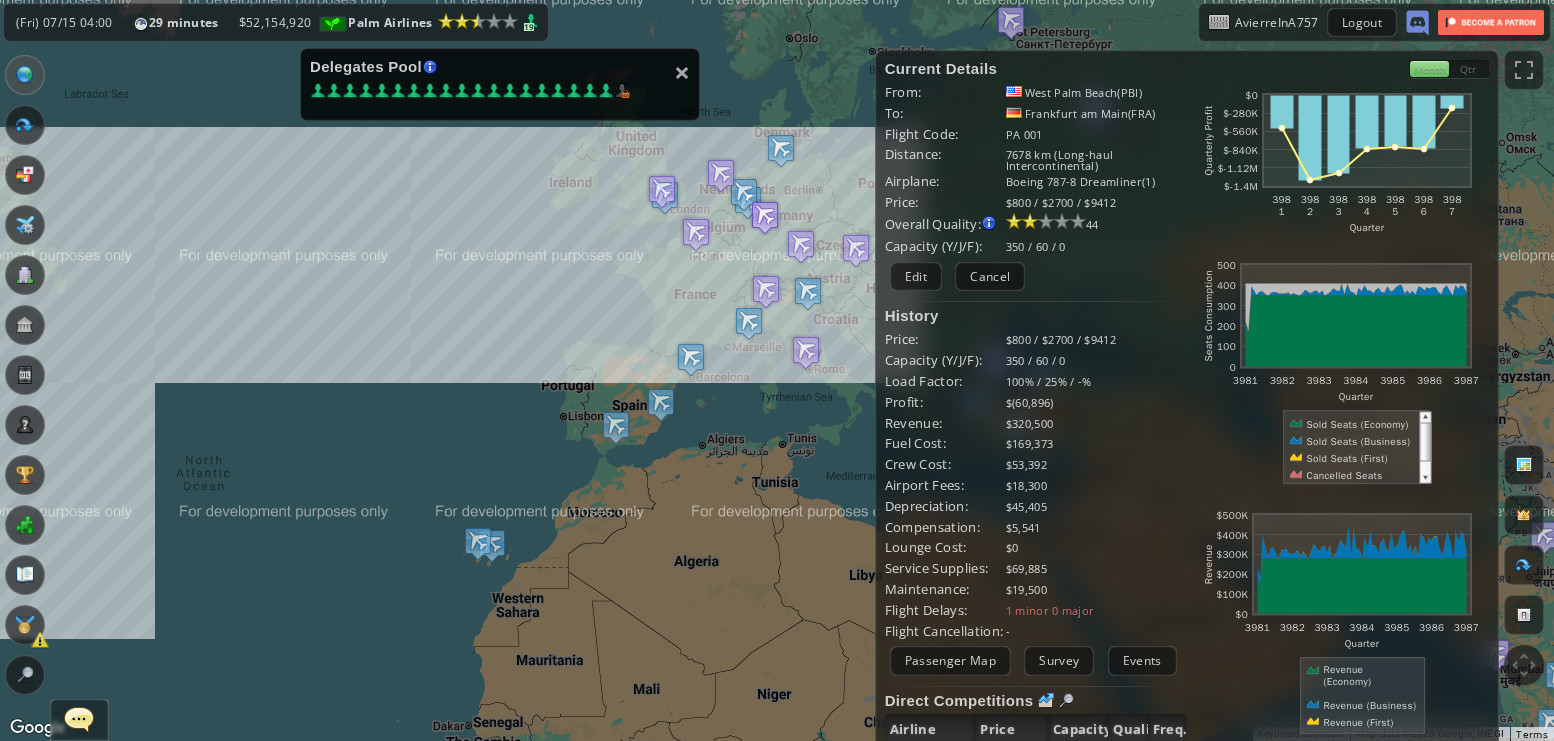 click at bounding box center (765, 217) 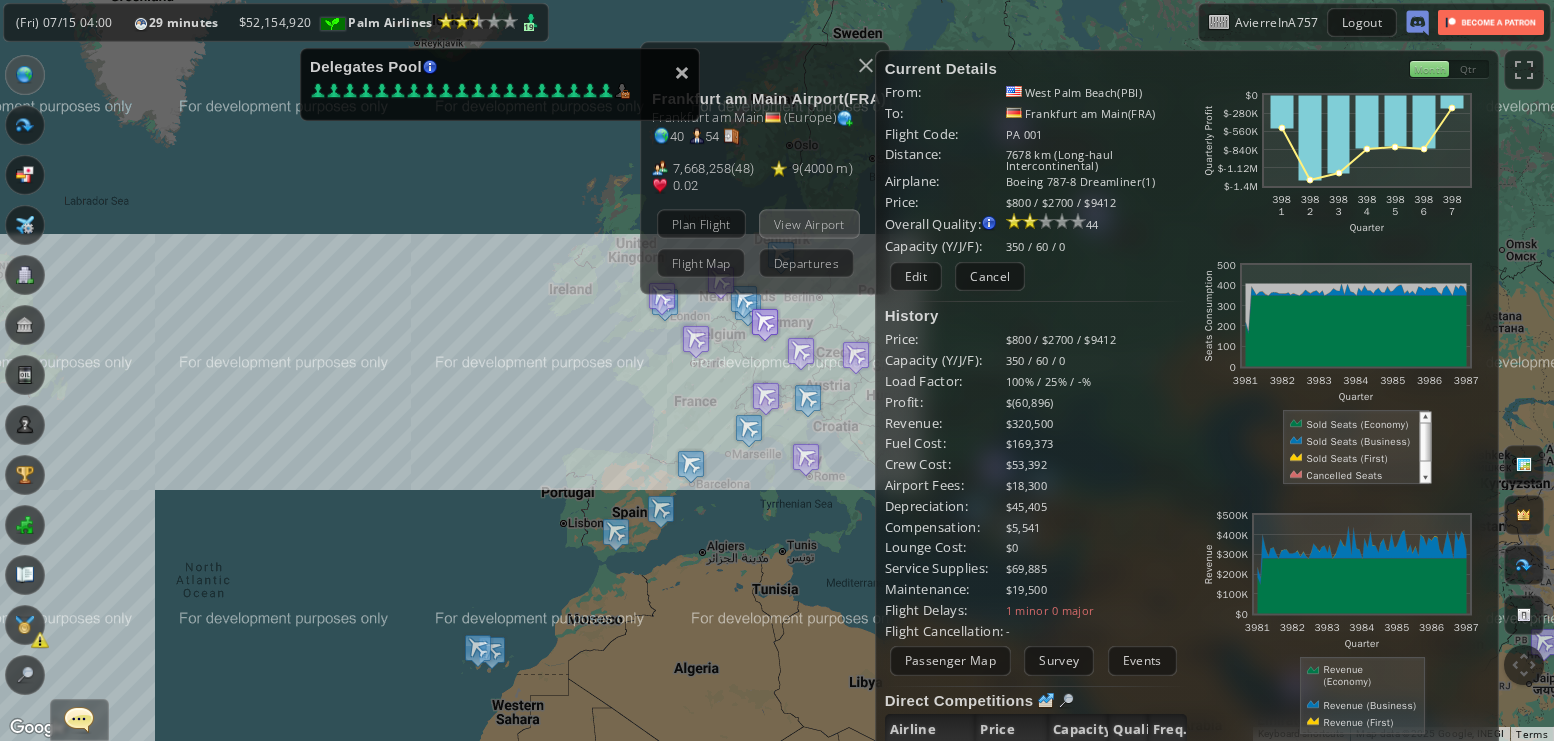 click on "View Airport" at bounding box center (809, 223) 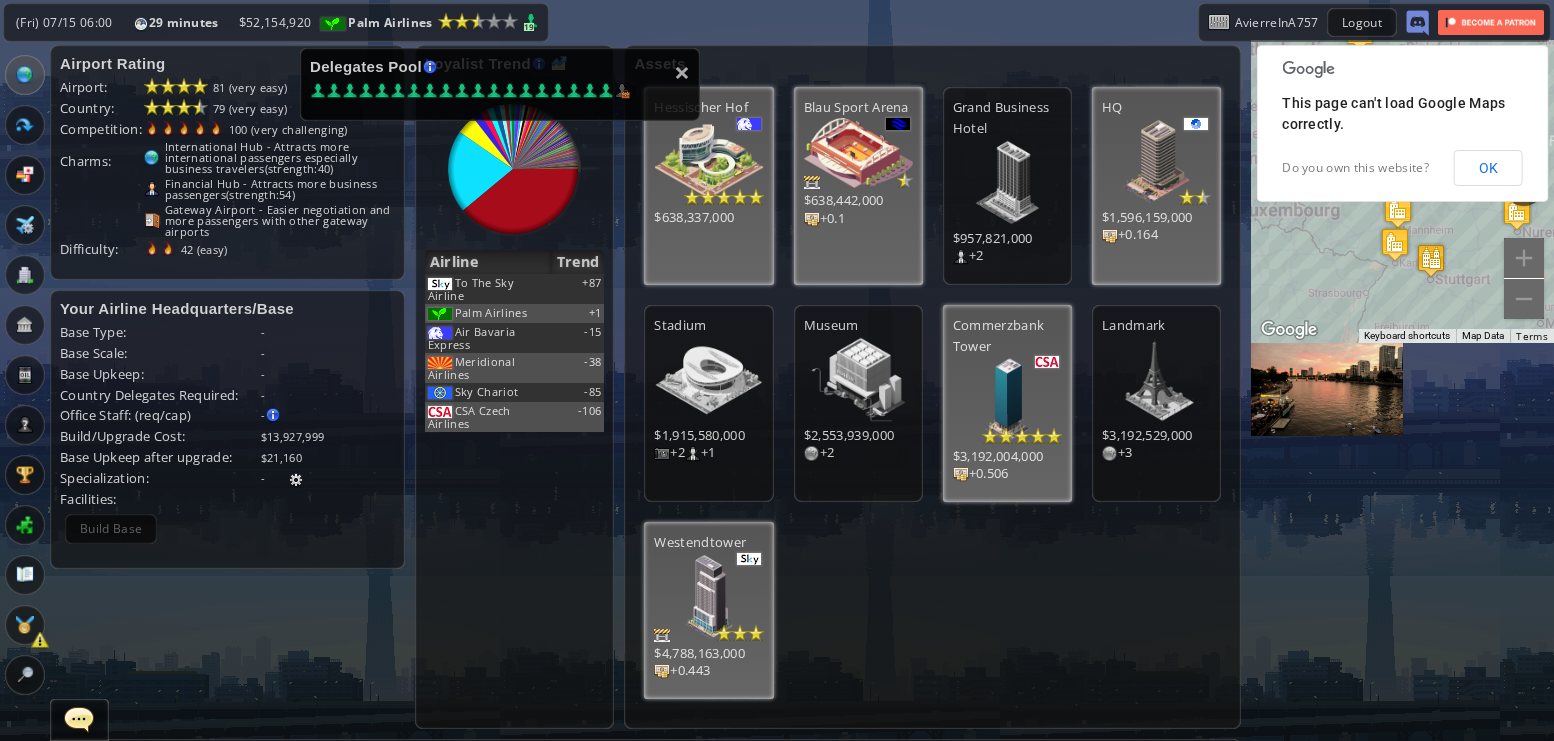 click at bounding box center [7, 370] 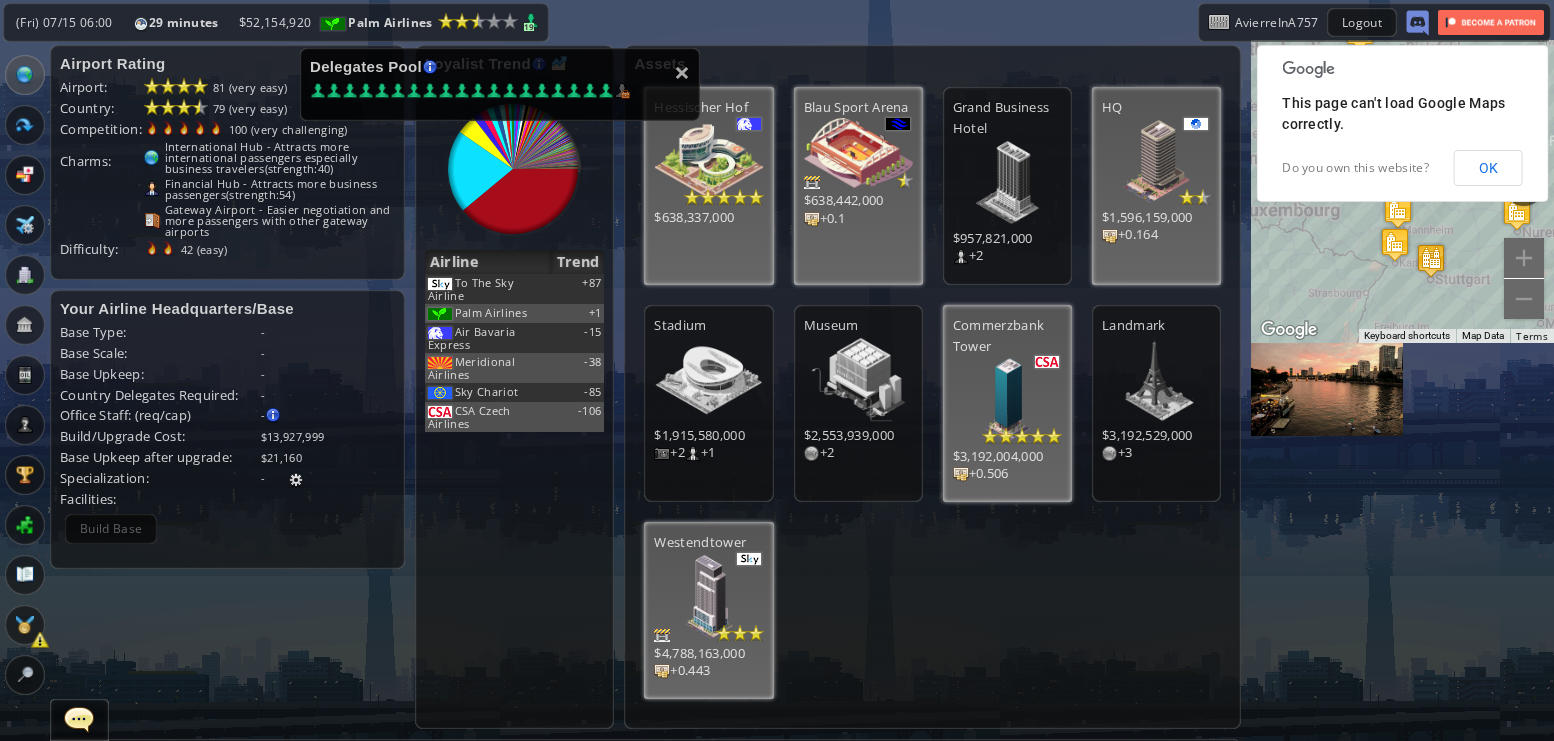 click at bounding box center [7, 370] 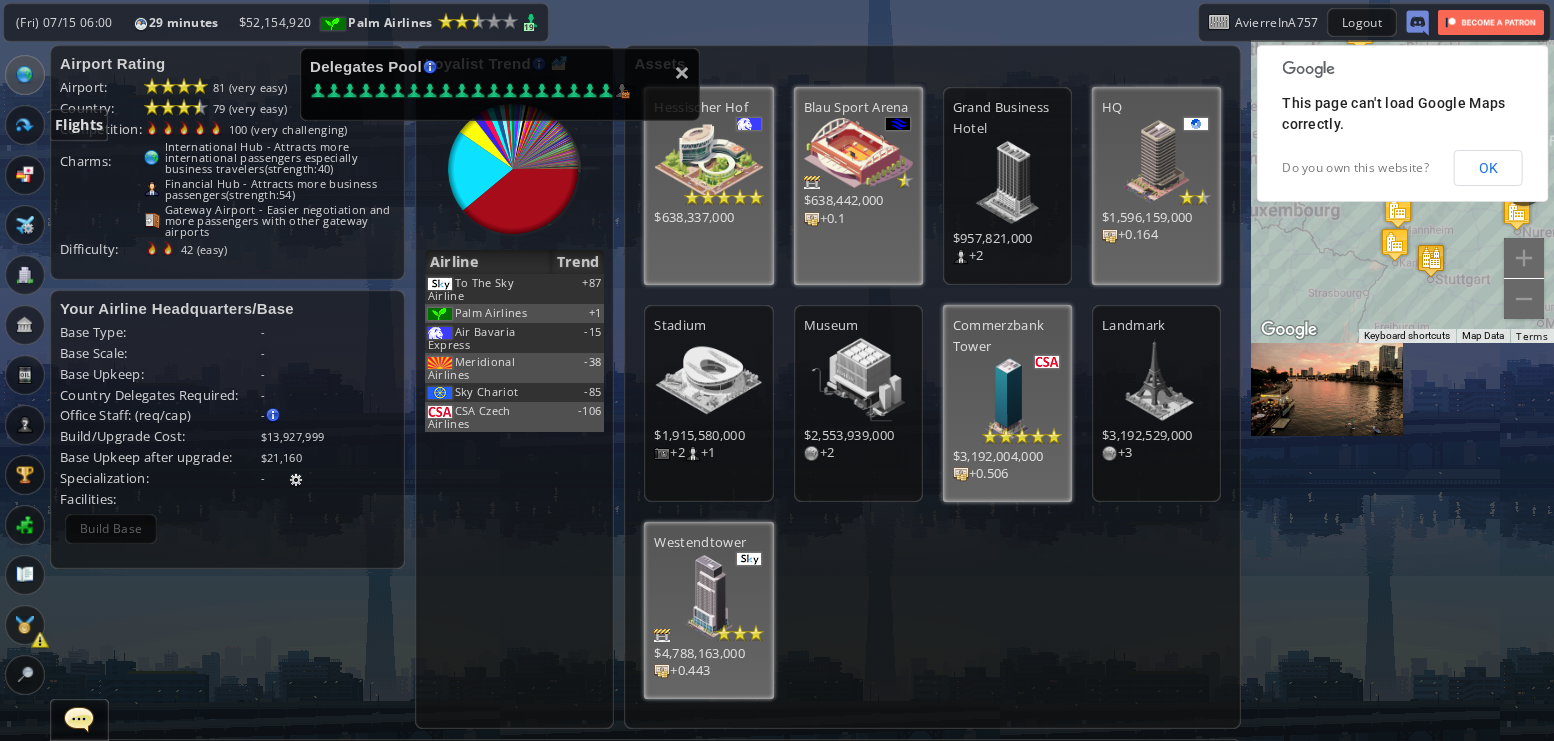 click at bounding box center [25, 125] 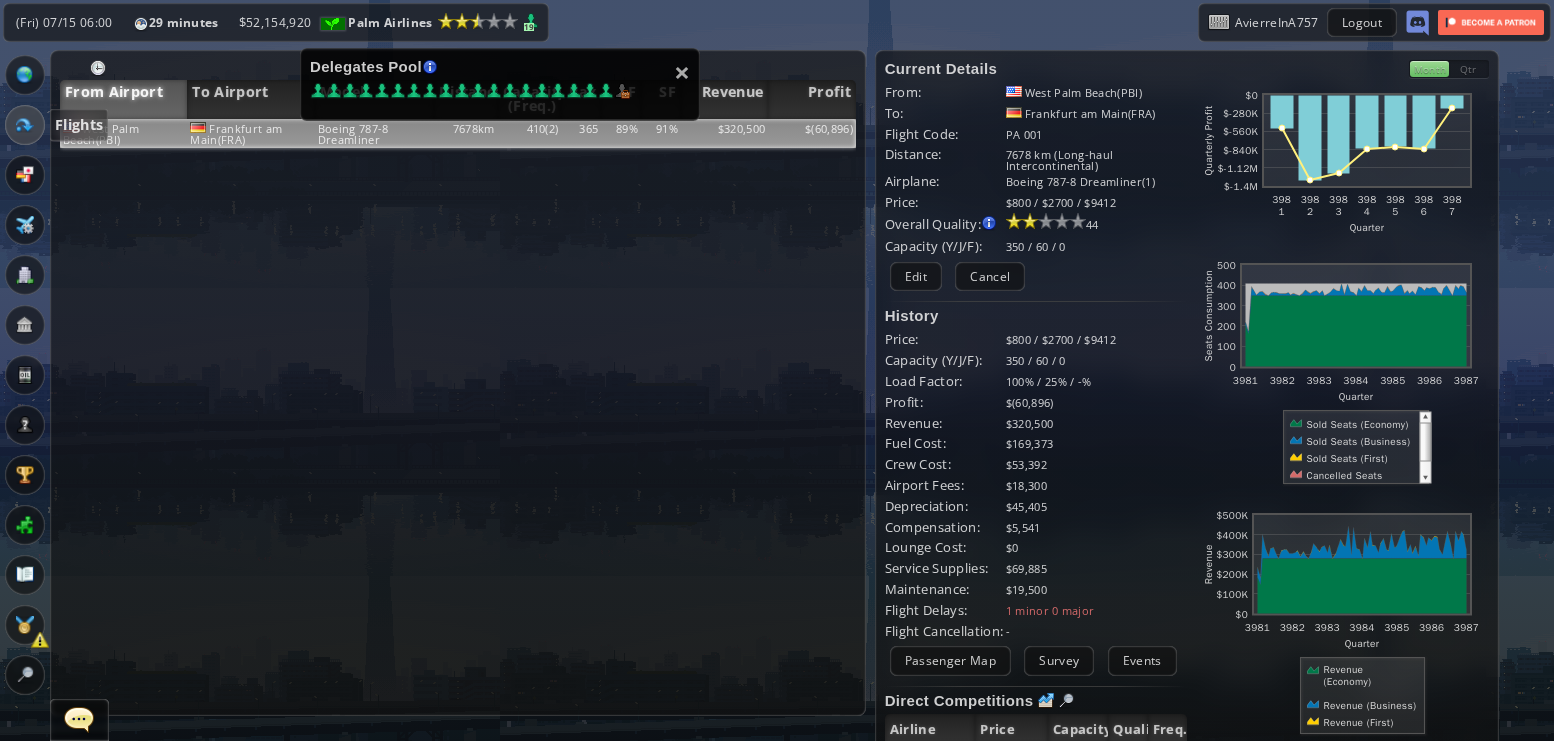 click at bounding box center [25, 125] 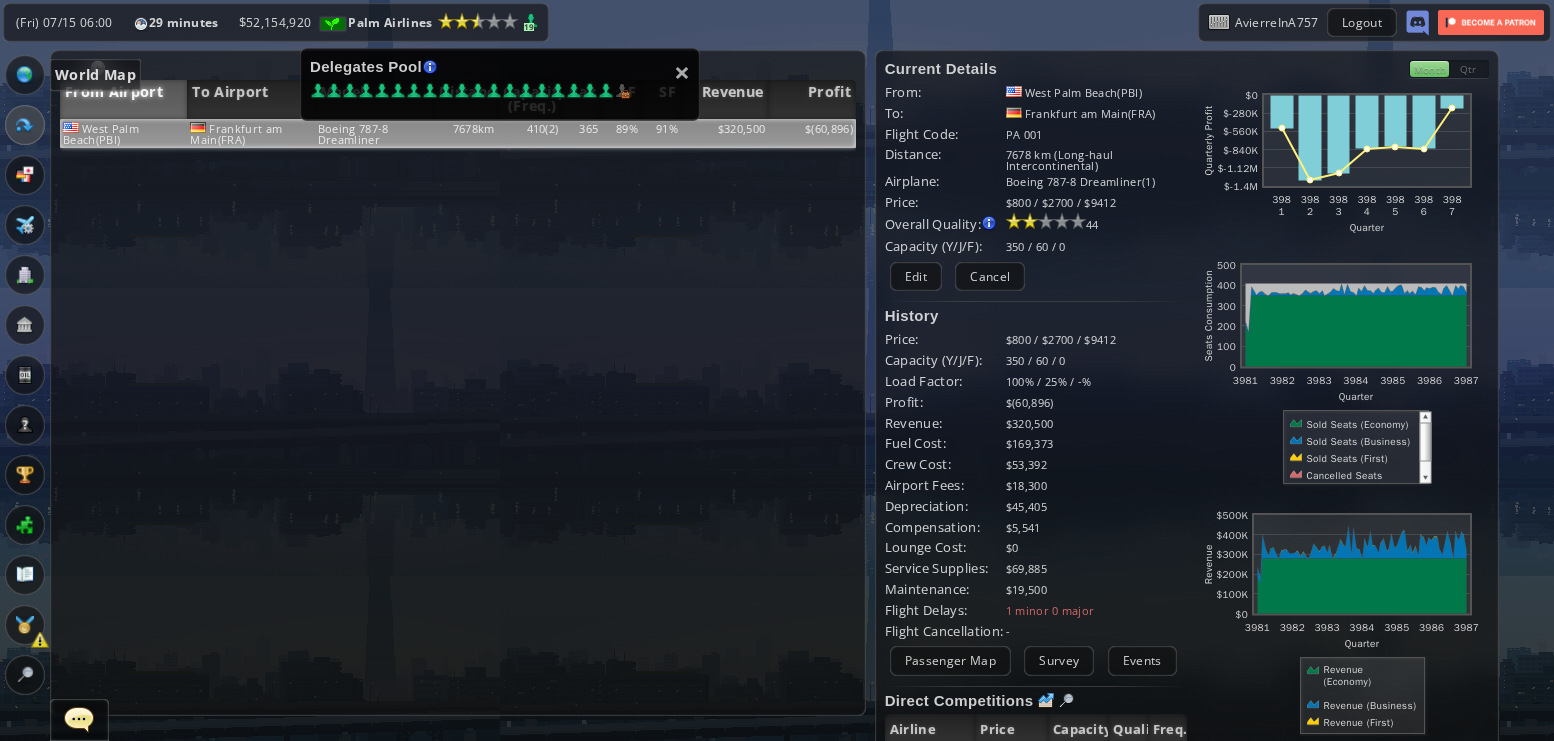 click at bounding box center (25, 75) 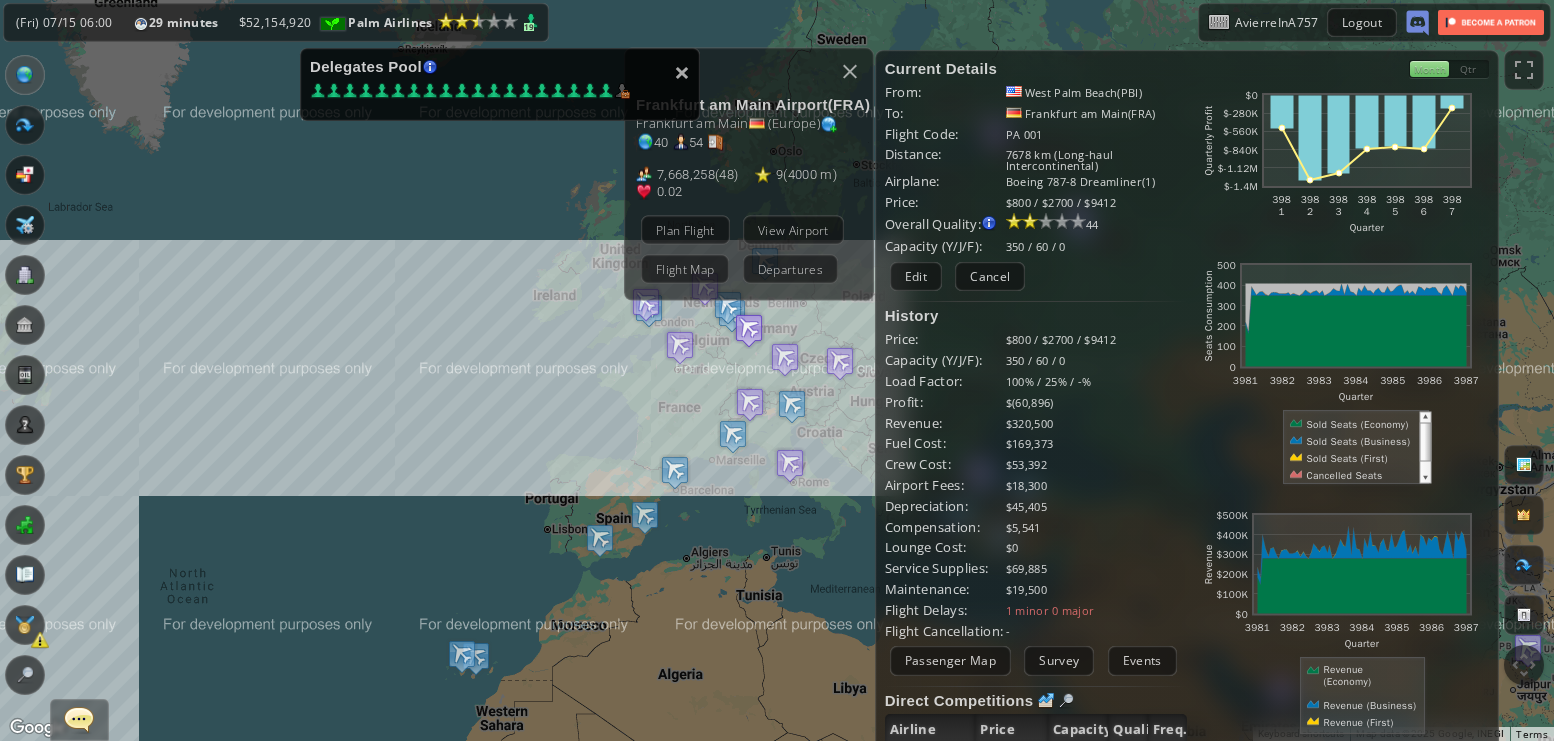 drag, startPoint x: 297, startPoint y: 256, endPoint x: 244, endPoint y: 278, distance: 57.384666 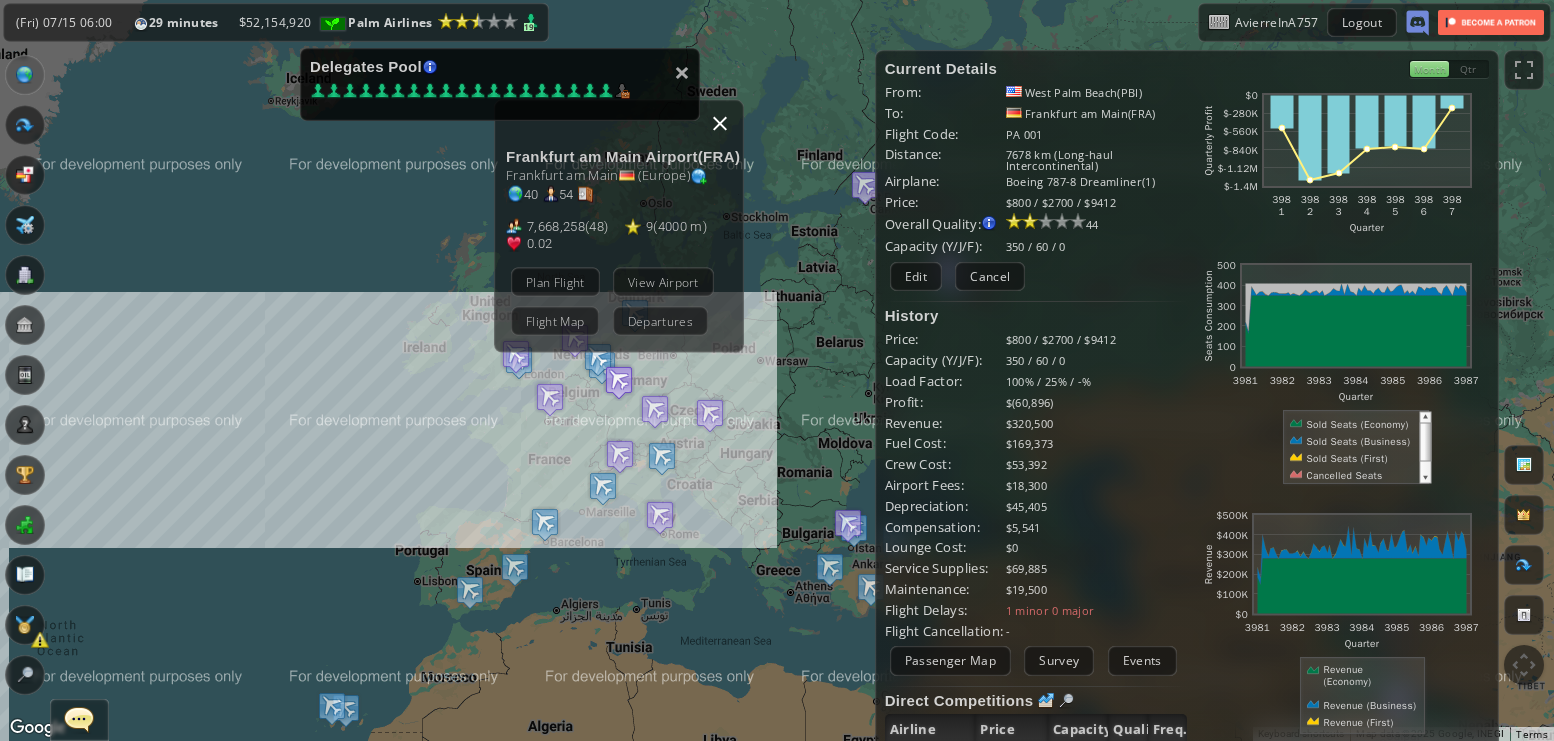 click at bounding box center (720, 123) 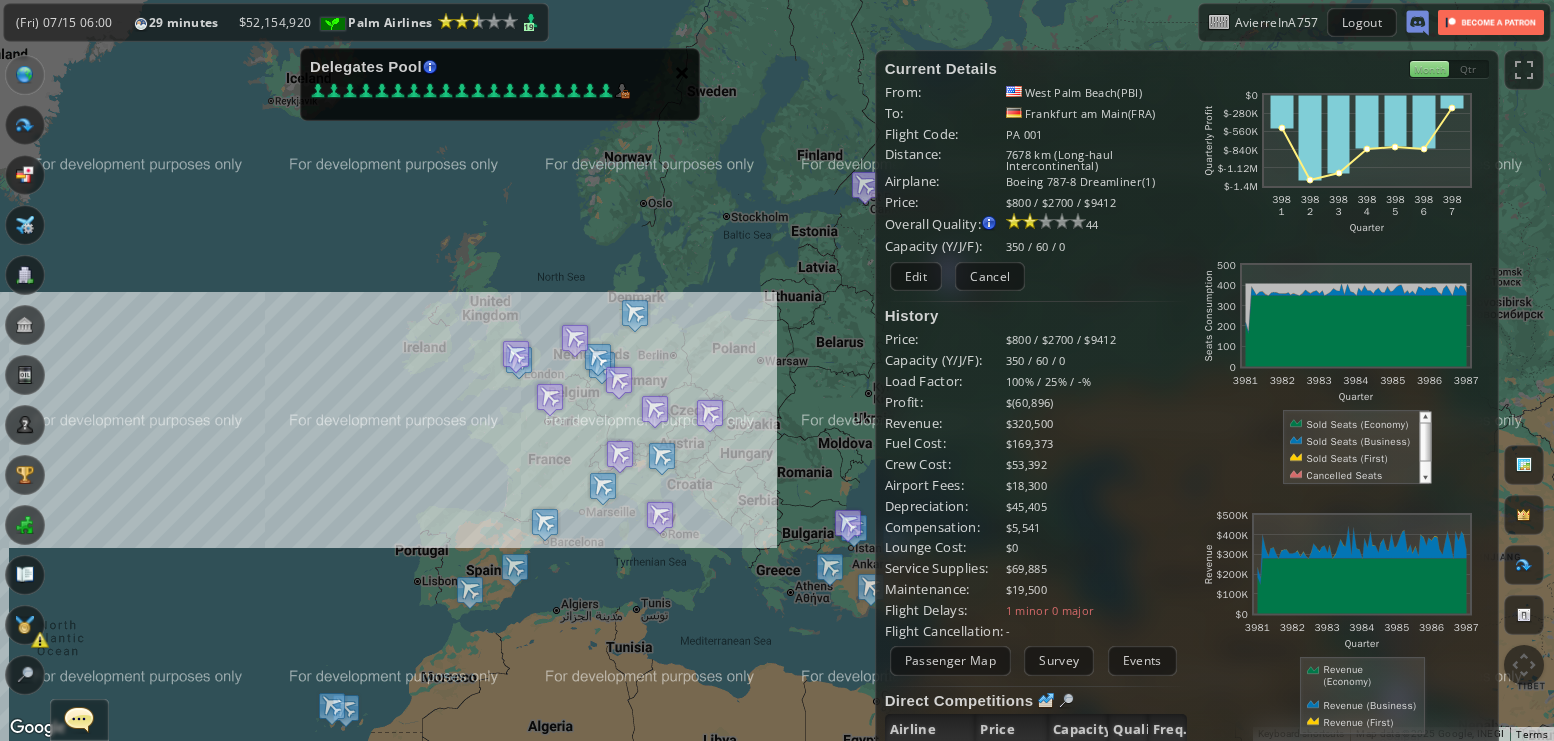 click on "×" at bounding box center (682, 72) 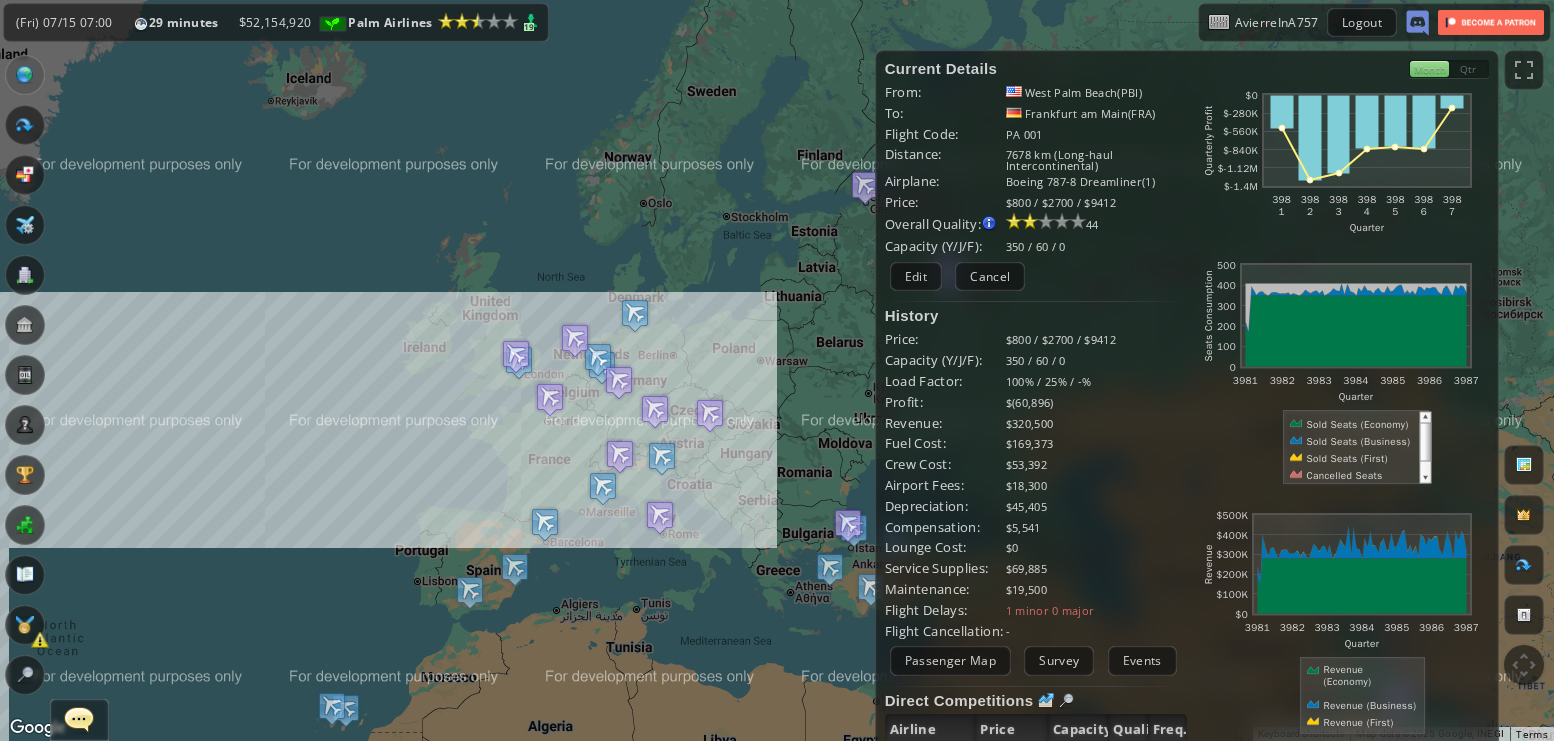 drag, startPoint x: 518, startPoint y: 424, endPoint x: 609, endPoint y: 376, distance: 102.88343 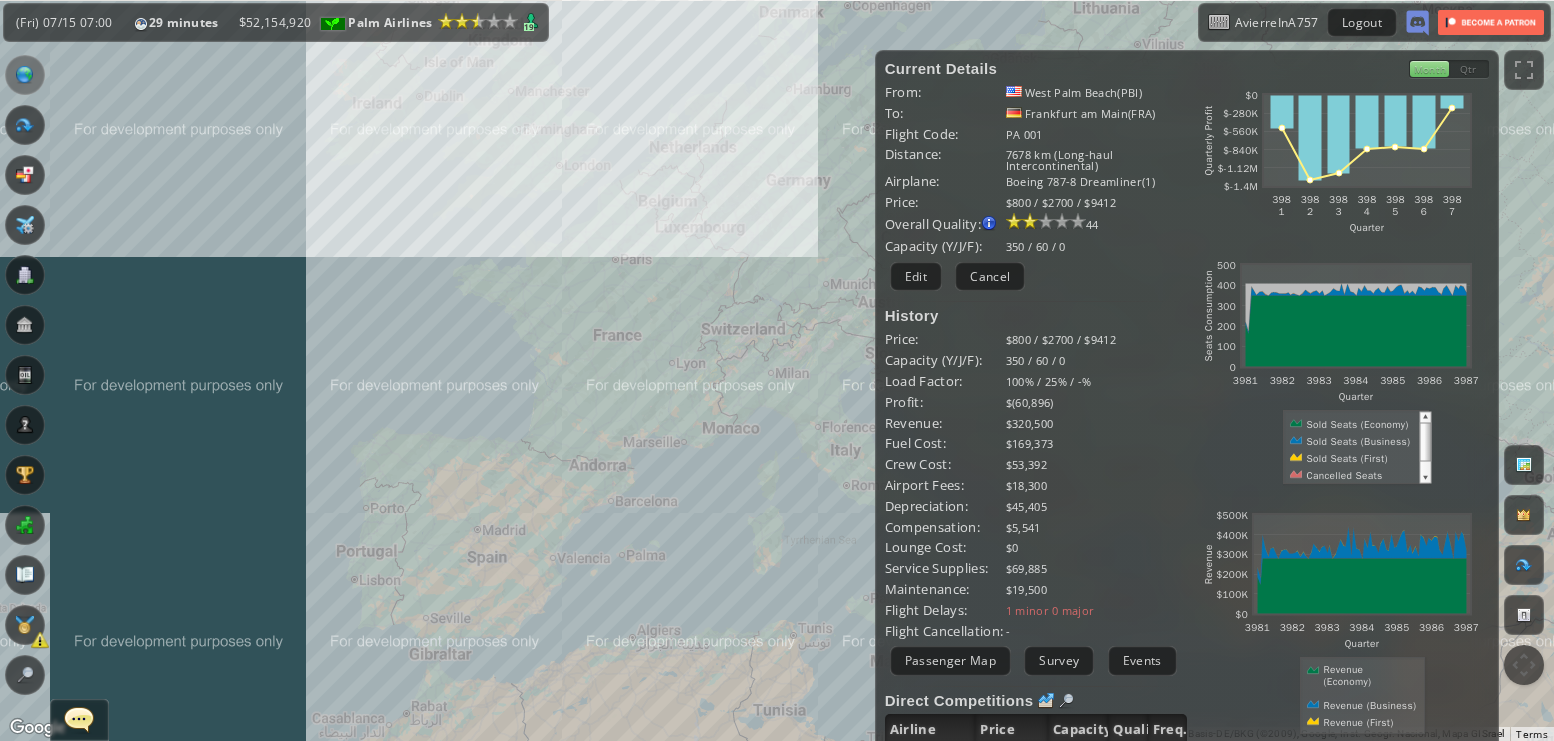 drag, startPoint x: 761, startPoint y: 396, endPoint x: 649, endPoint y: 411, distance: 113 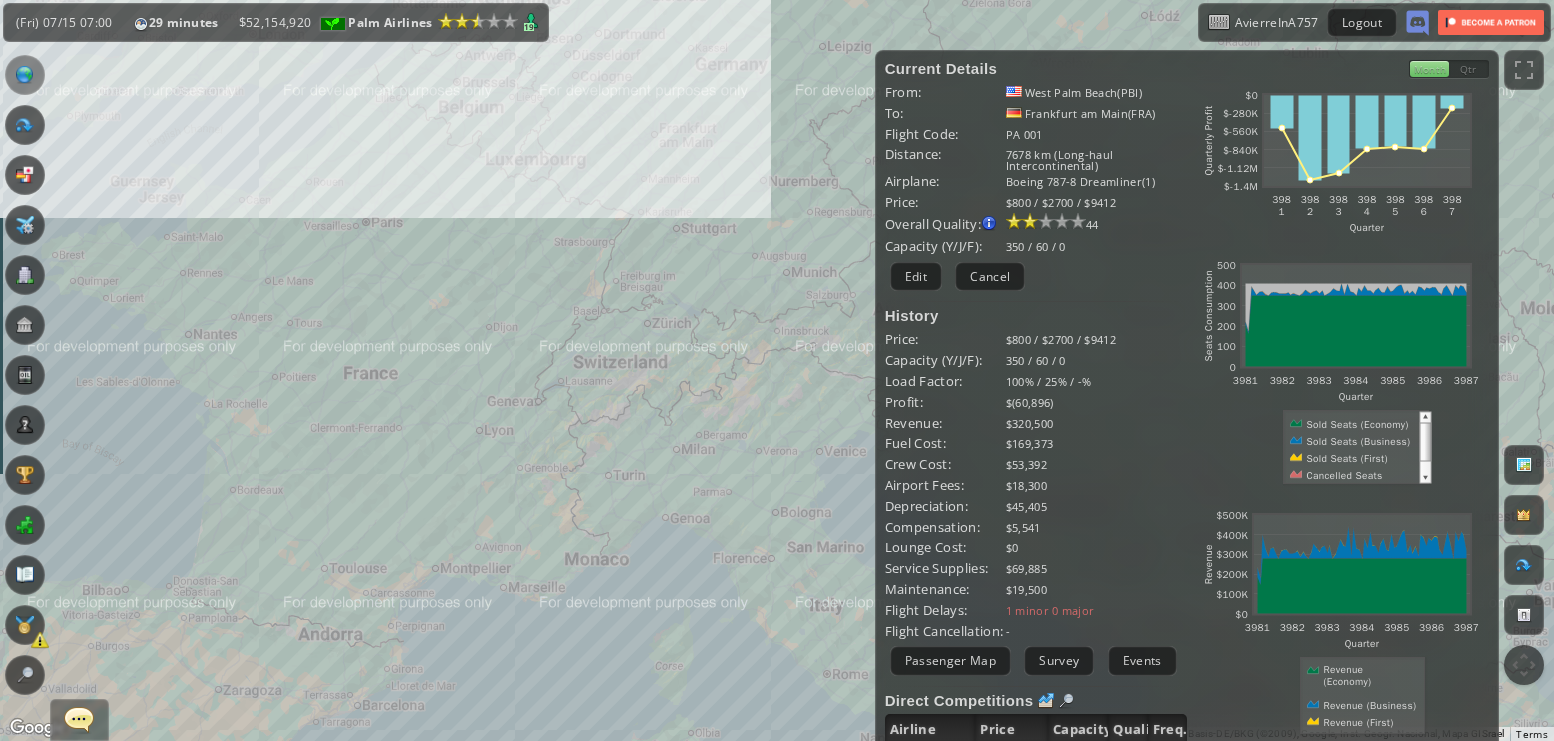 click on "To navigate, press the arrow keys." at bounding box center (777, 370) 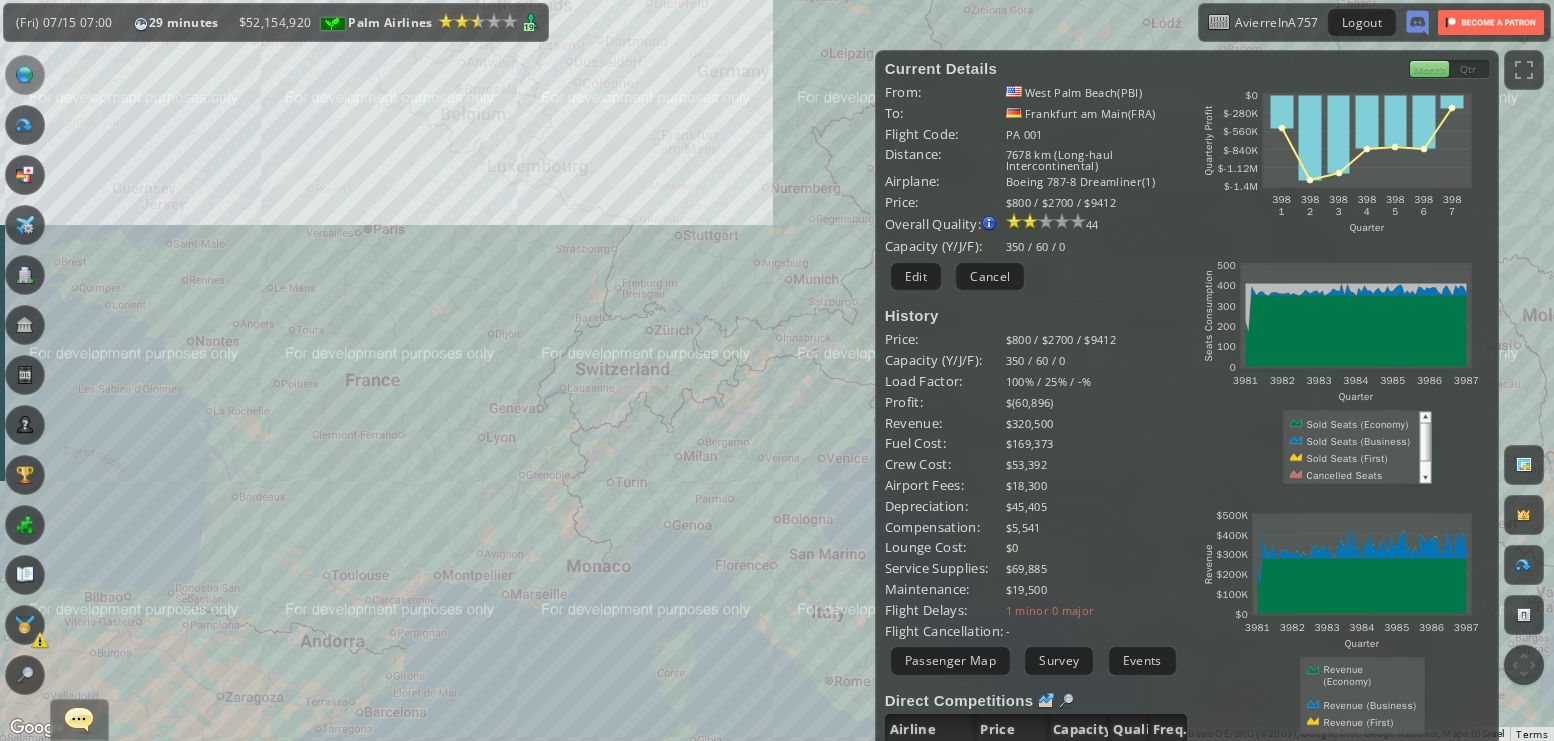 drag, startPoint x: 733, startPoint y: 336, endPoint x: 738, endPoint y: 356, distance: 20.615528 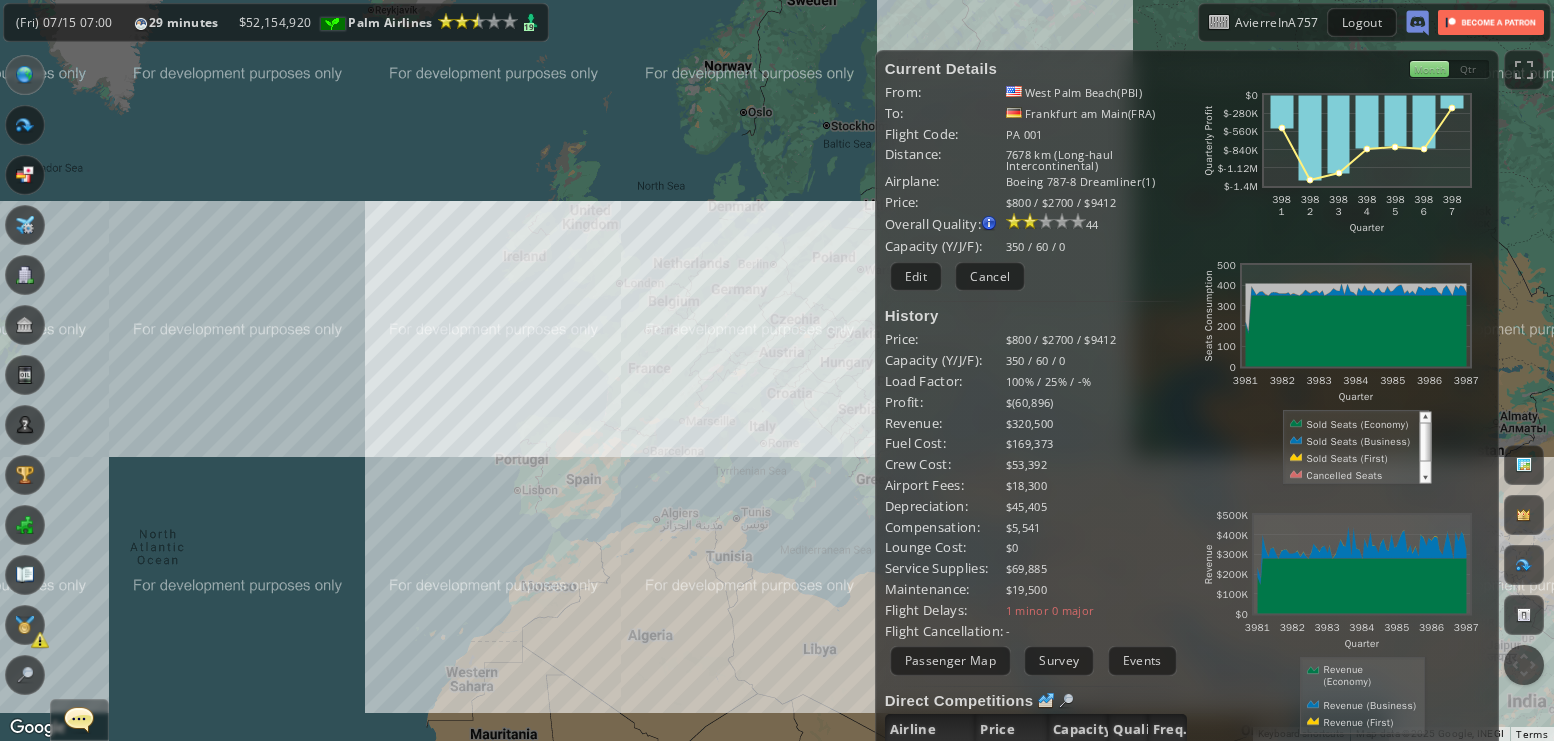 drag, startPoint x: 700, startPoint y: 333, endPoint x: 816, endPoint y: 309, distance: 118.45674 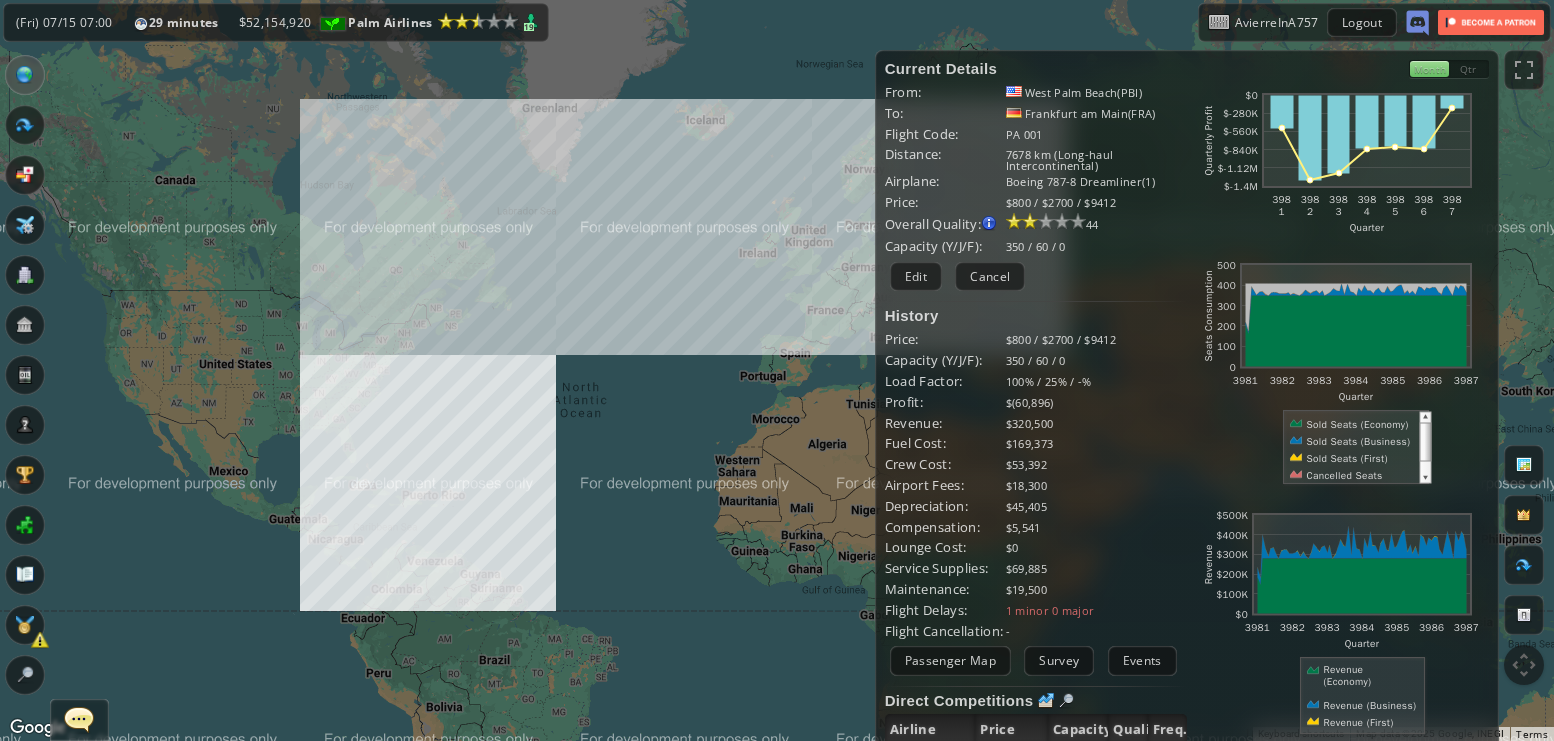 drag, startPoint x: 666, startPoint y: 337, endPoint x: 808, endPoint y: 263, distance: 160.12495 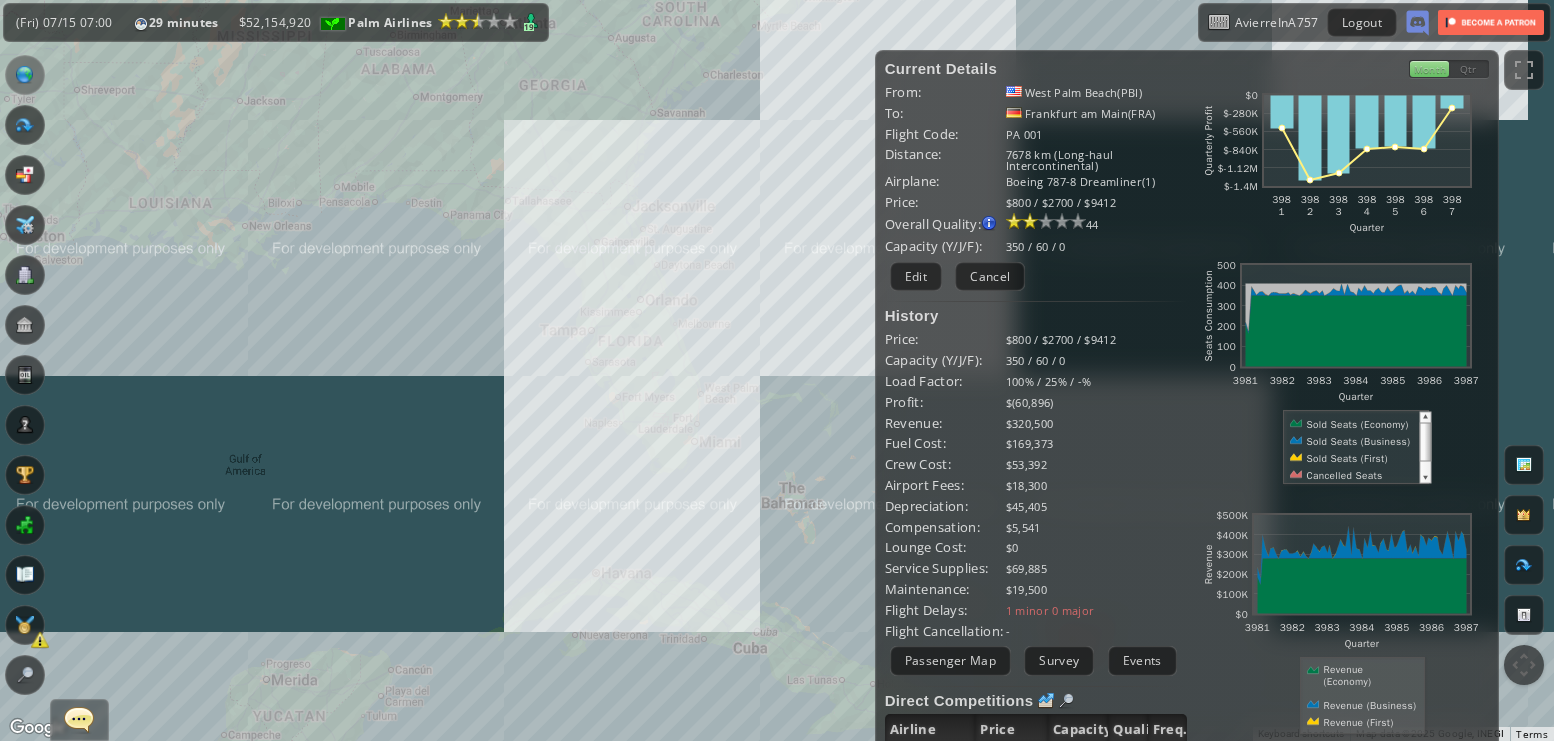 drag, startPoint x: 603, startPoint y: 329, endPoint x: 575, endPoint y: 360, distance: 41.773197 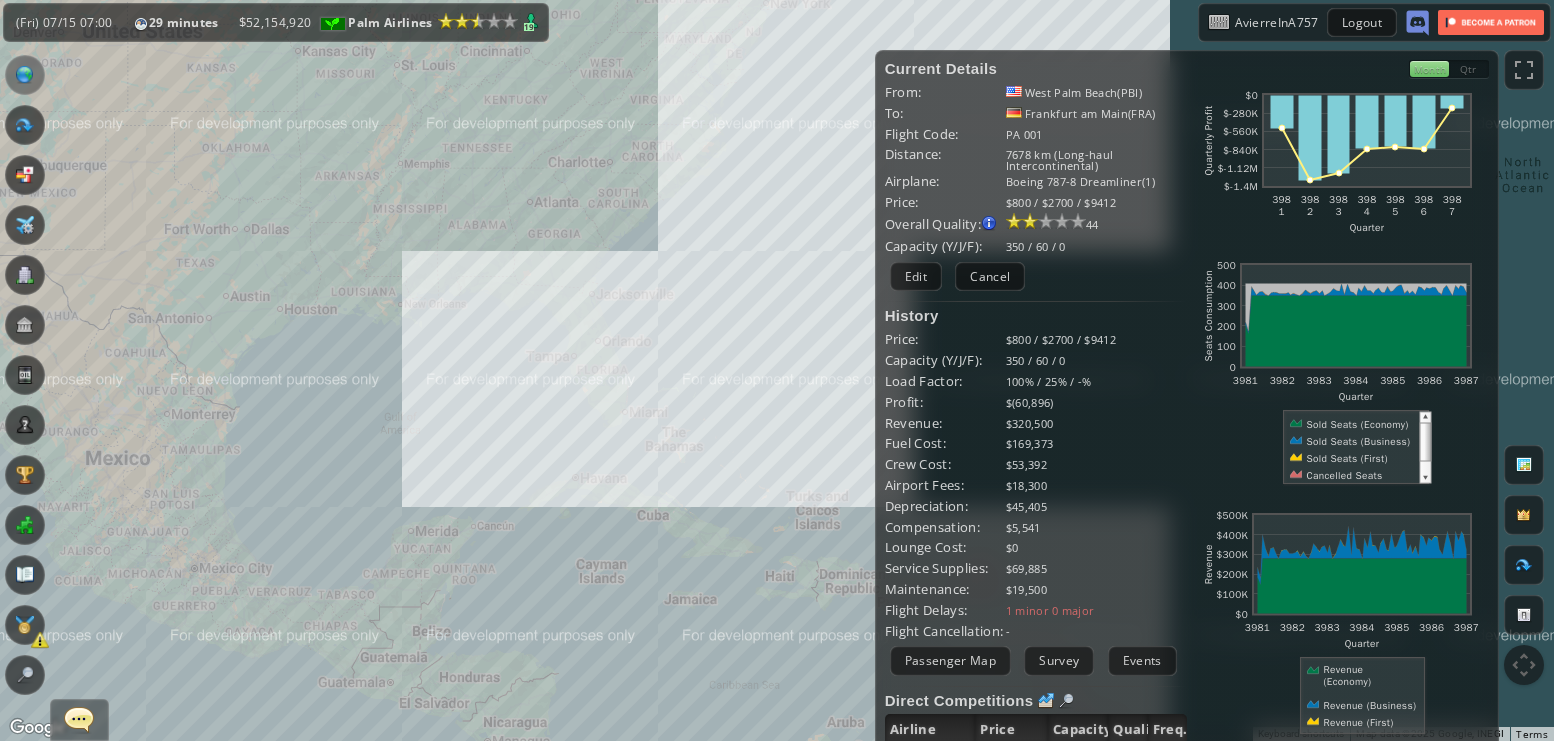 drag, startPoint x: 494, startPoint y: 237, endPoint x: 508, endPoint y: 273, distance: 38.626415 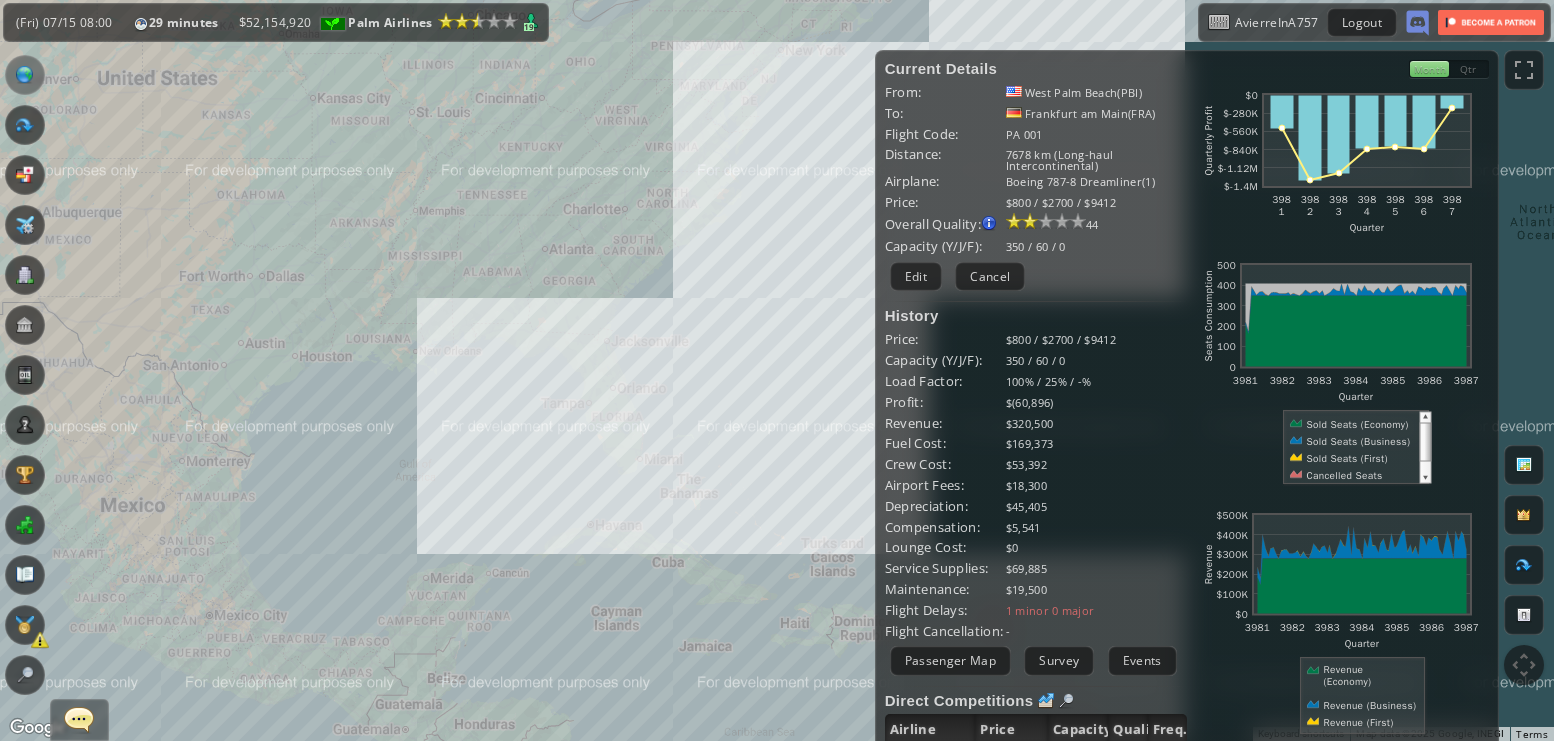 click on "To navigate, press the arrow keys." at bounding box center [777, 370] 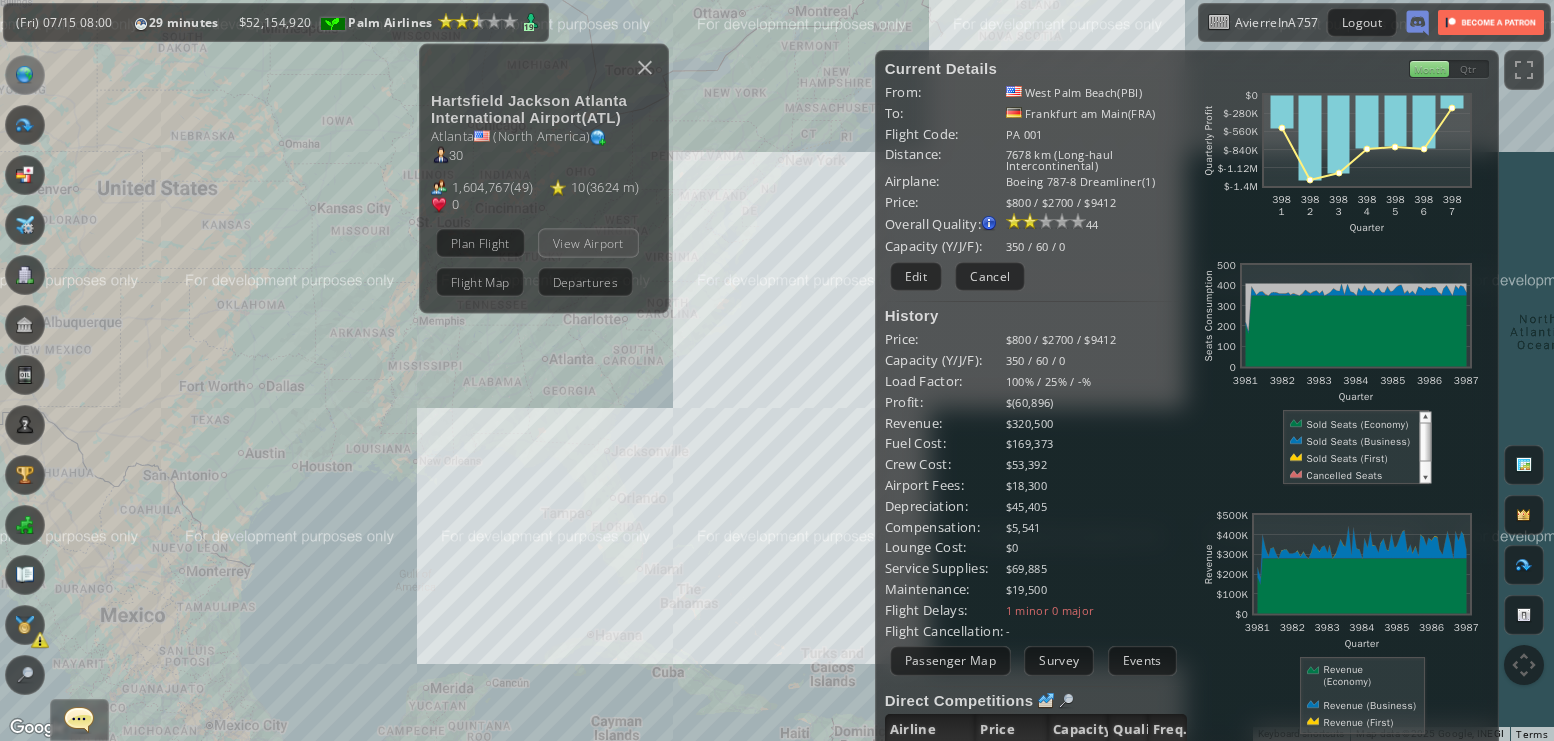 click on "View Airport" at bounding box center (588, 242) 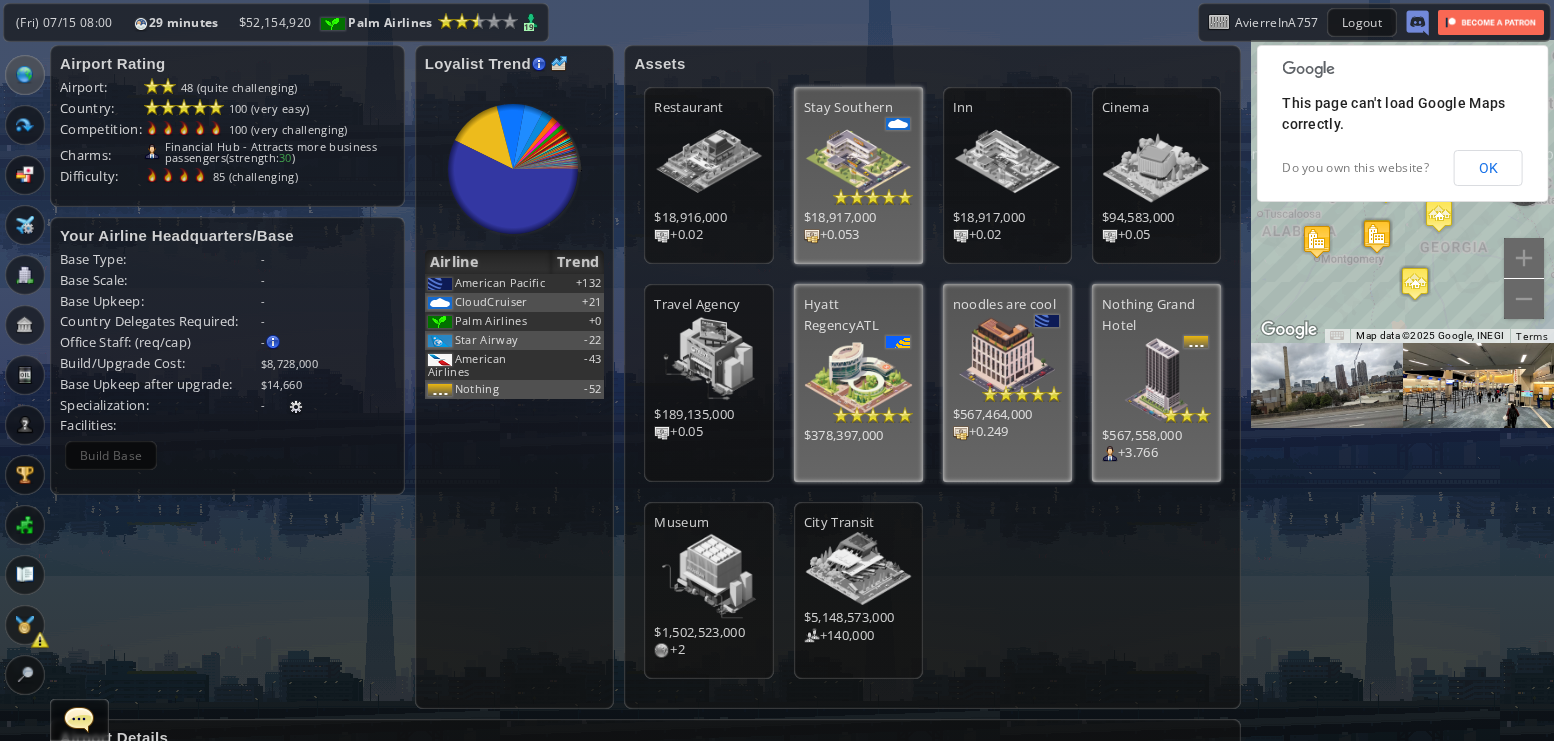 click at bounding box center [25, 75] 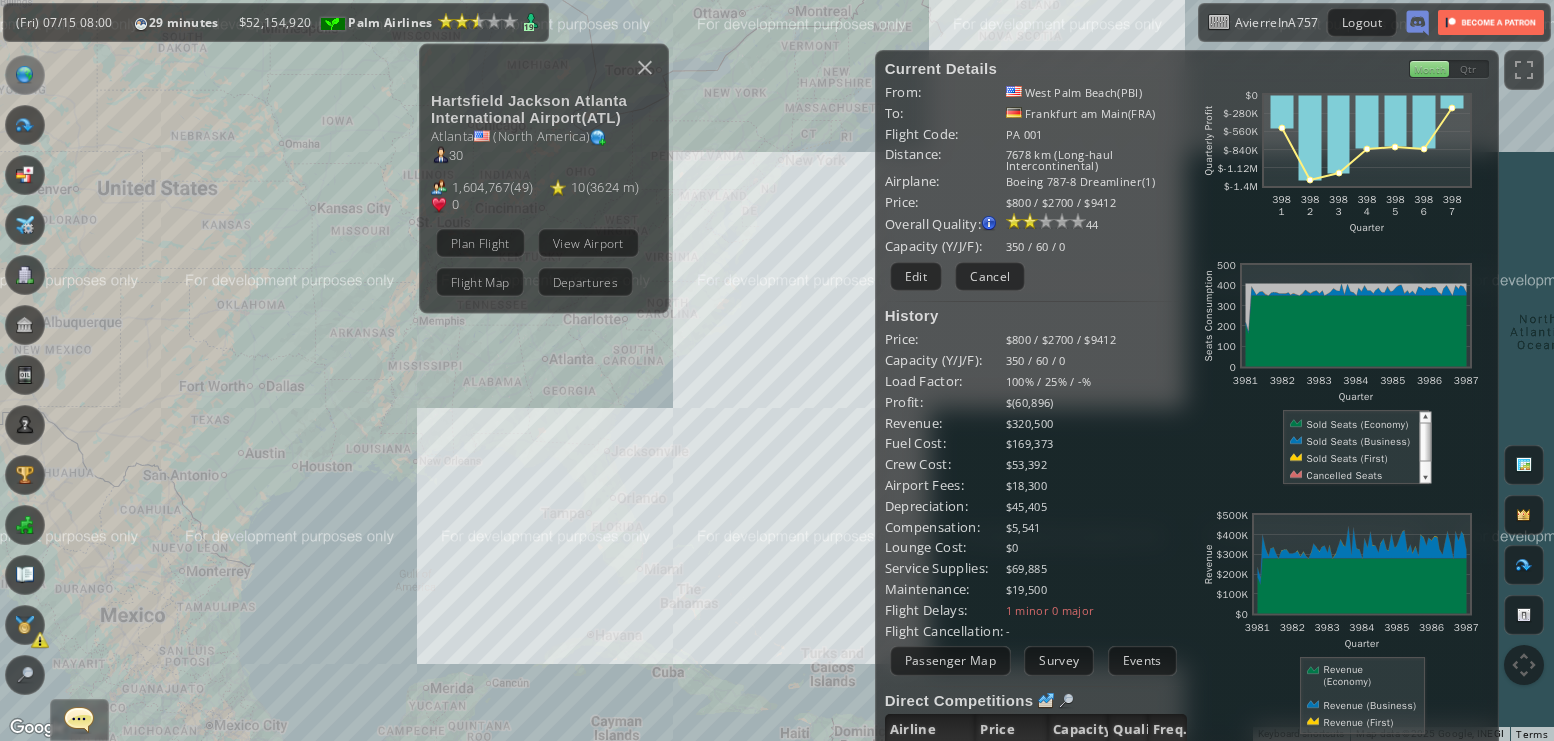 click on "To navigate, press the arrow keys.
Hartsfield Jackson Atlanta International Airport  (ATL )
Atlanta  ( North America )
30
1,604,767  ( 49 )
10  ( 3624 m )
0
Plan Flight
View Airport
Flight Map
Departures" at bounding box center (777, 370) 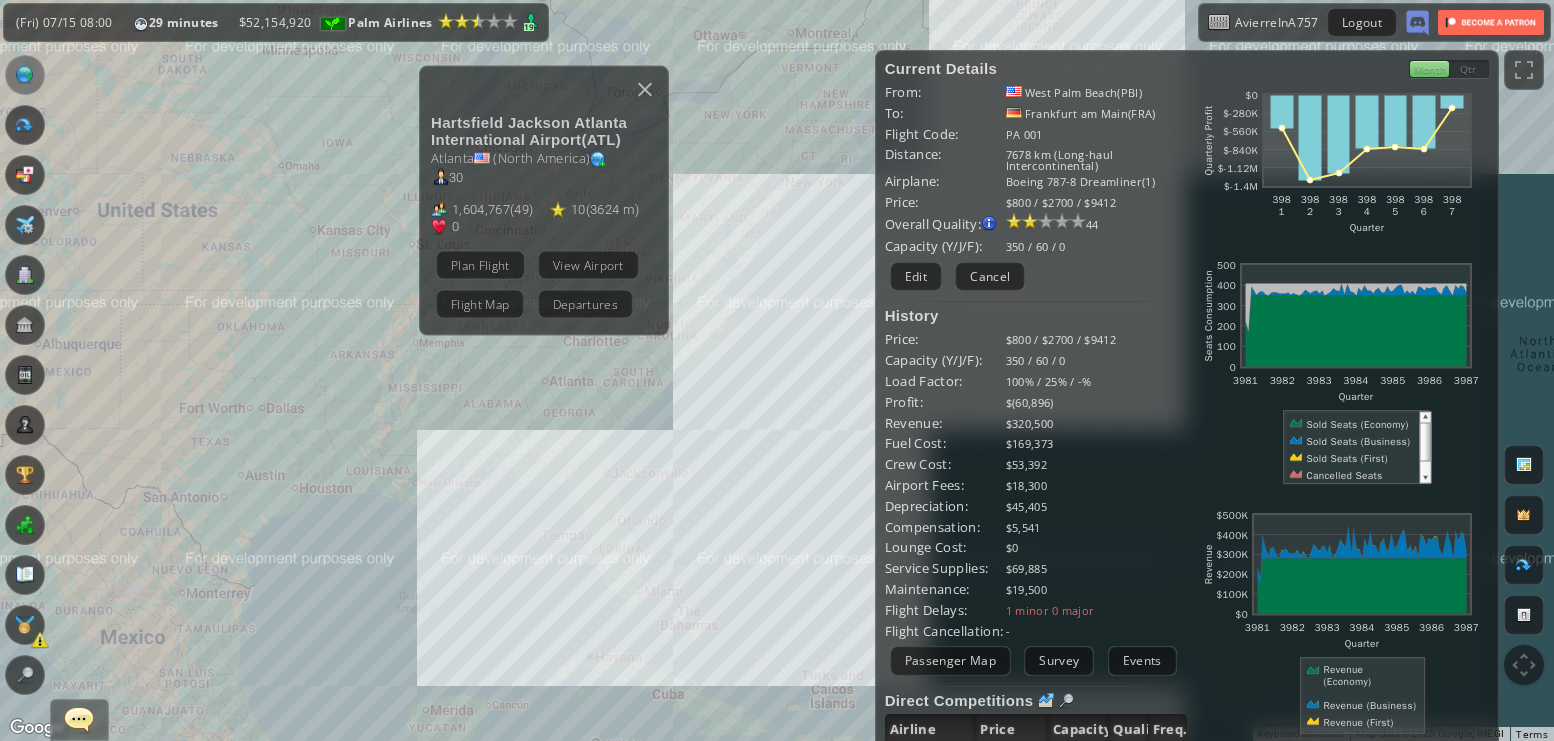 click at bounding box center [544, 342] 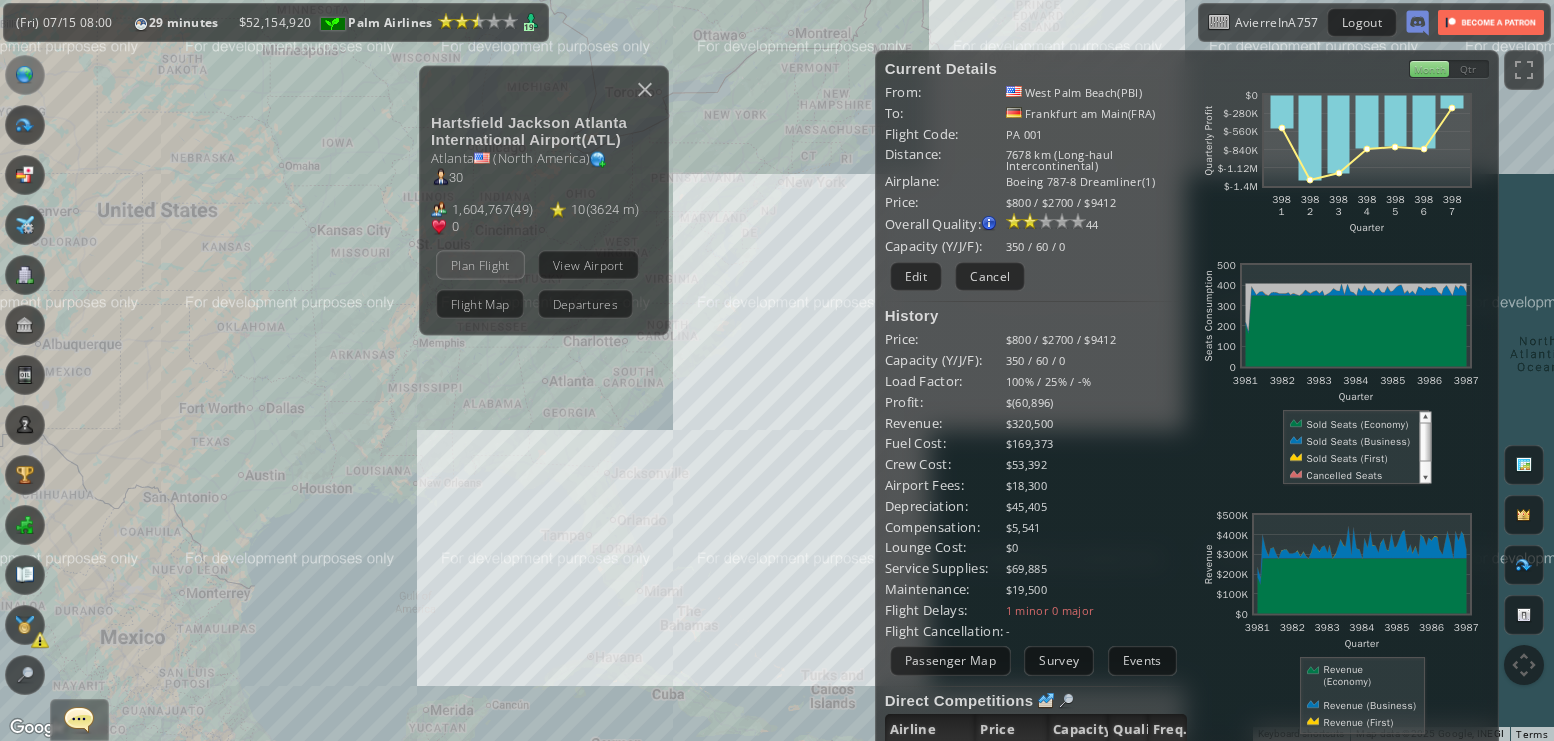 click on "Plan Flight" at bounding box center [480, 264] 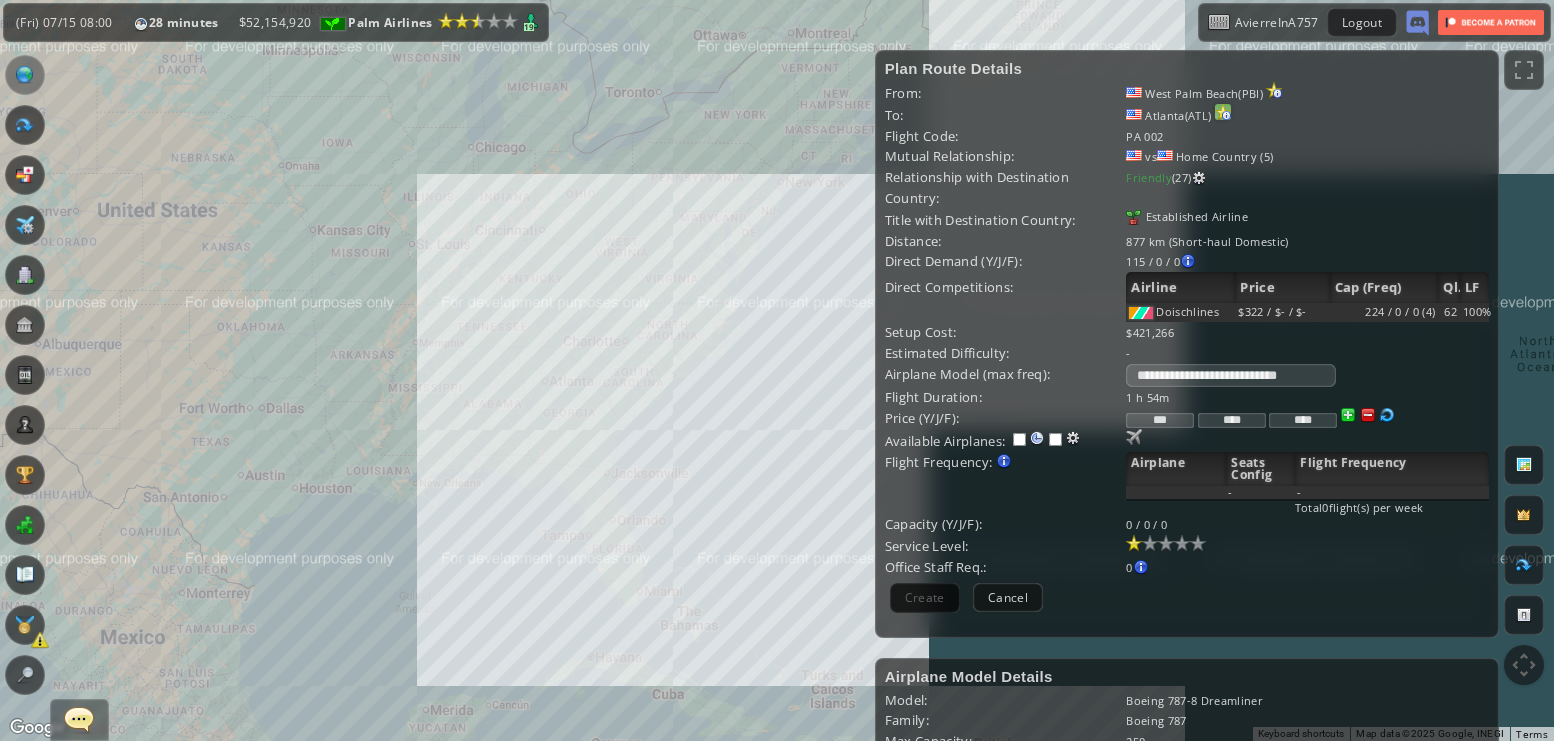click at bounding box center (1274, 90) 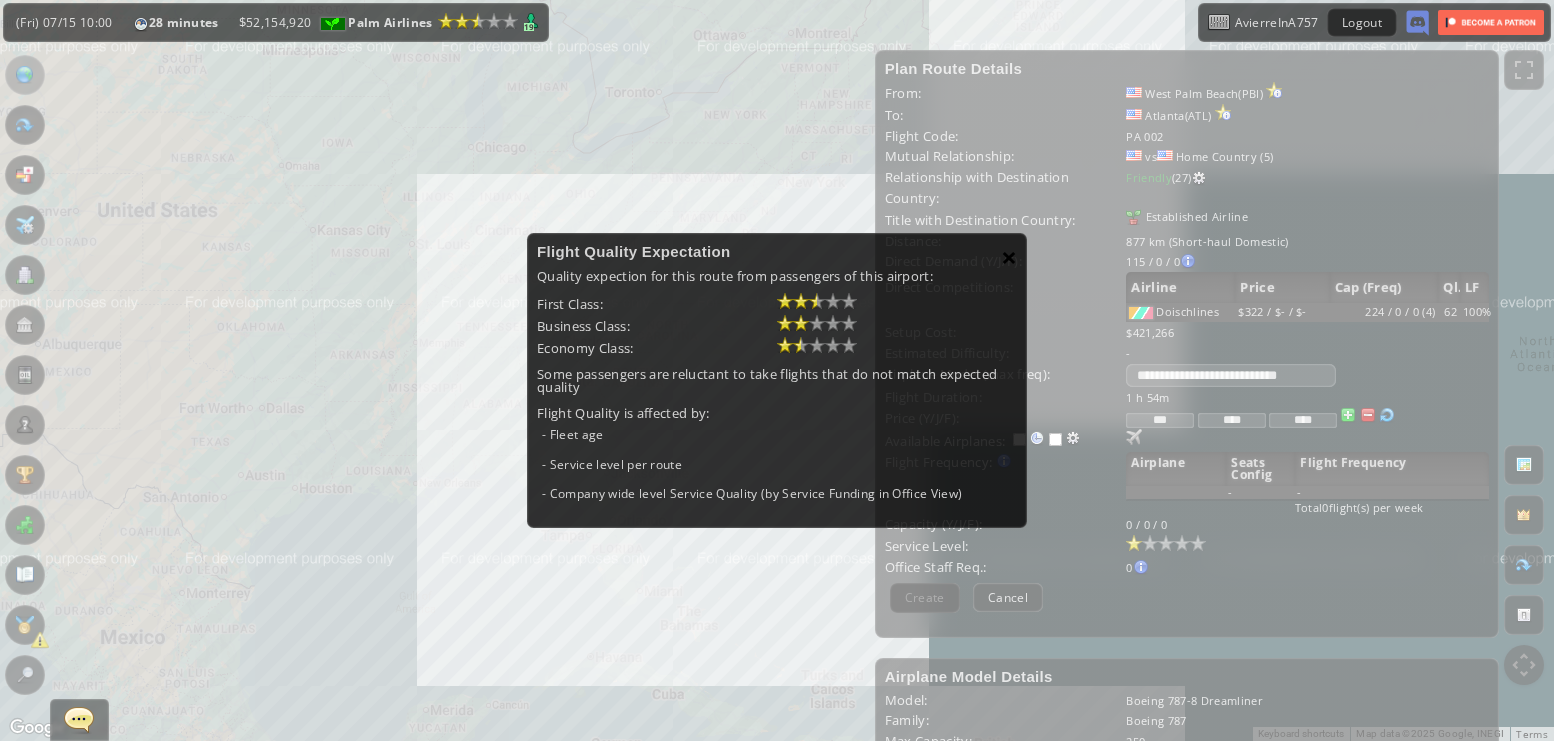 click on "×" at bounding box center (1009, 257) 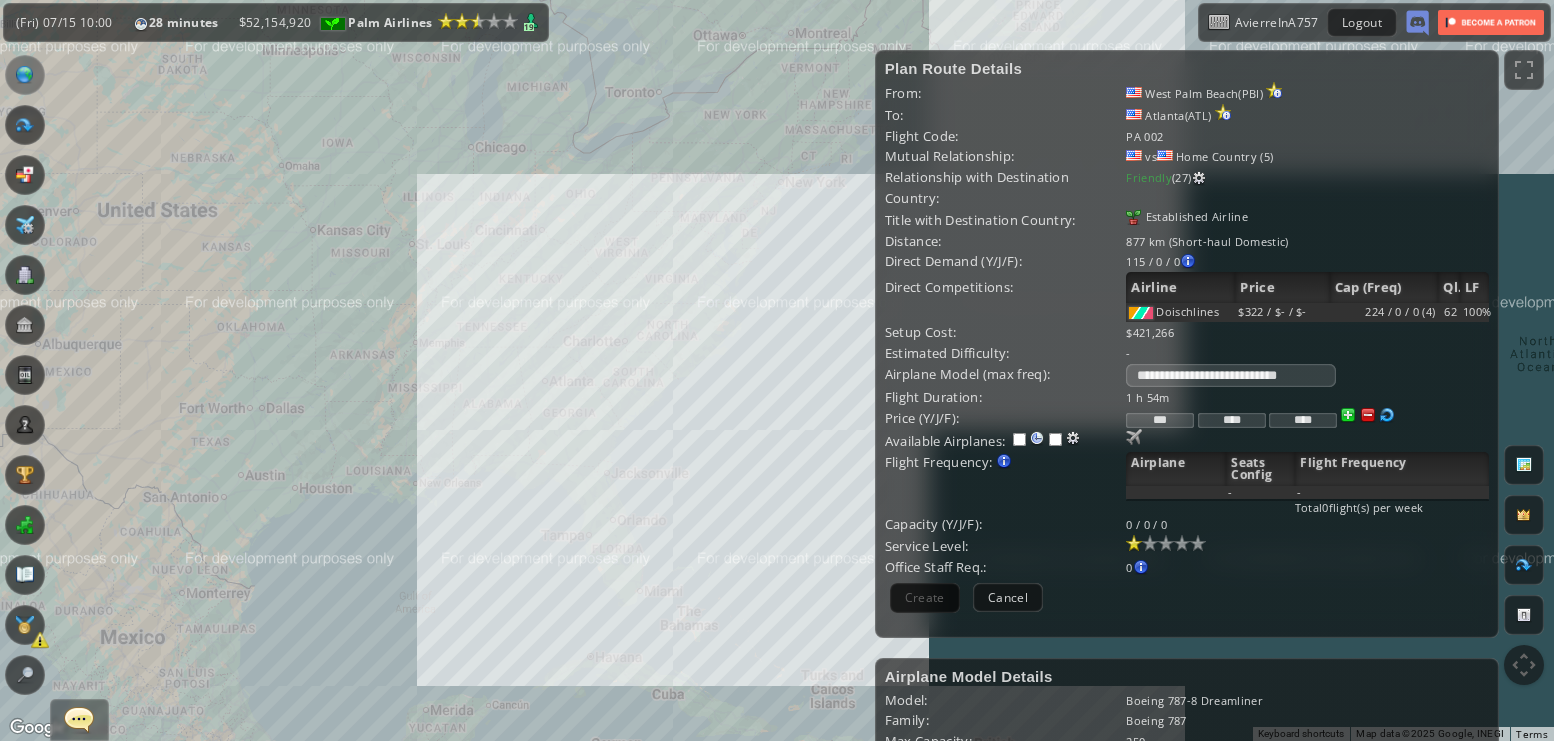 drag, startPoint x: 622, startPoint y: 320, endPoint x: 738, endPoint y: 266, distance: 127.95312 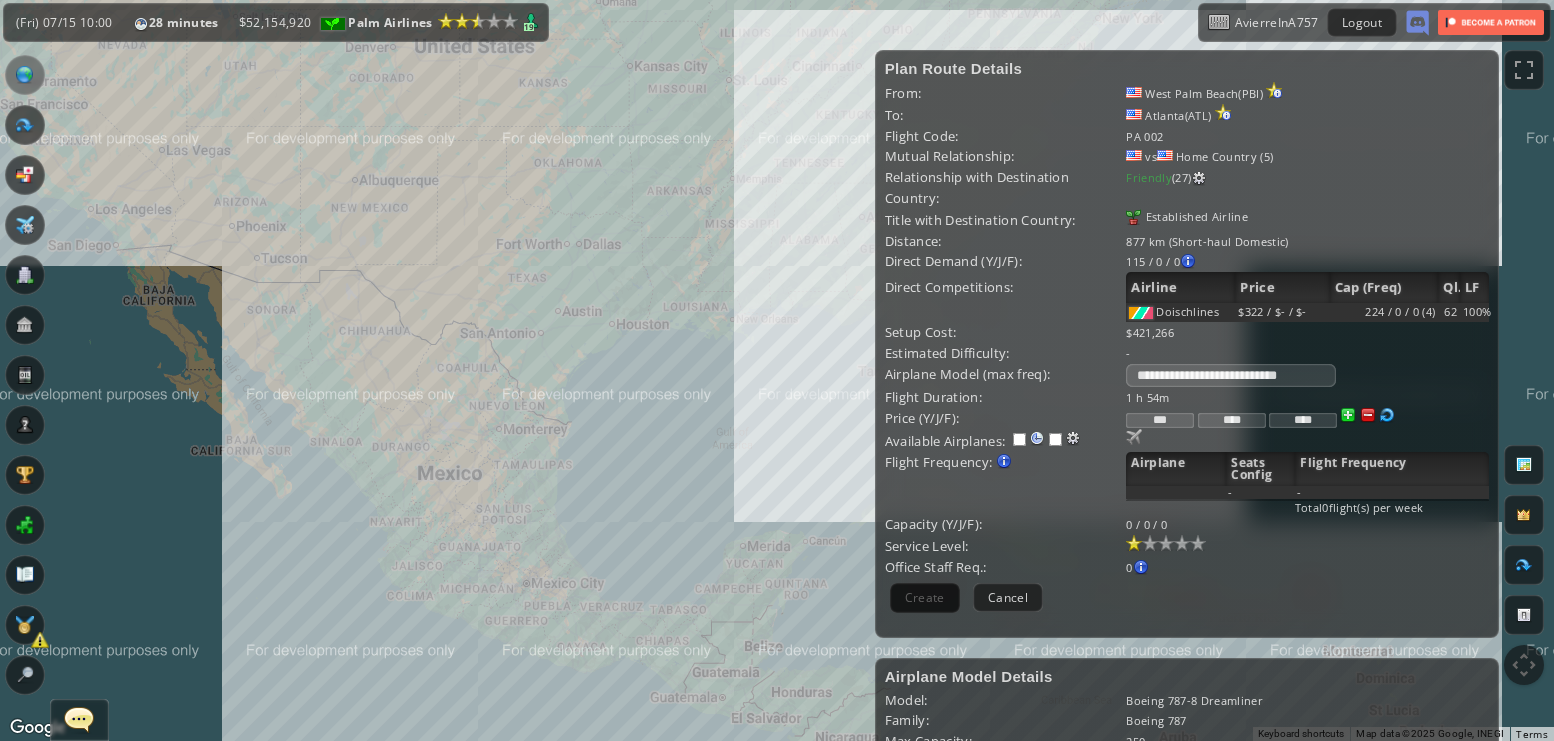 click on "To navigate, press the arrow keys." at bounding box center (777, 370) 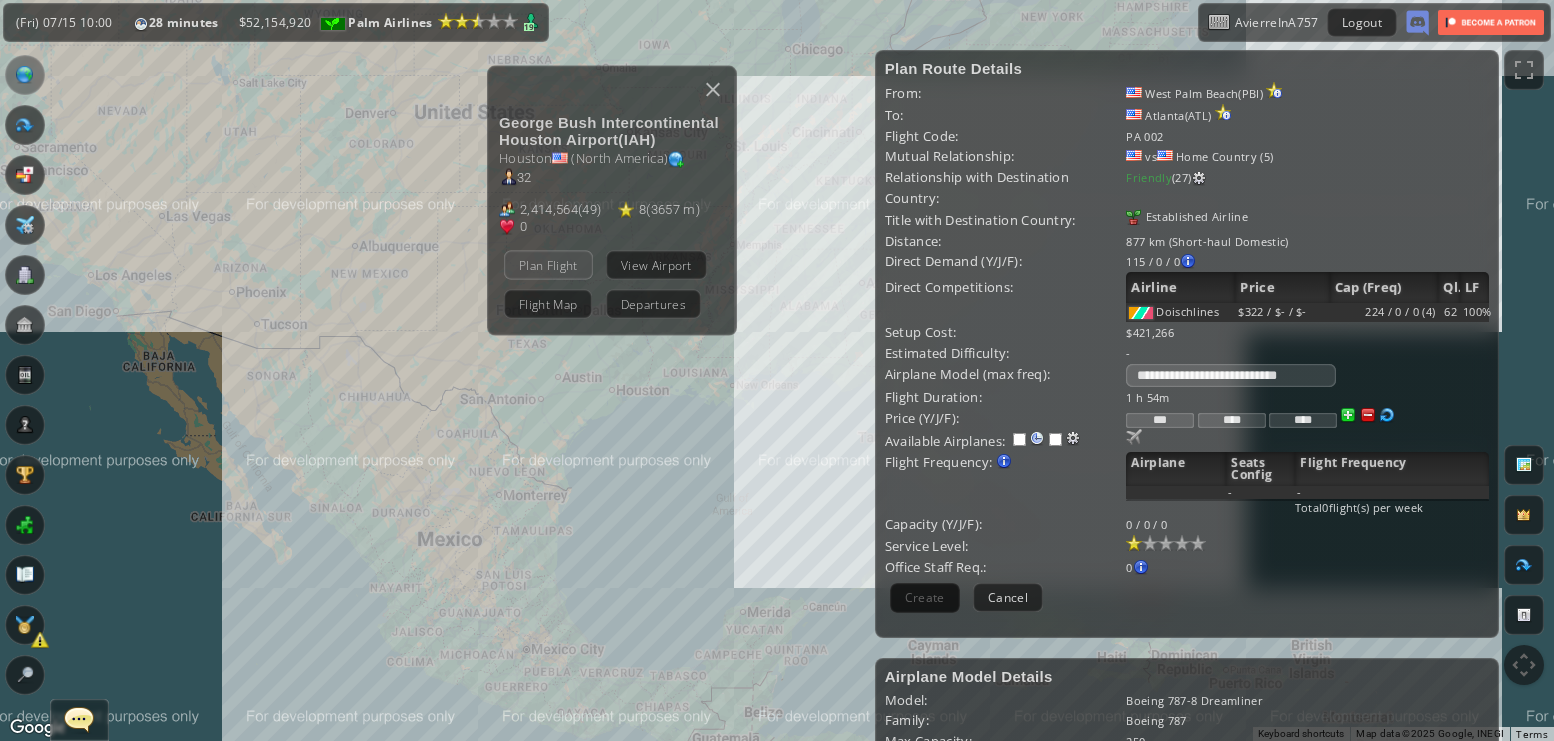 click on "Plan Flight" at bounding box center (548, 264) 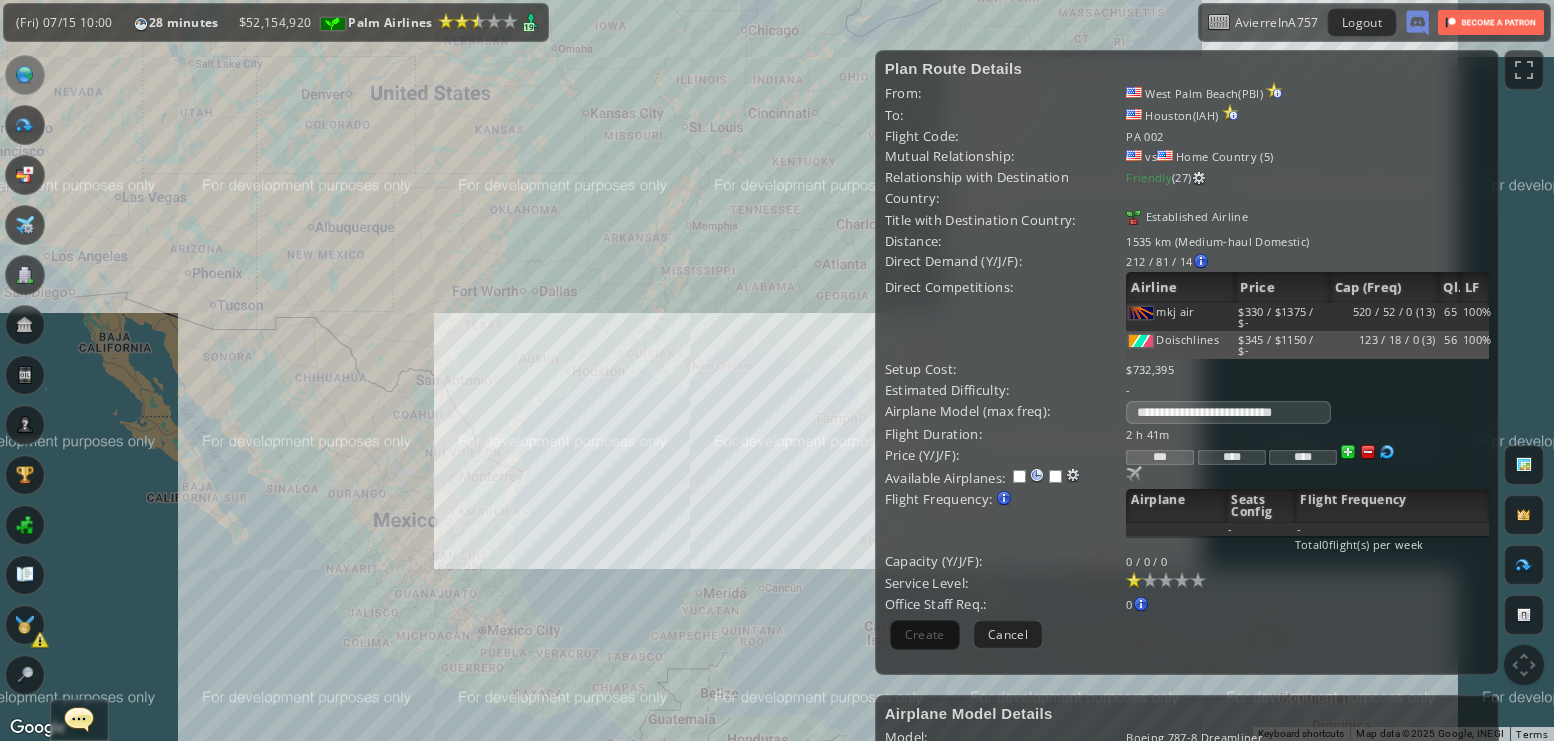 drag, startPoint x: 571, startPoint y: 263, endPoint x: 512, endPoint y: 239, distance: 63.694584 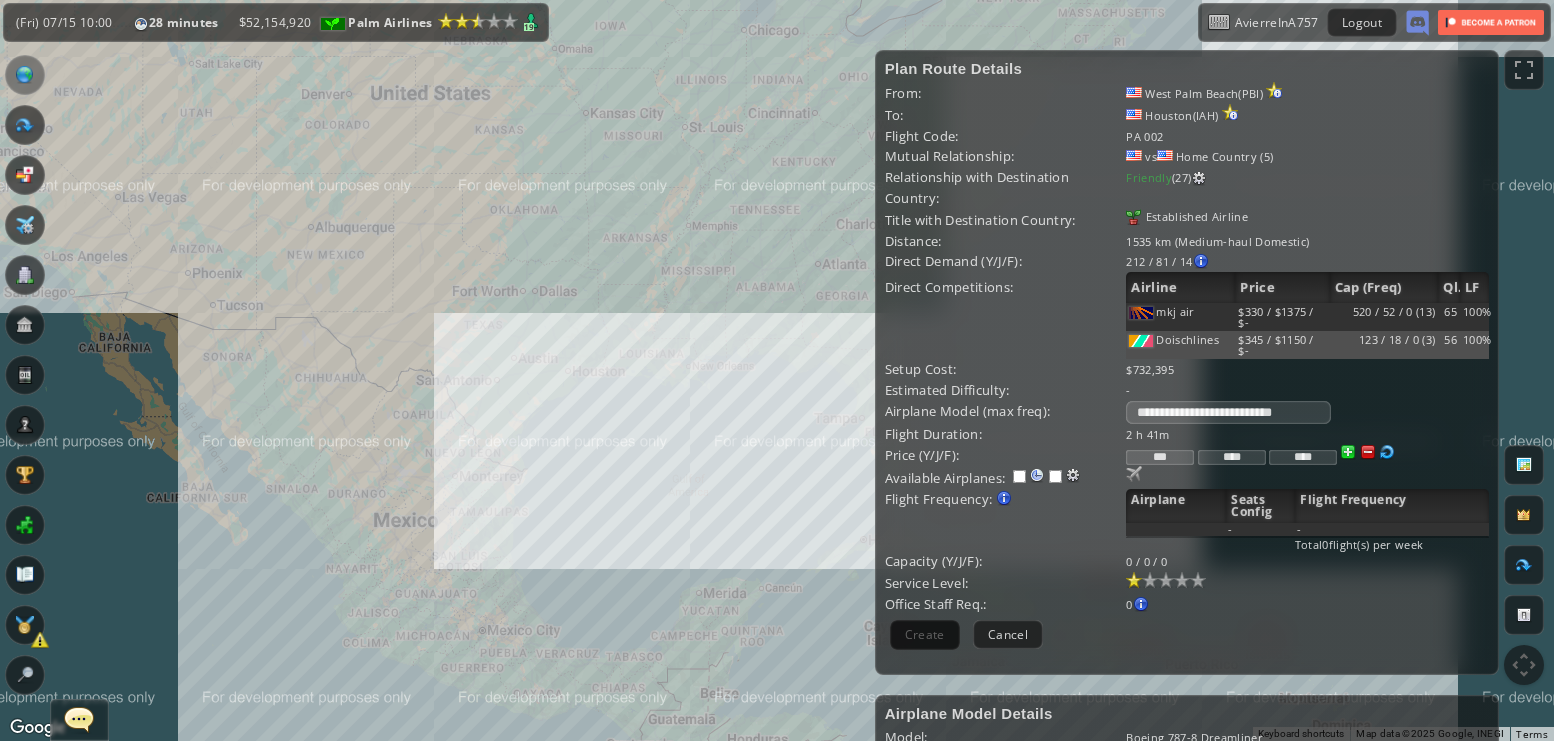 click on "To navigate, press the arrow keys." at bounding box center (777, 370) 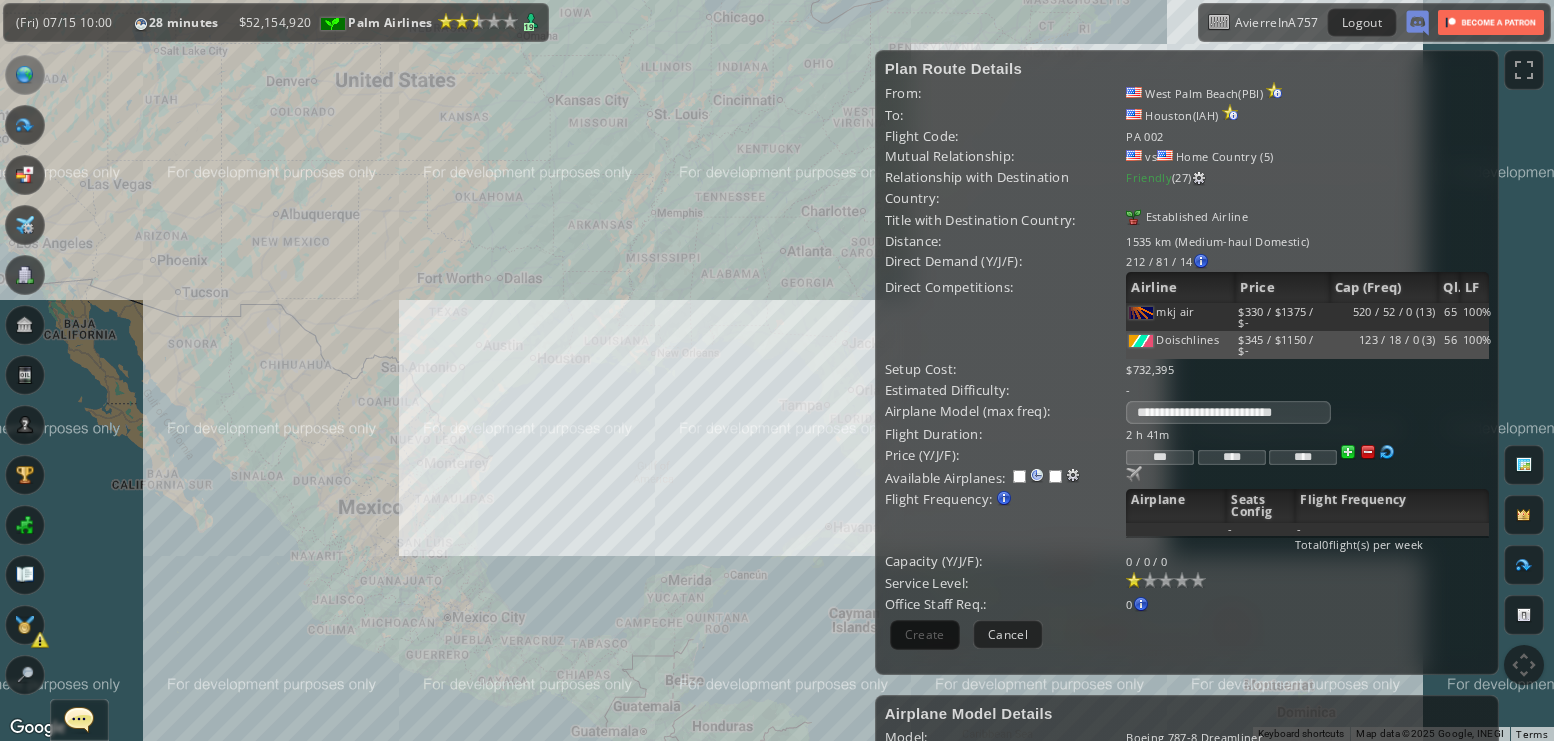 drag, startPoint x: 512, startPoint y: 239, endPoint x: 447, endPoint y: 221, distance: 67.44627 